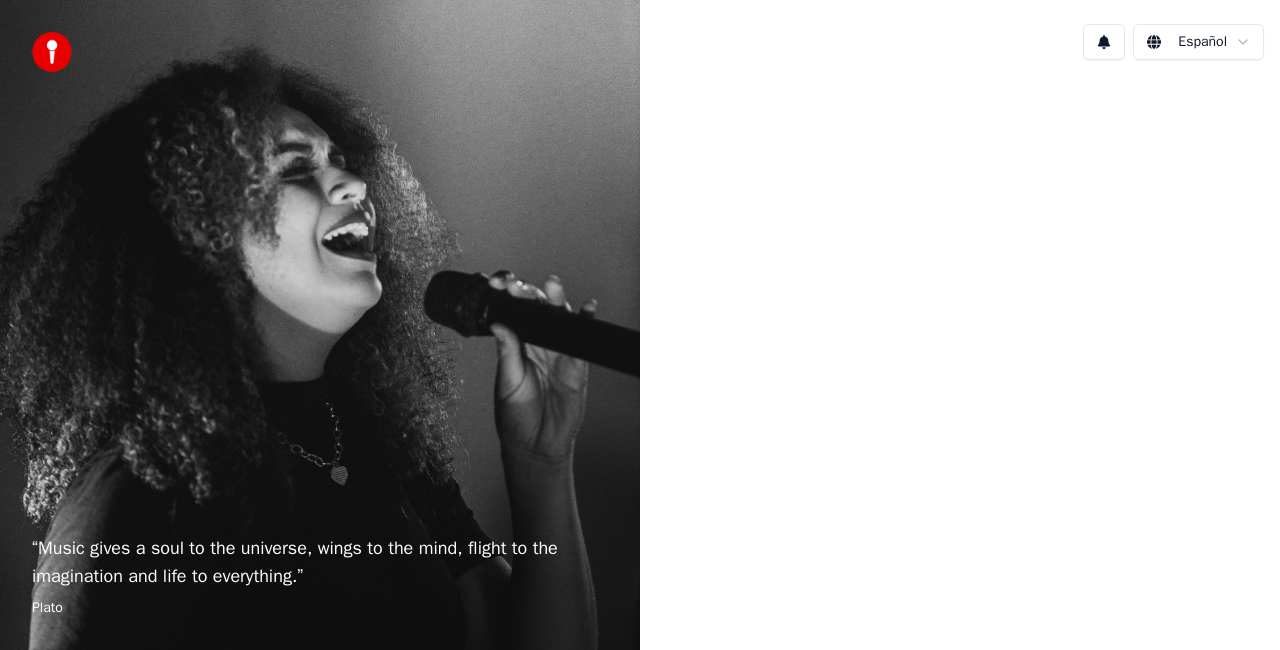 scroll, scrollTop: 0, scrollLeft: 0, axis: both 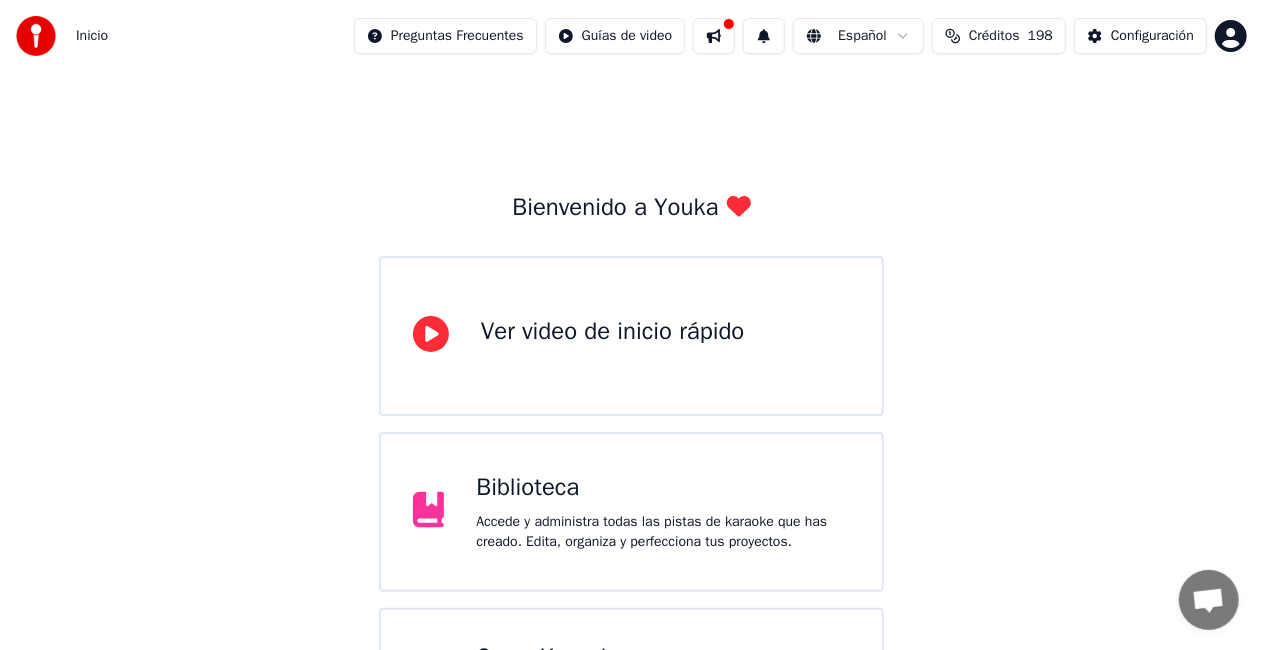 click on "Biblioteca" at bounding box center (663, 488) 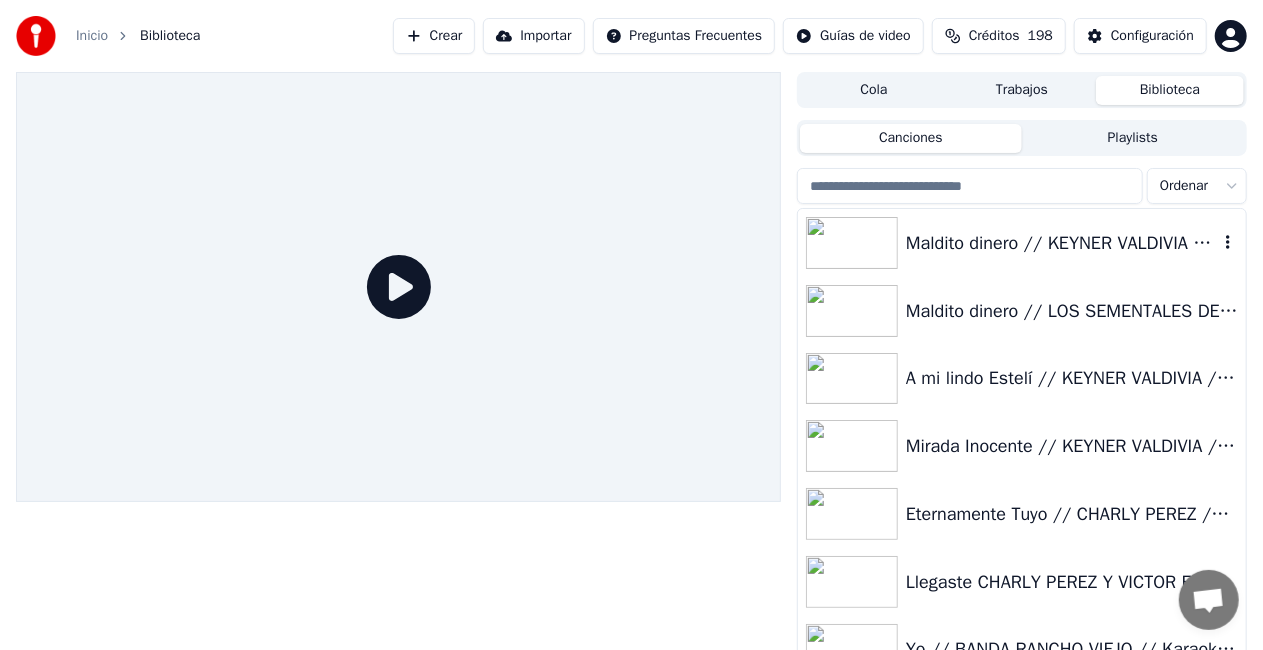 click on "Maldito dinero // KEYNER VALDIVIA // Karaoke 🎤" at bounding box center (1022, 243) 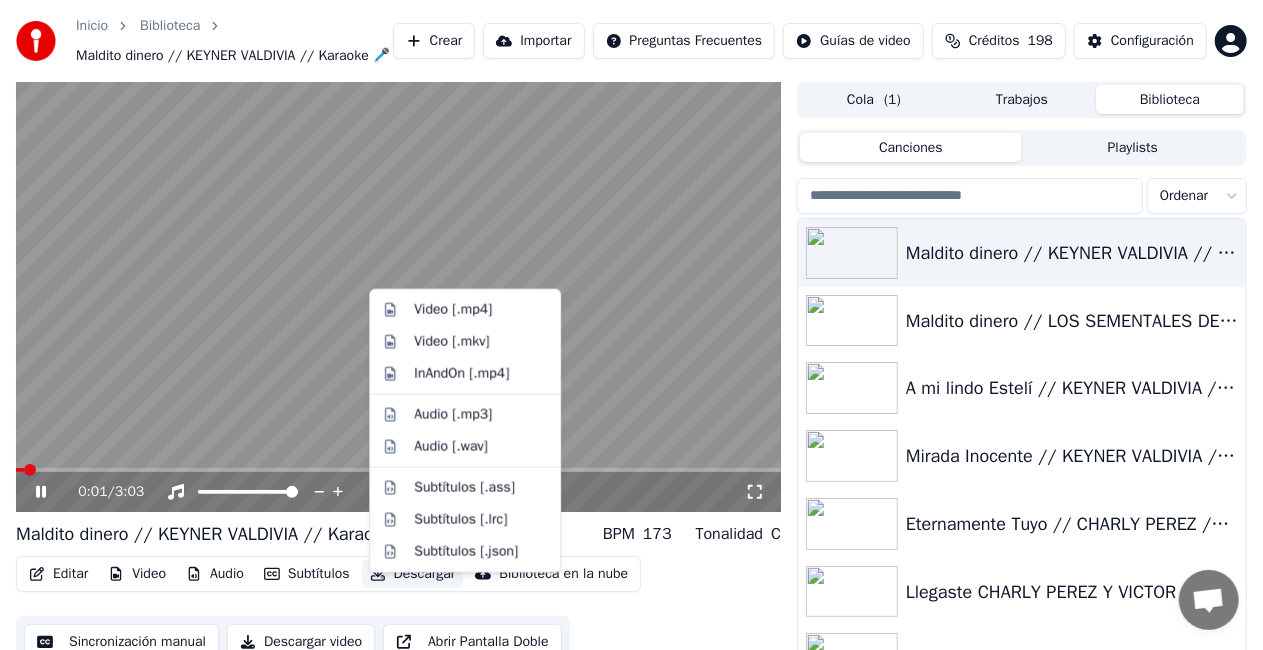 click on "Descargar" at bounding box center [413, 574] 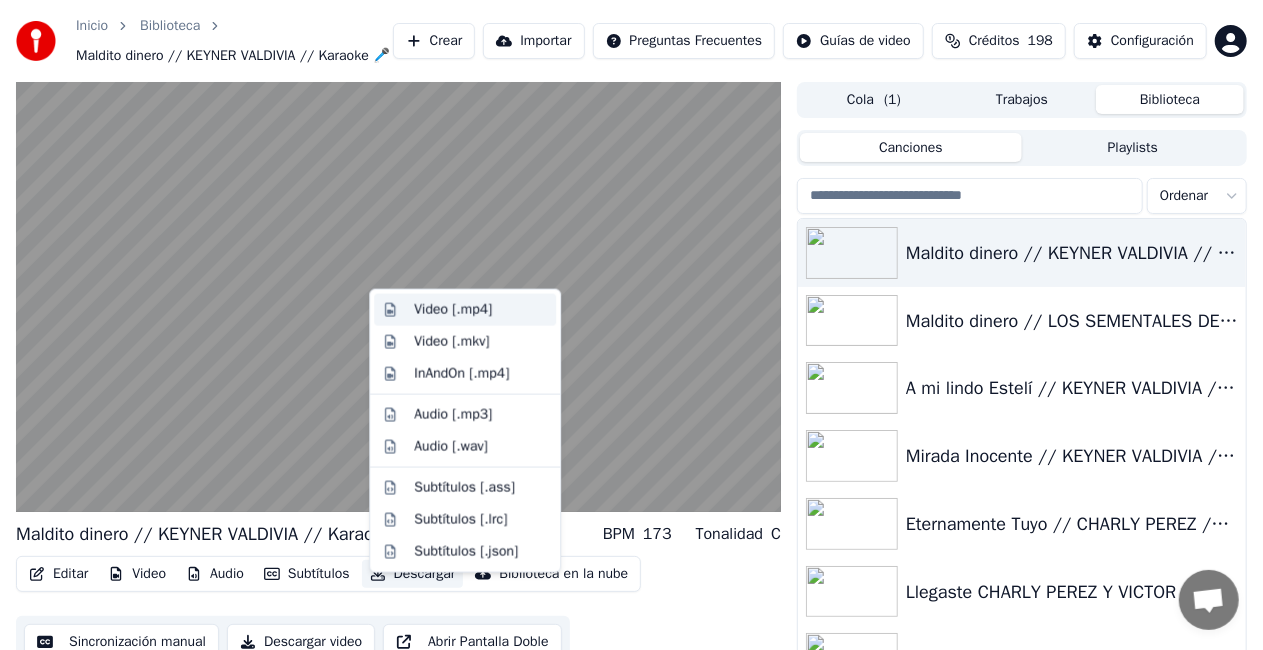 click on "Video [.mp4]" at bounding box center [453, 310] 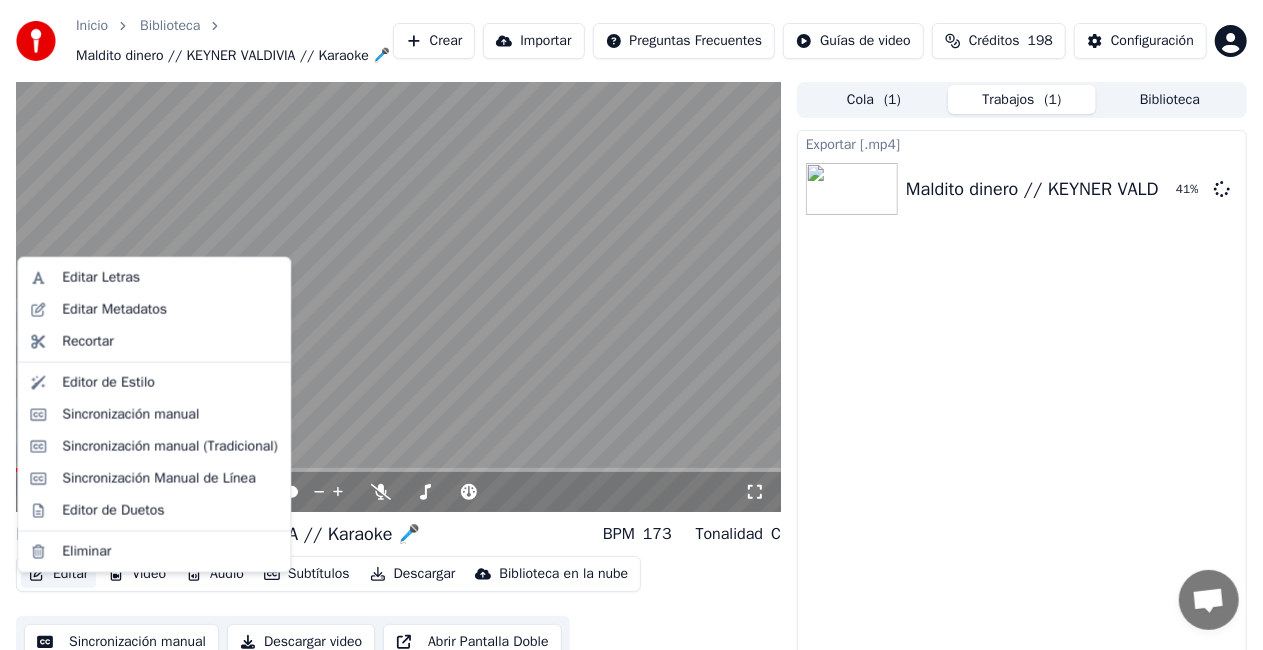 click on "Editar" at bounding box center (58, 574) 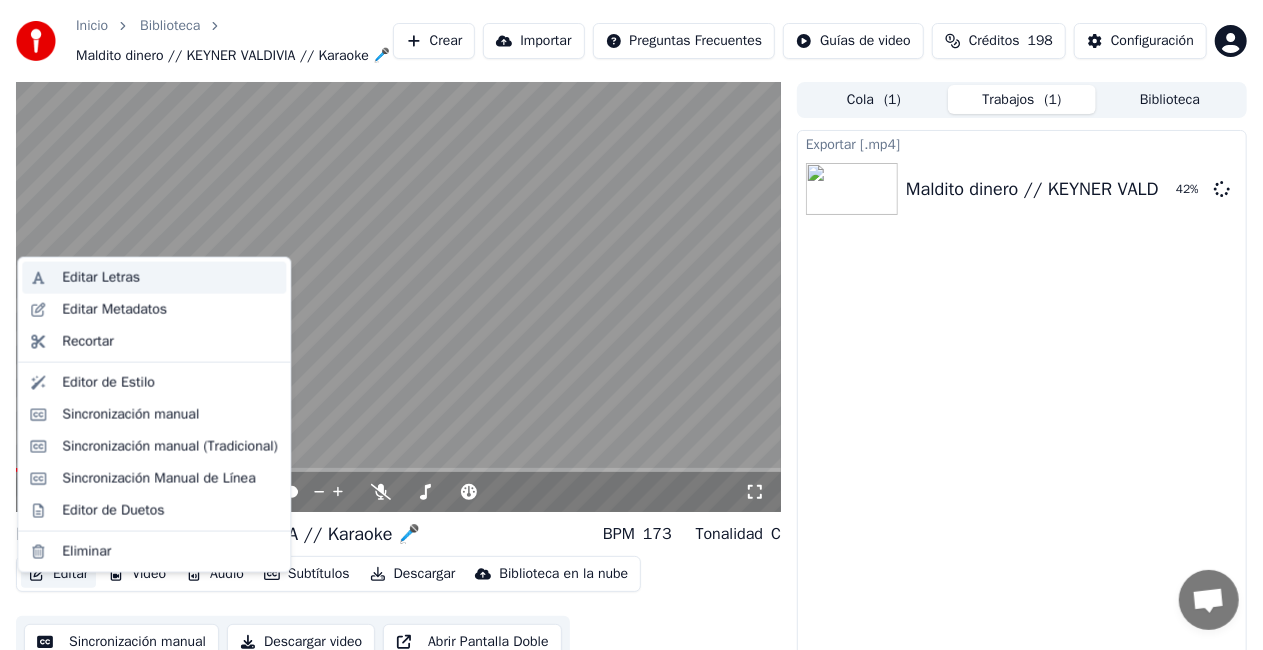 click on "Editar Letras" at bounding box center [101, 278] 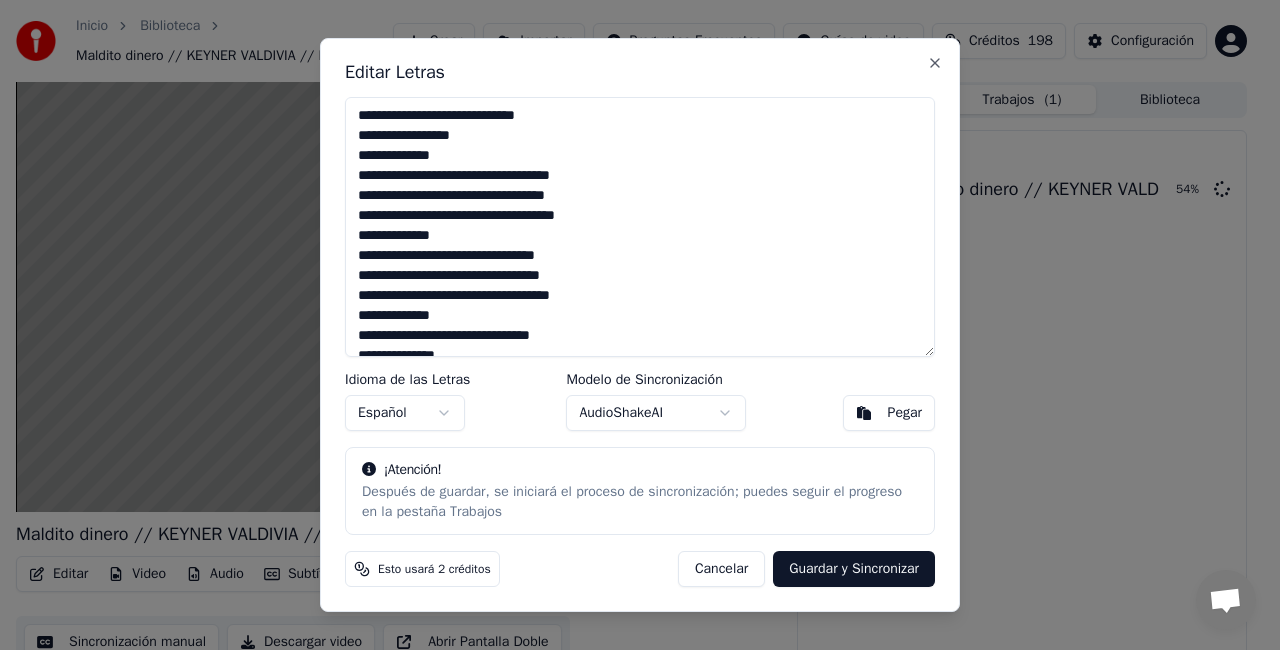 click on "Cancelar" at bounding box center [721, 569] 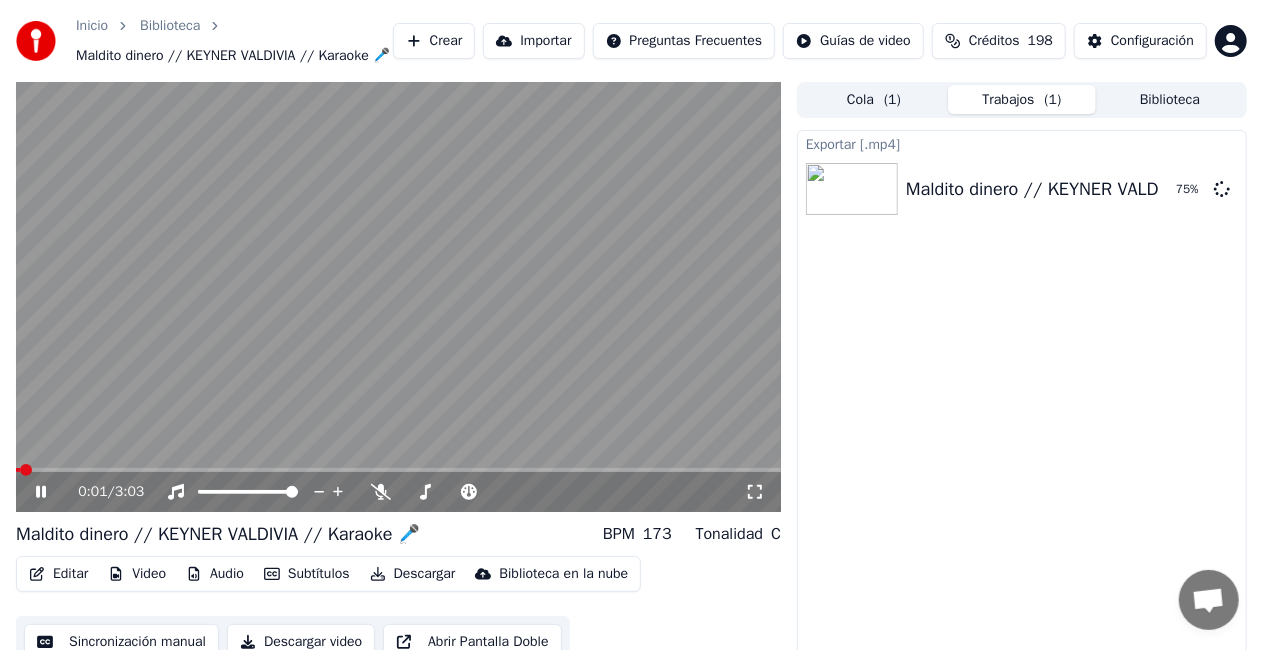 click at bounding box center [18, 470] 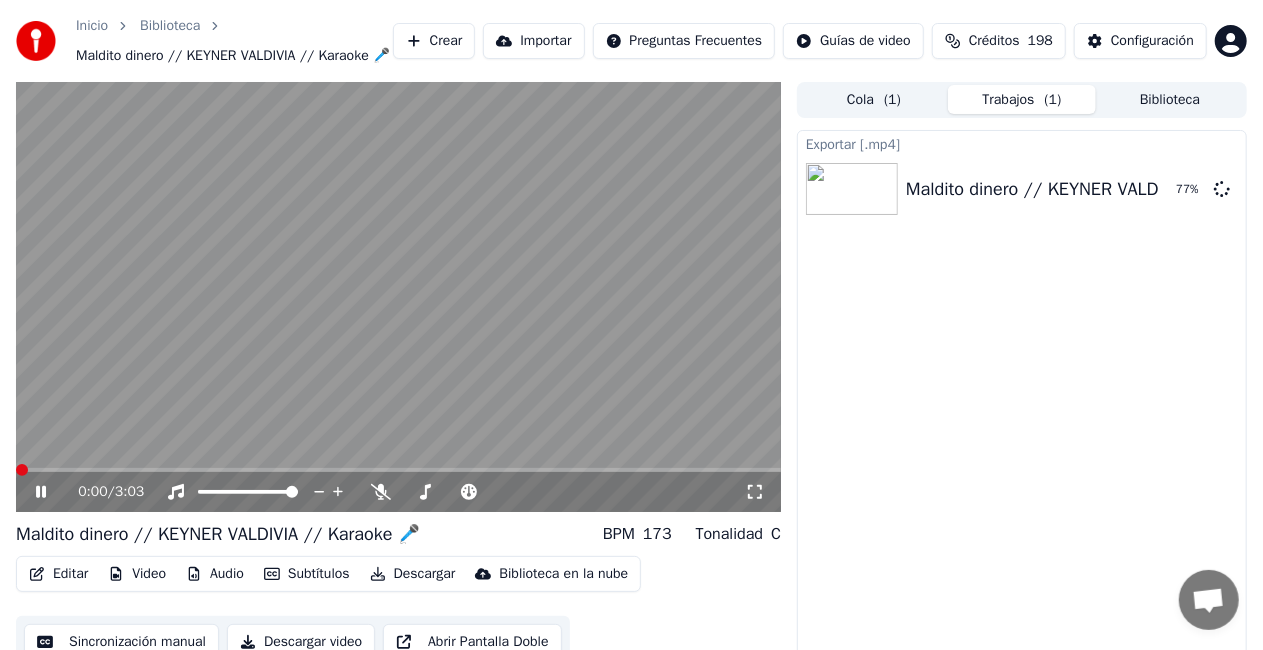 click at bounding box center (16, 470) 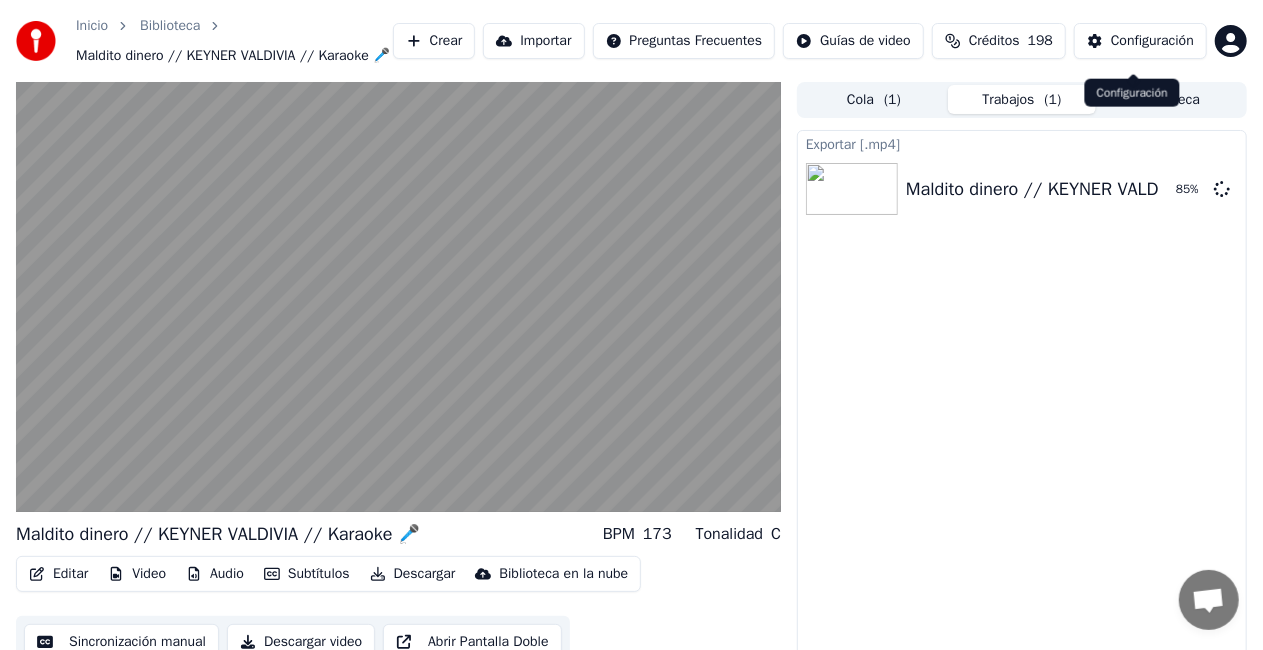 click on "Configuración" at bounding box center (1152, 41) 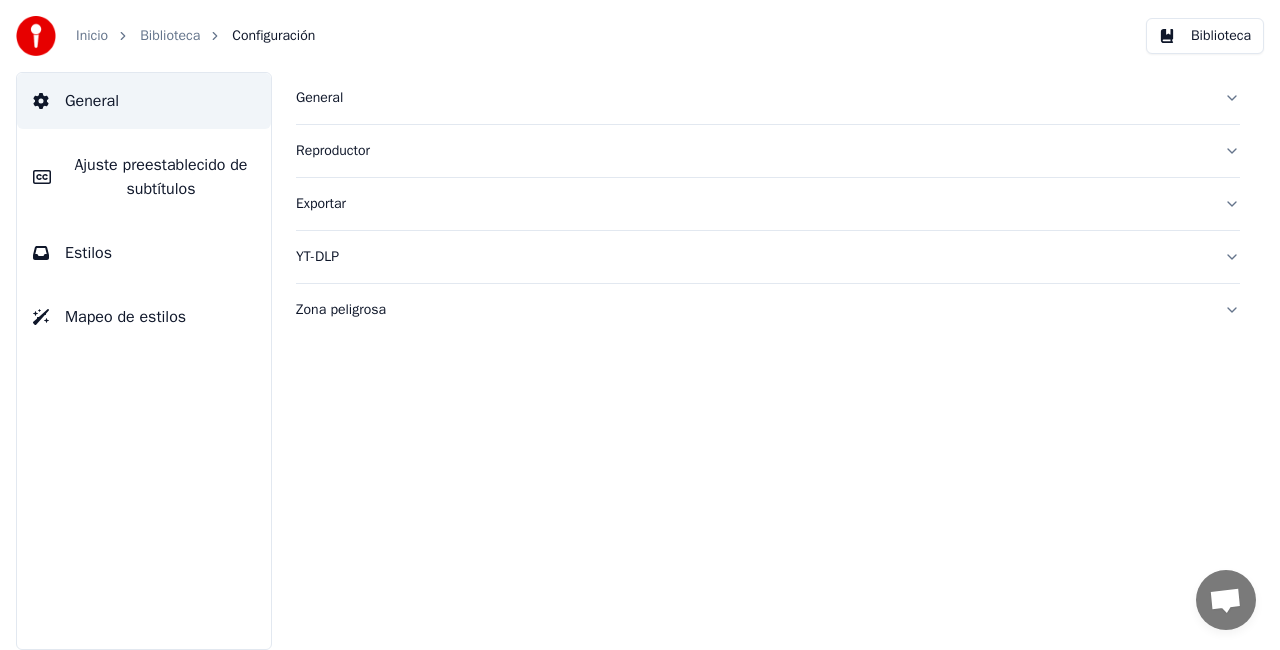 click on "General" at bounding box center [752, 98] 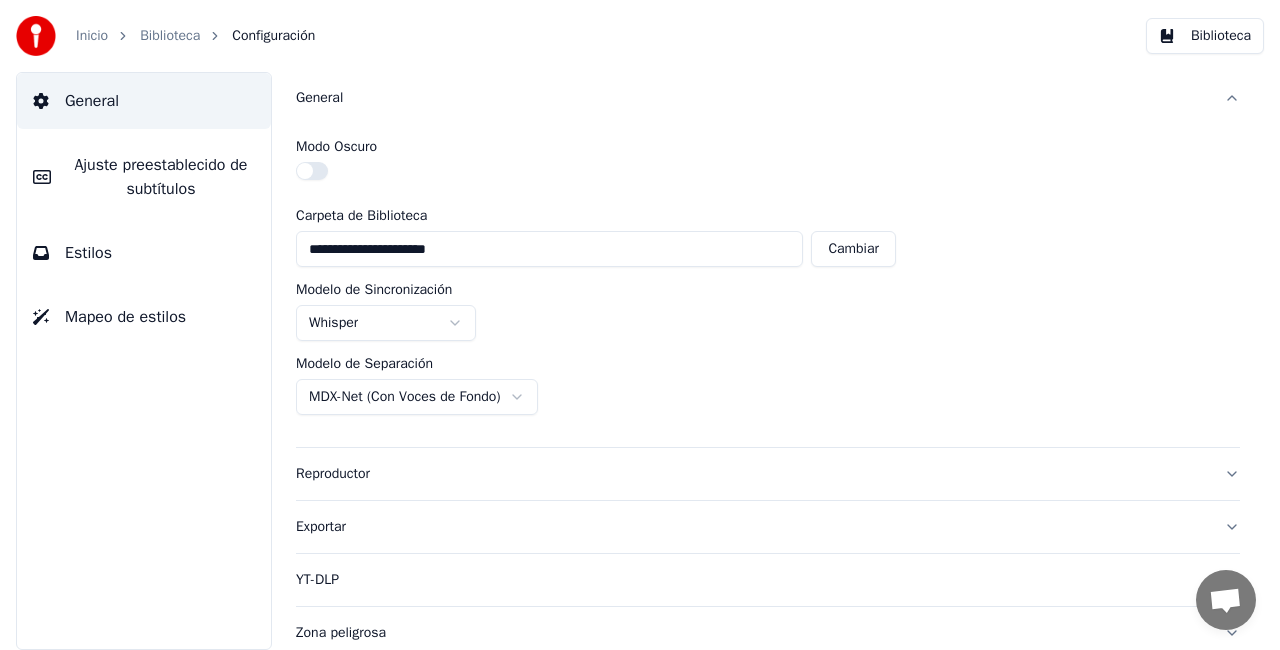 click on "**********" at bounding box center [640, 325] 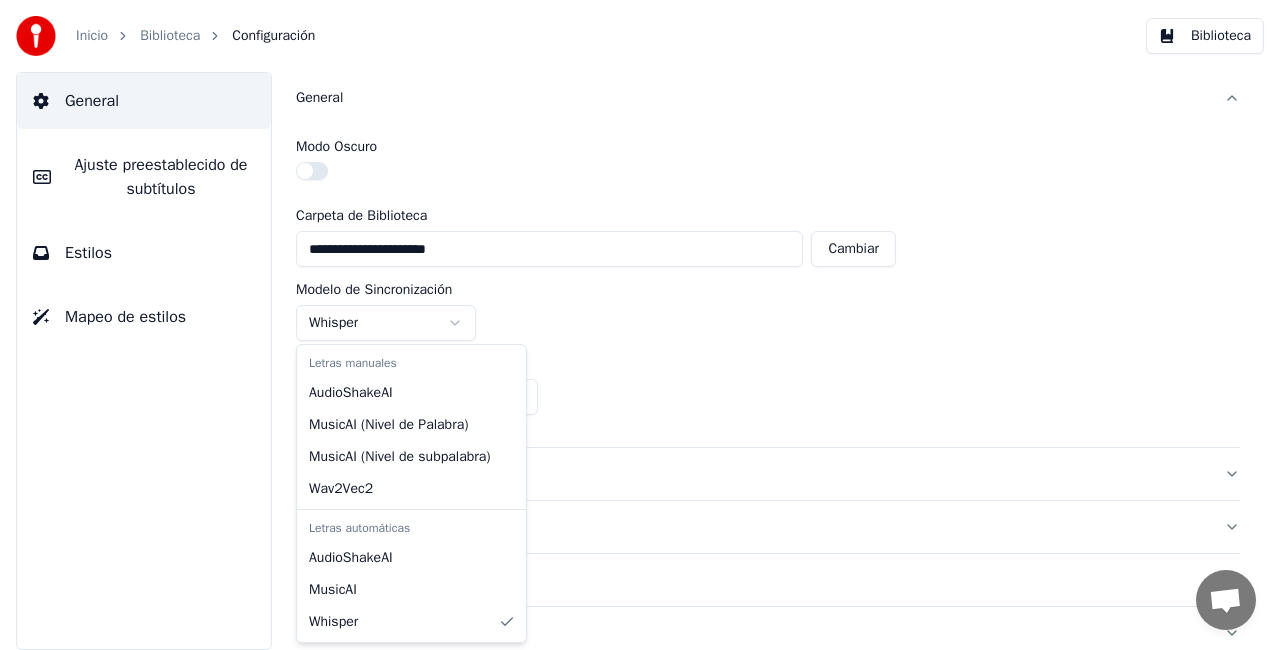 click on "**********" at bounding box center [640, 325] 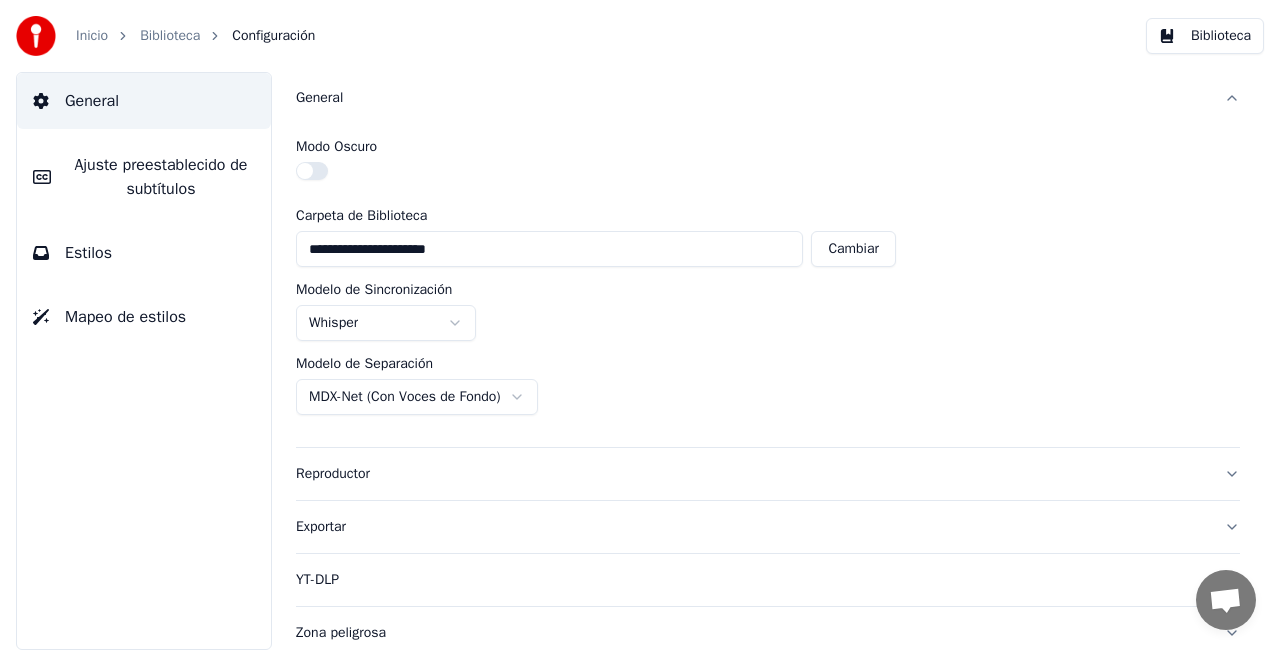 click on "Biblioteca" at bounding box center (170, 36) 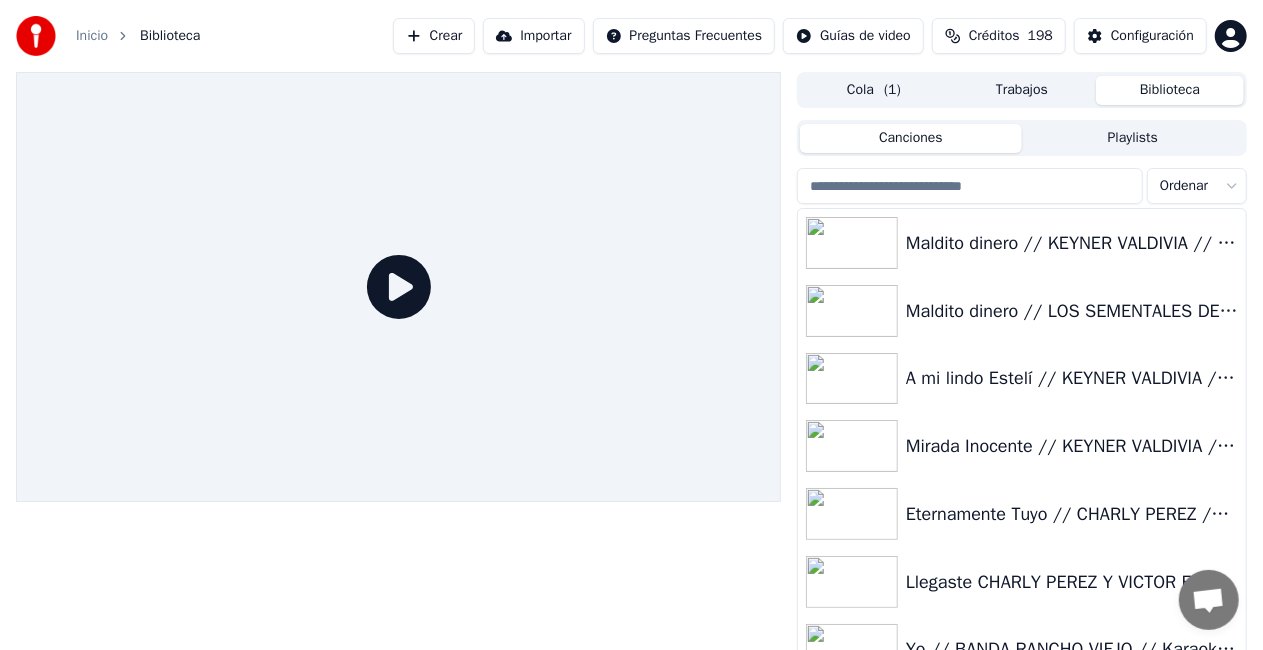 click on "Biblioteca" at bounding box center (1170, 90) 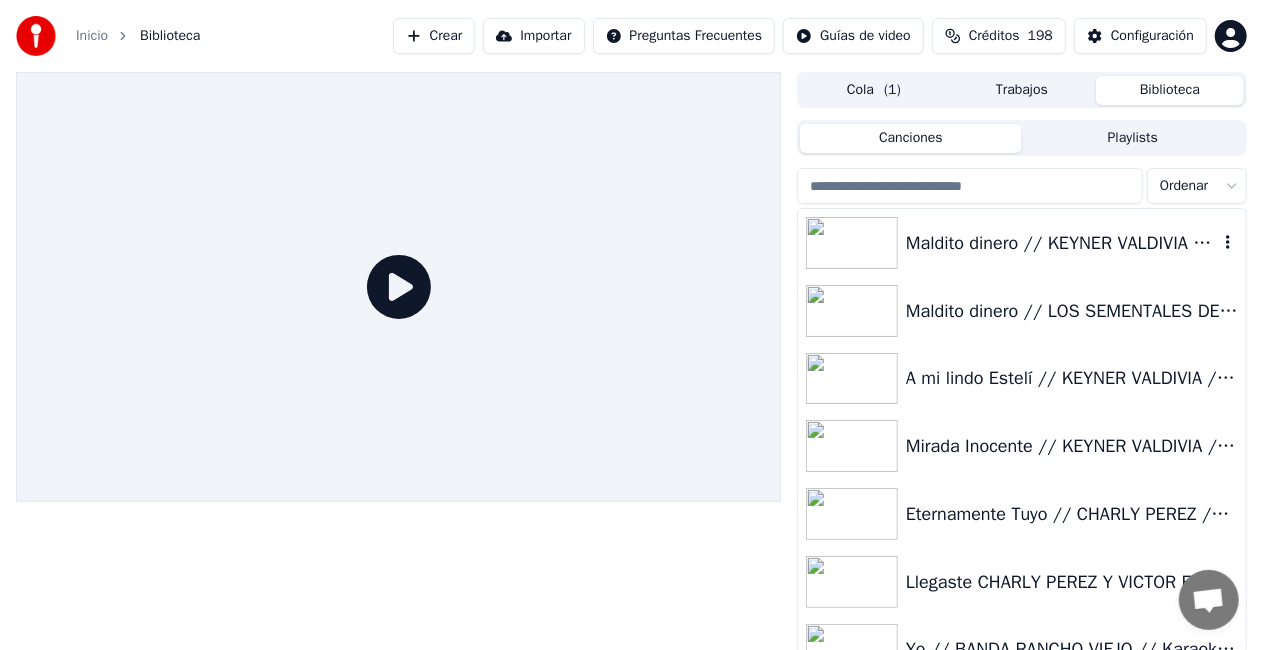 click on "Maldito dinero // KEYNER VALDIVIA // Karaoke 🎤" at bounding box center [1062, 243] 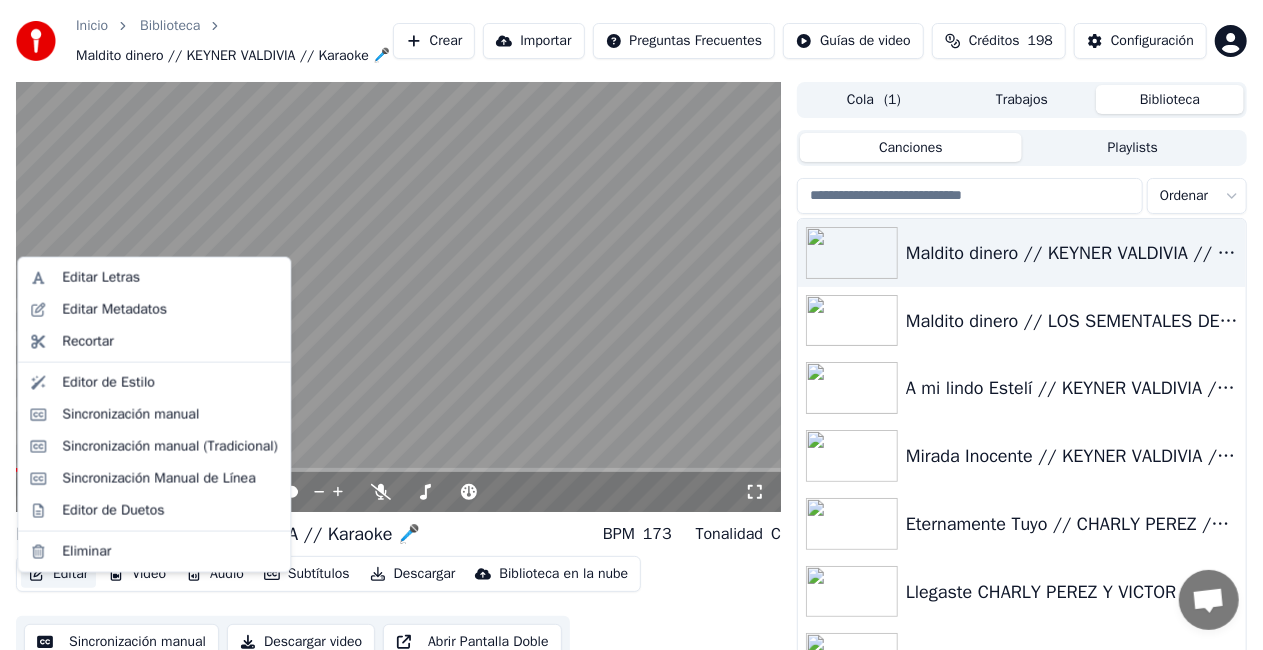 click on "Editar" at bounding box center [58, 574] 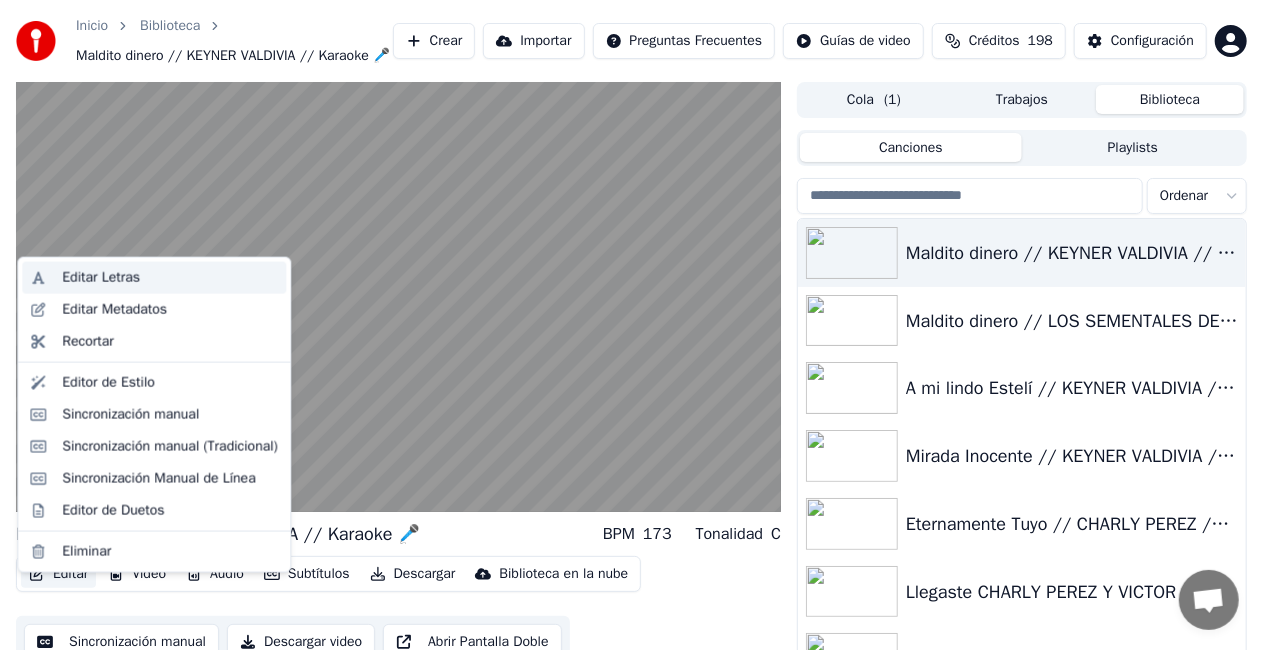 click on "Editar Letras" at bounding box center [170, 278] 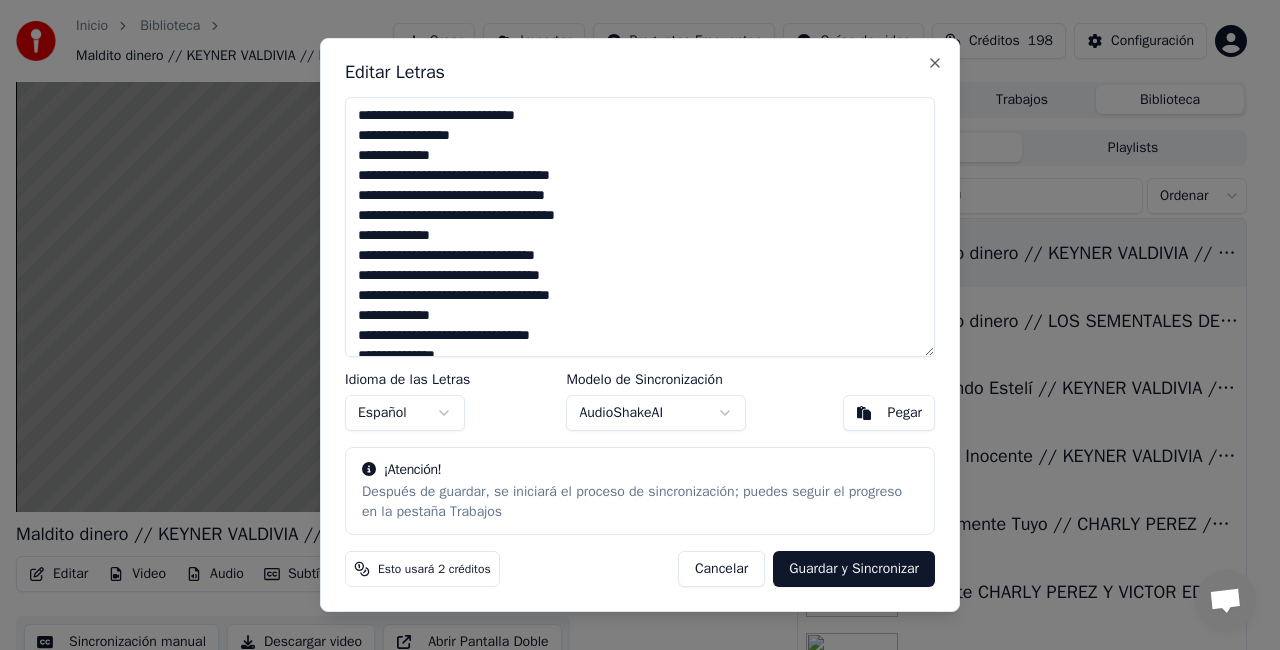 click on "Guardar y Sincronizar" at bounding box center (854, 569) 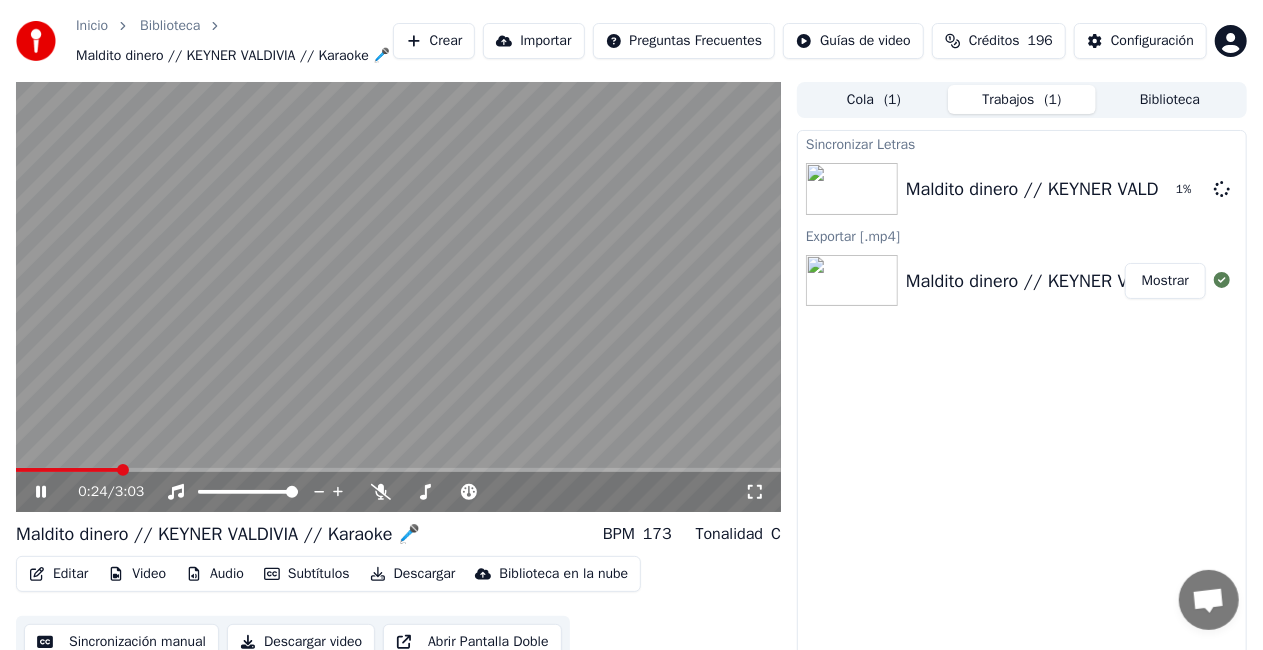 click at bounding box center [398, 297] 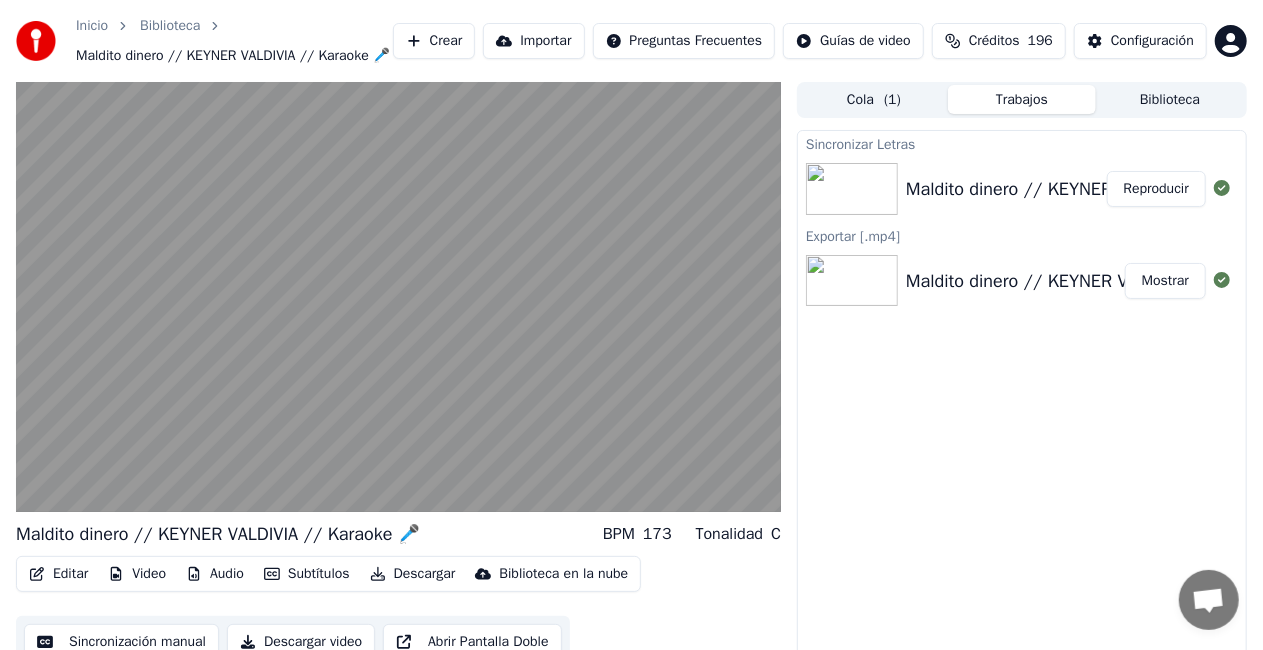 click on "Reproducir" at bounding box center [1156, 189] 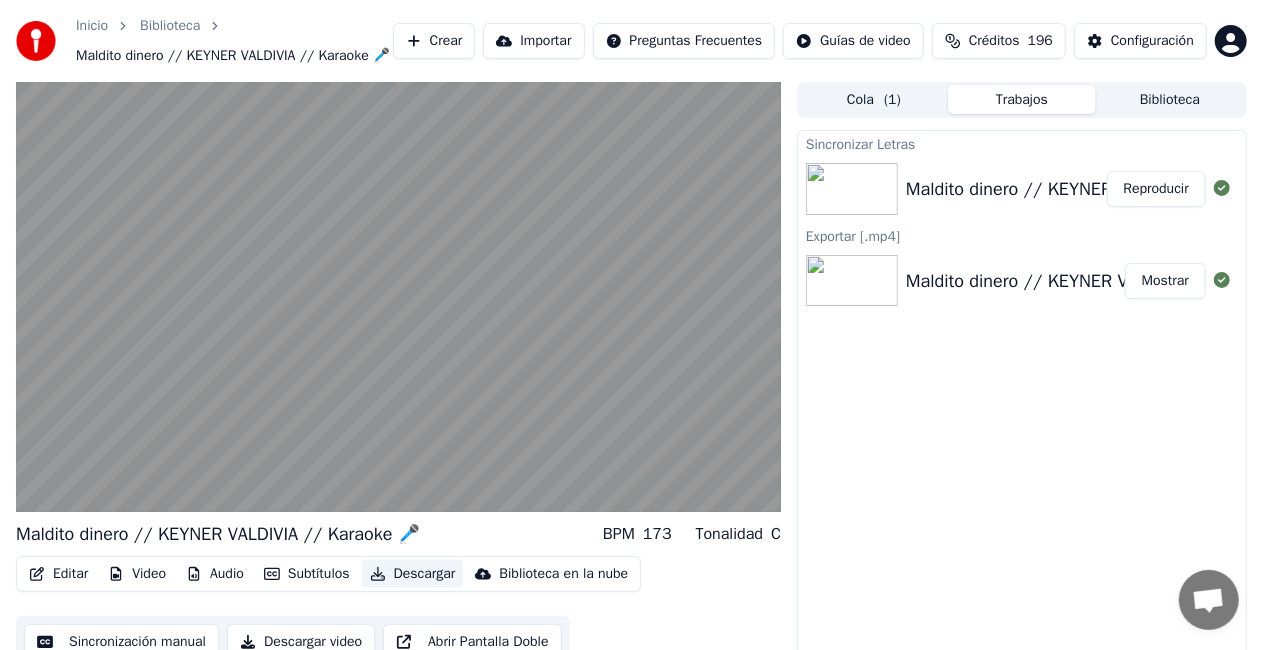 click on "Descargar" at bounding box center [413, 574] 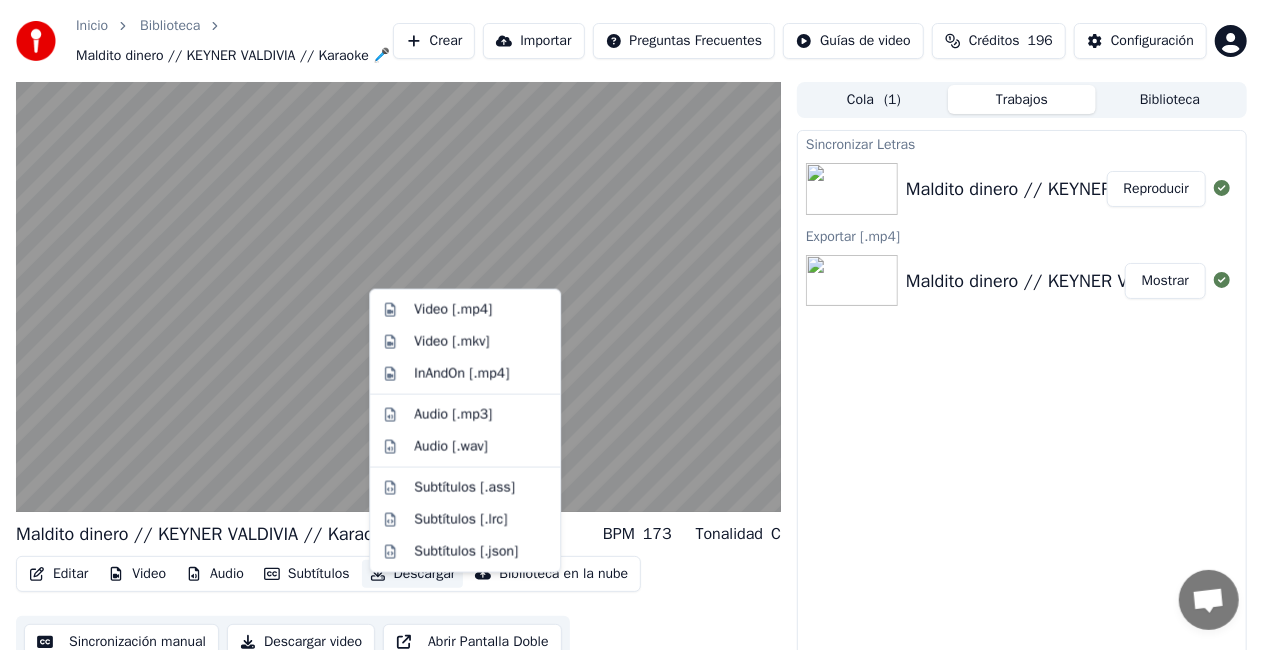 click on "Descargar" at bounding box center (413, 574) 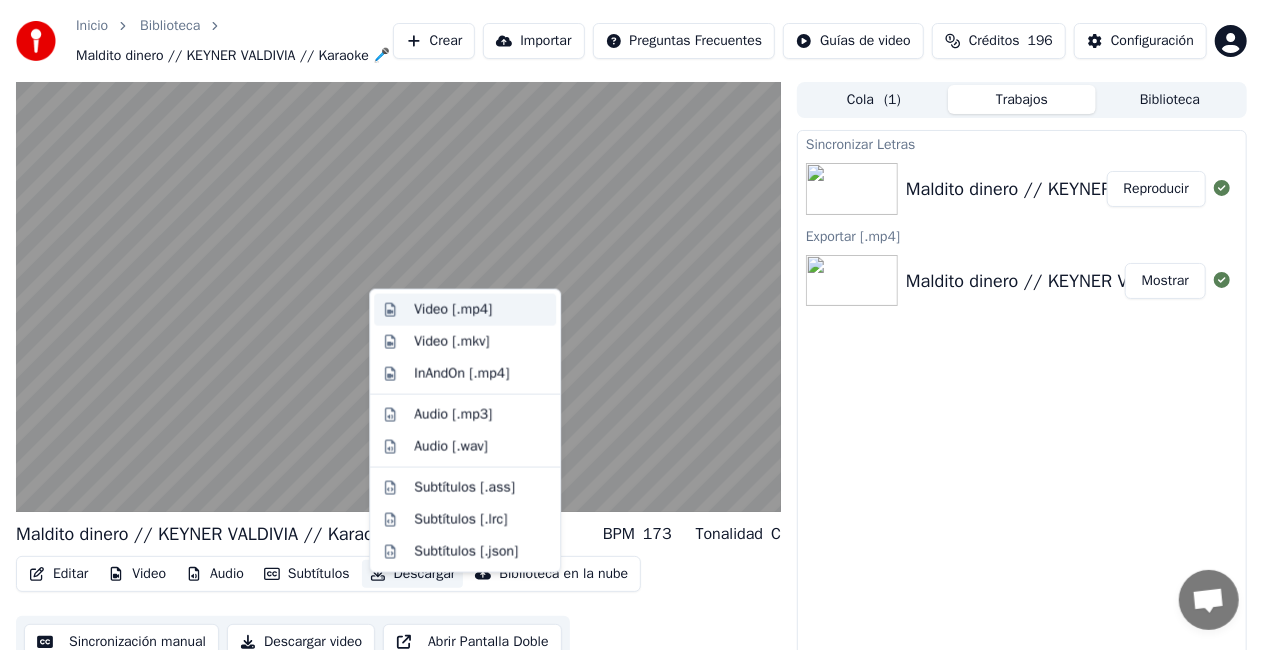 click on "Video [.mp4]" at bounding box center (453, 310) 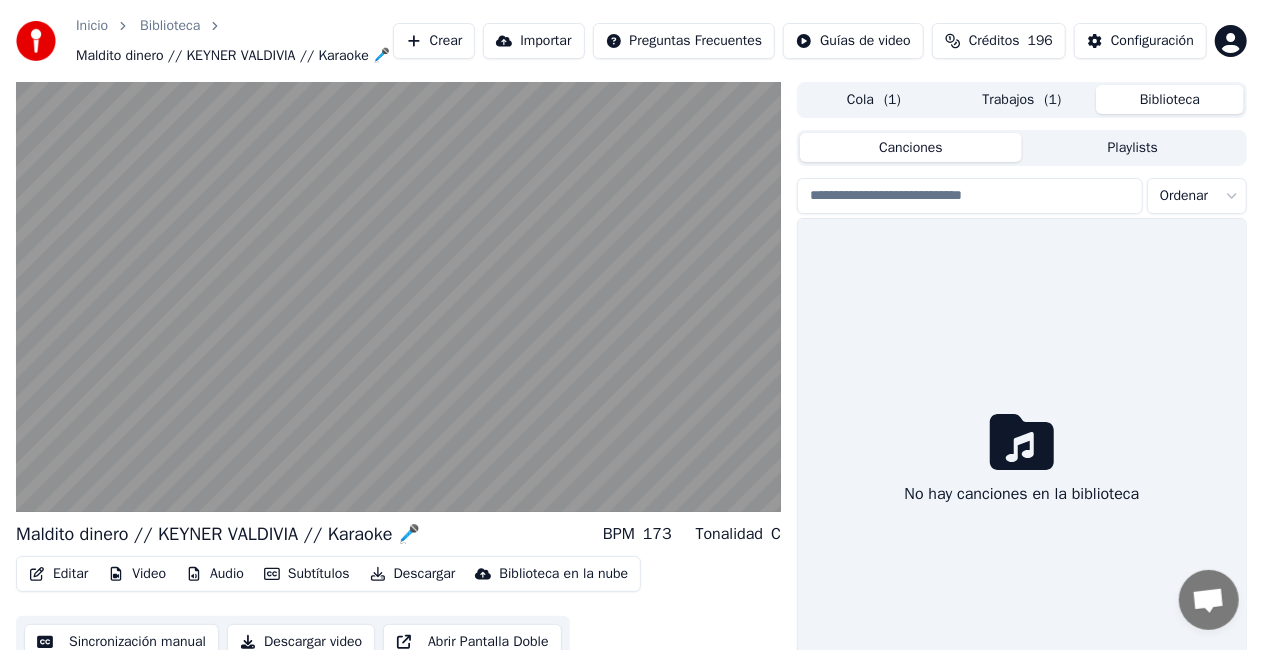 click on "Biblioteca" at bounding box center [1170, 99] 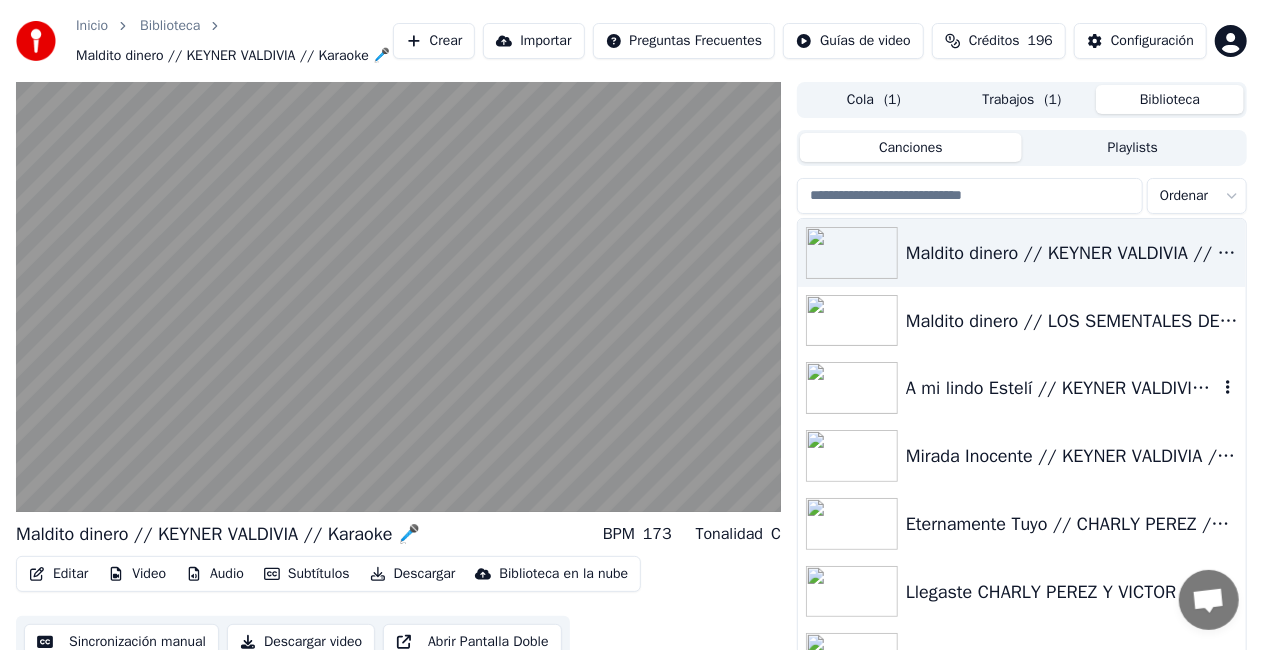click on "A mi lindo Estelí // KEYNER VALDIVIA // Karaoke 🎤" at bounding box center (1062, 388) 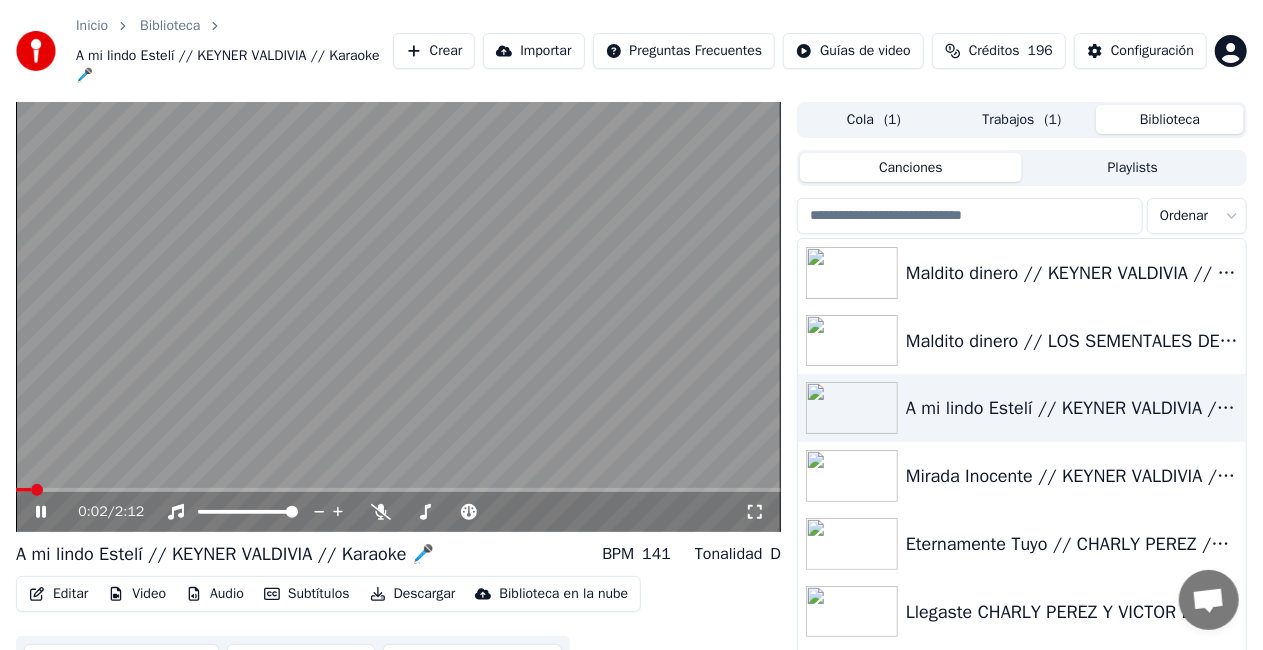 click on "Editar" at bounding box center (58, 594) 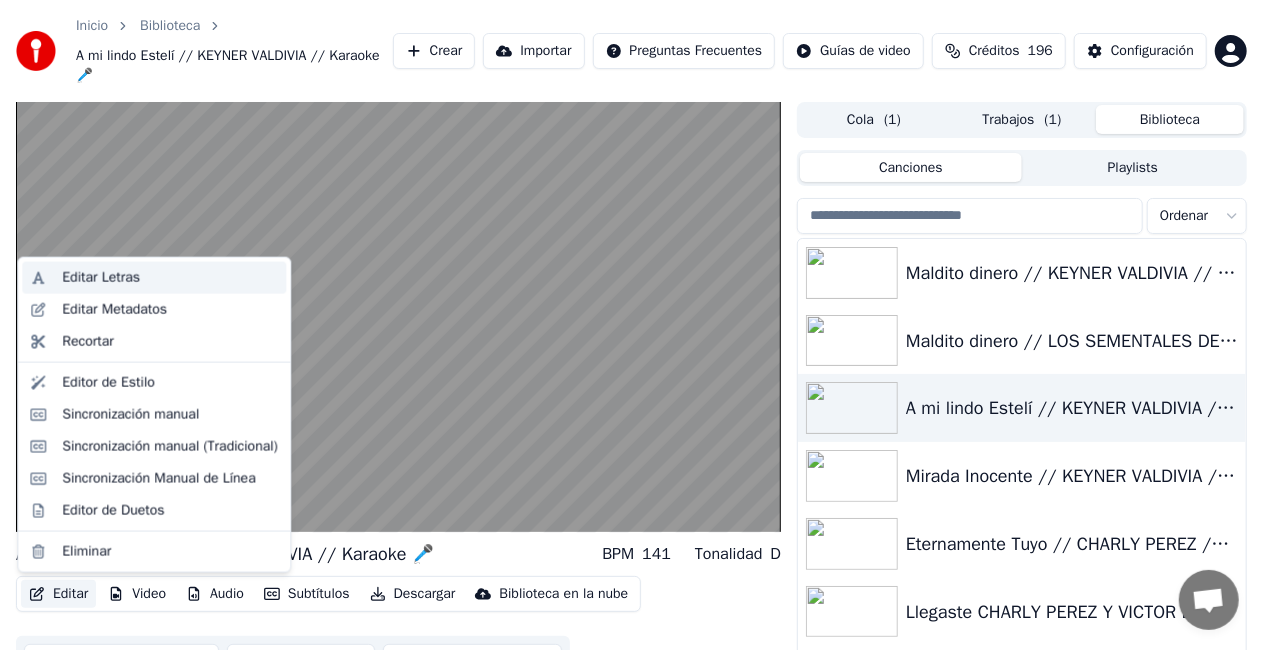 click on "Editar Letras" at bounding box center (101, 278) 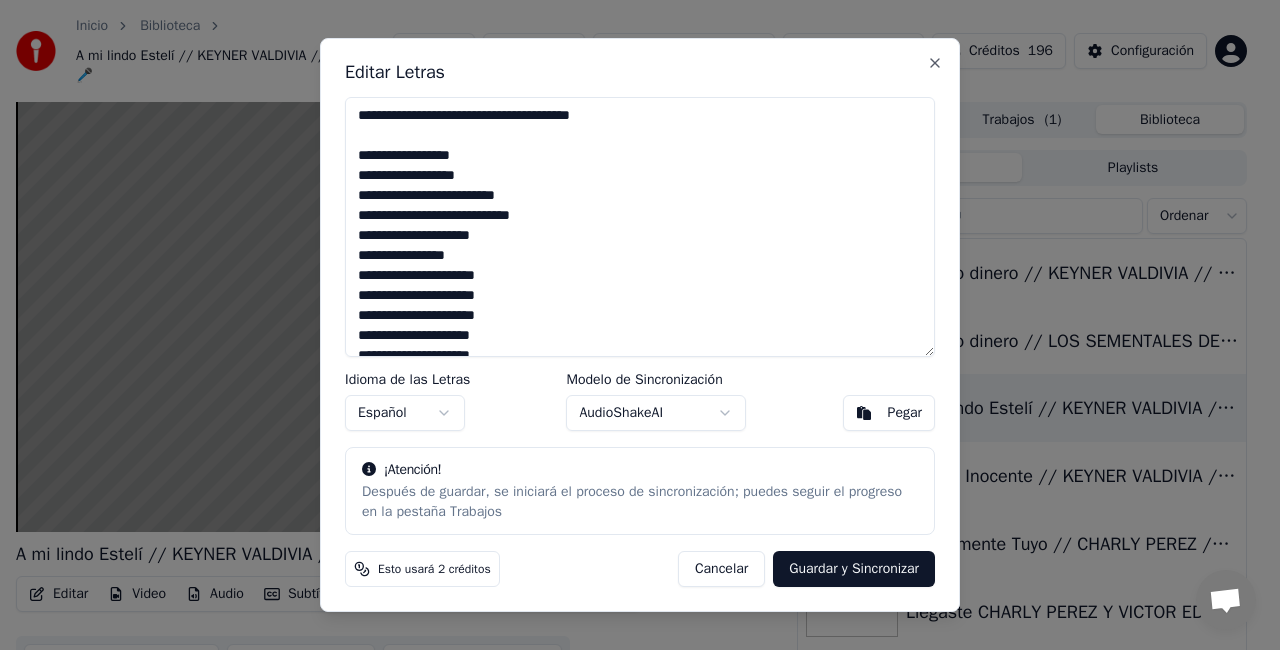 click on "**********" at bounding box center [640, 227] 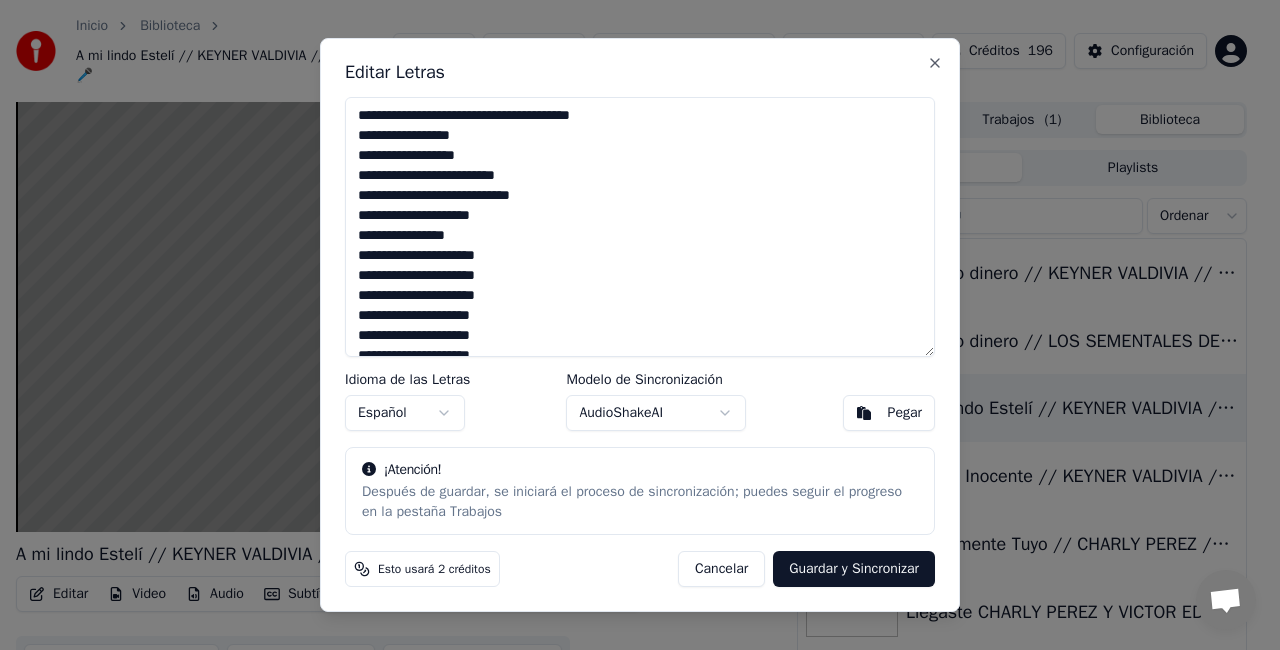 type on "**********" 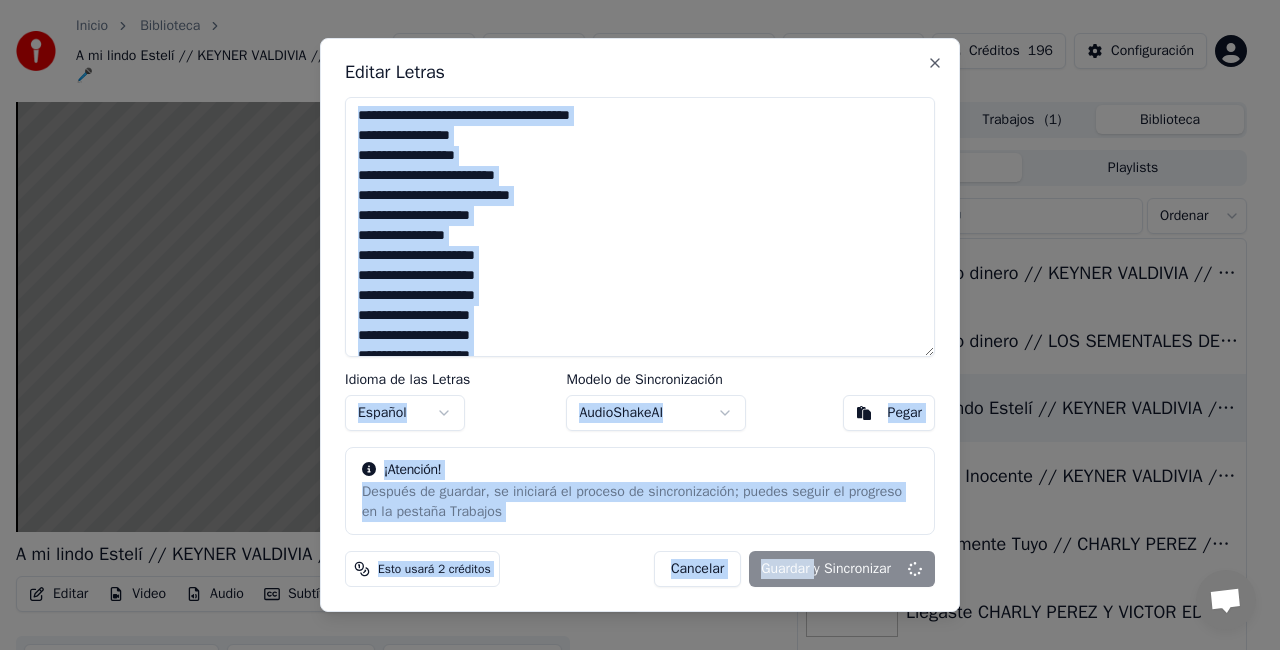 drag, startPoint x: 804, startPoint y: 559, endPoint x: 764, endPoint y: 280, distance: 281.85278 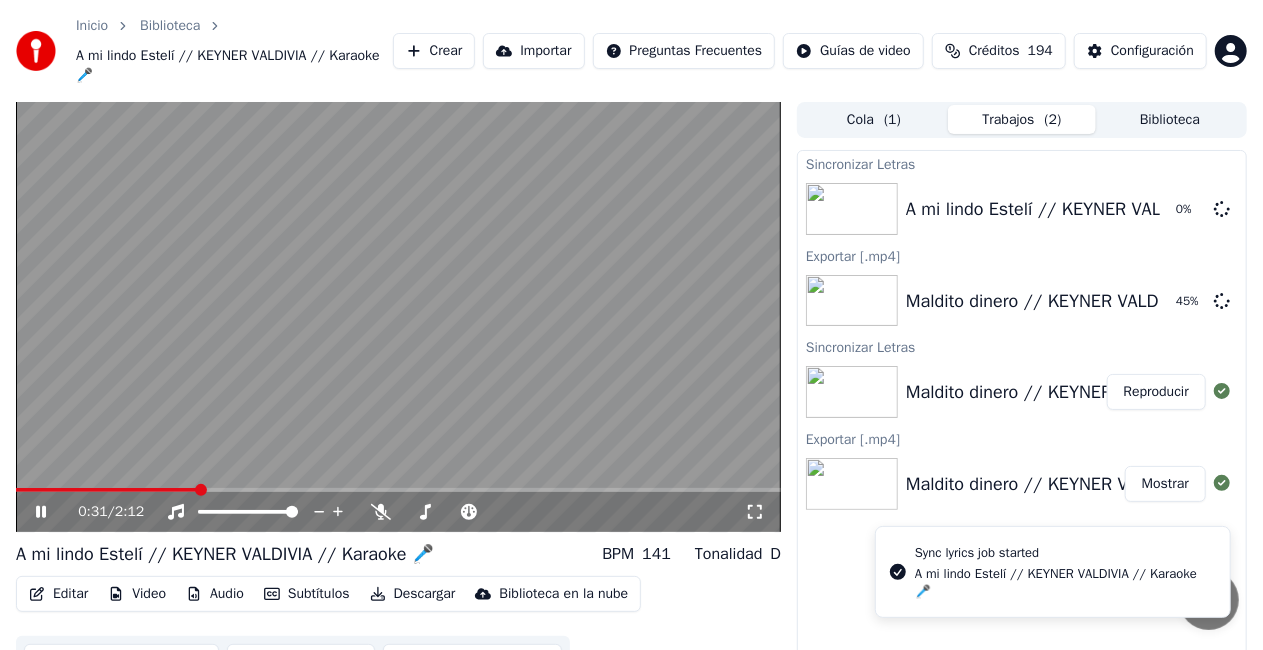 click 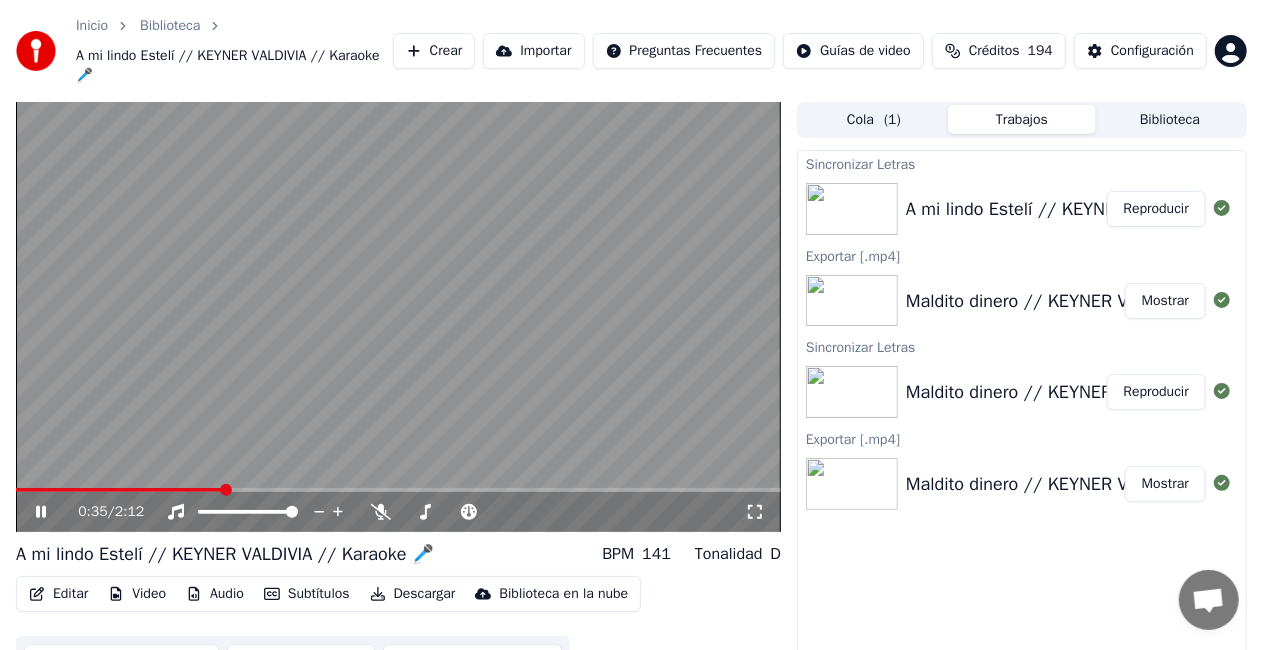 click on "Reproducir" at bounding box center [1156, 209] 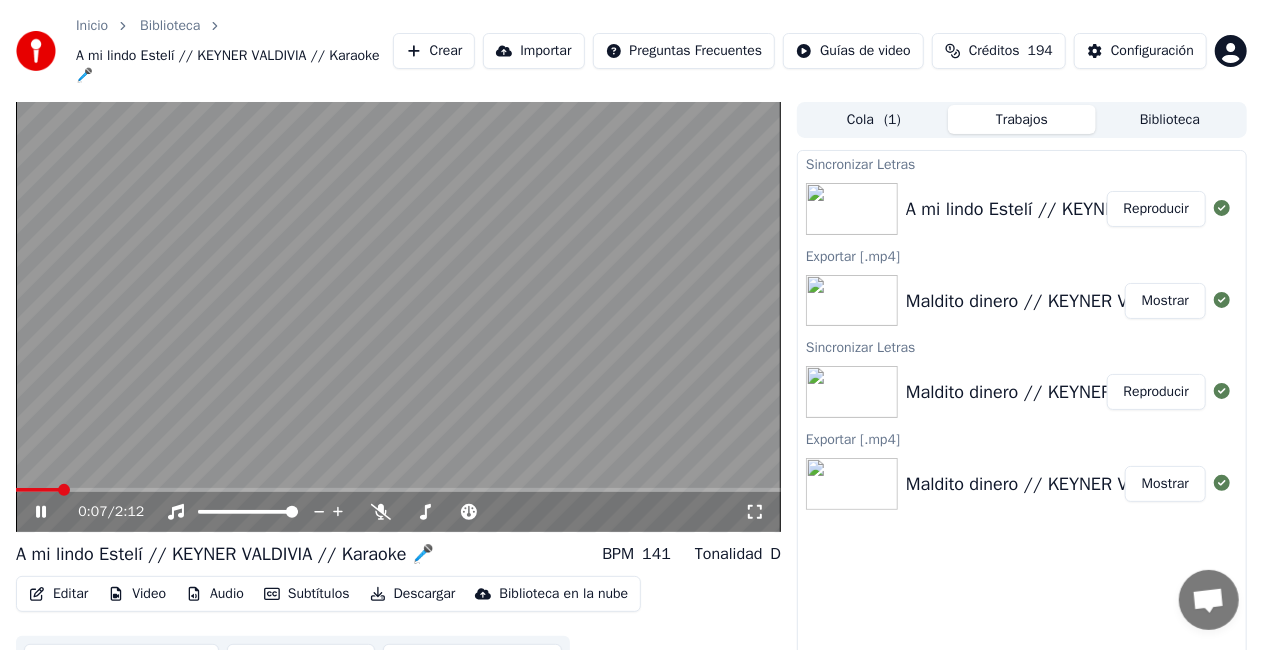 click on "Descargar" at bounding box center (413, 594) 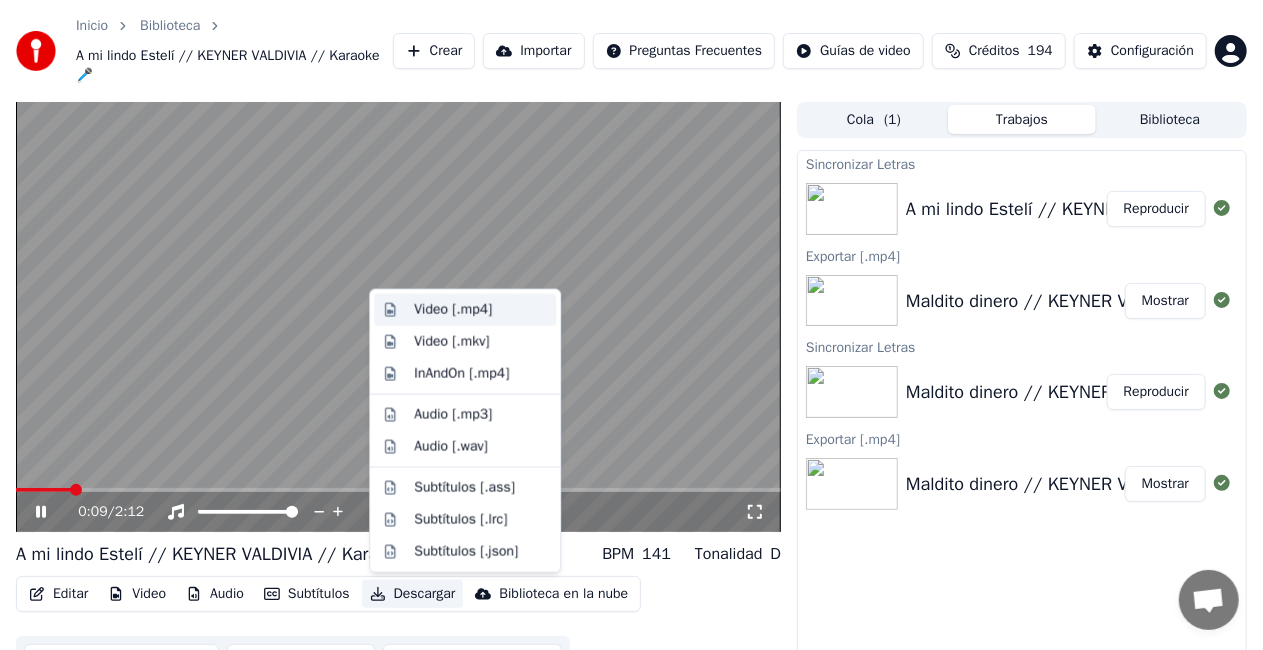 click on "Video [.mp4]" at bounding box center [453, 310] 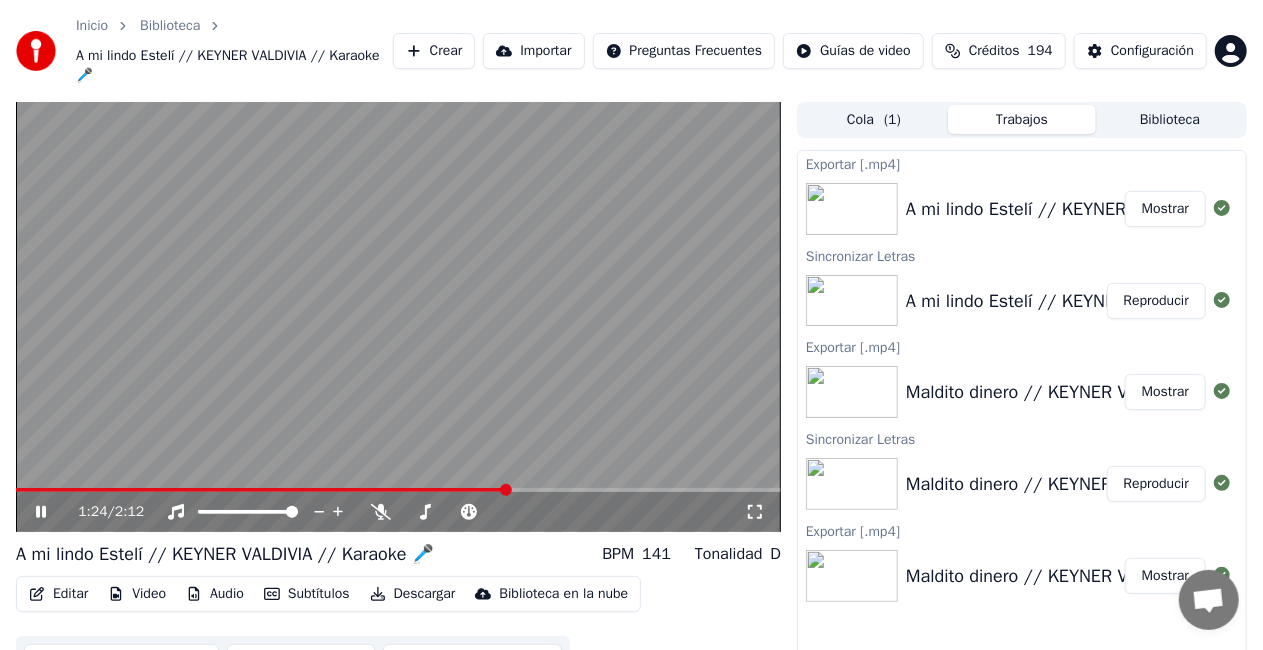 click at bounding box center (398, 317) 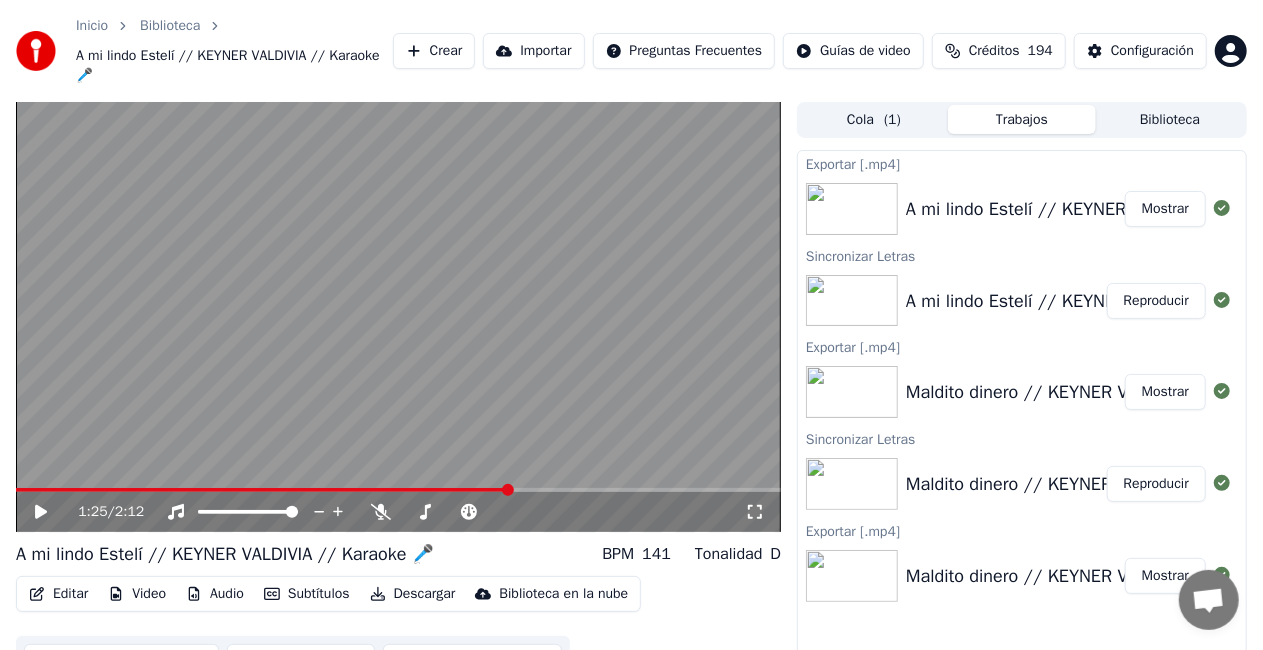 click on "Biblioteca" at bounding box center (1170, 119) 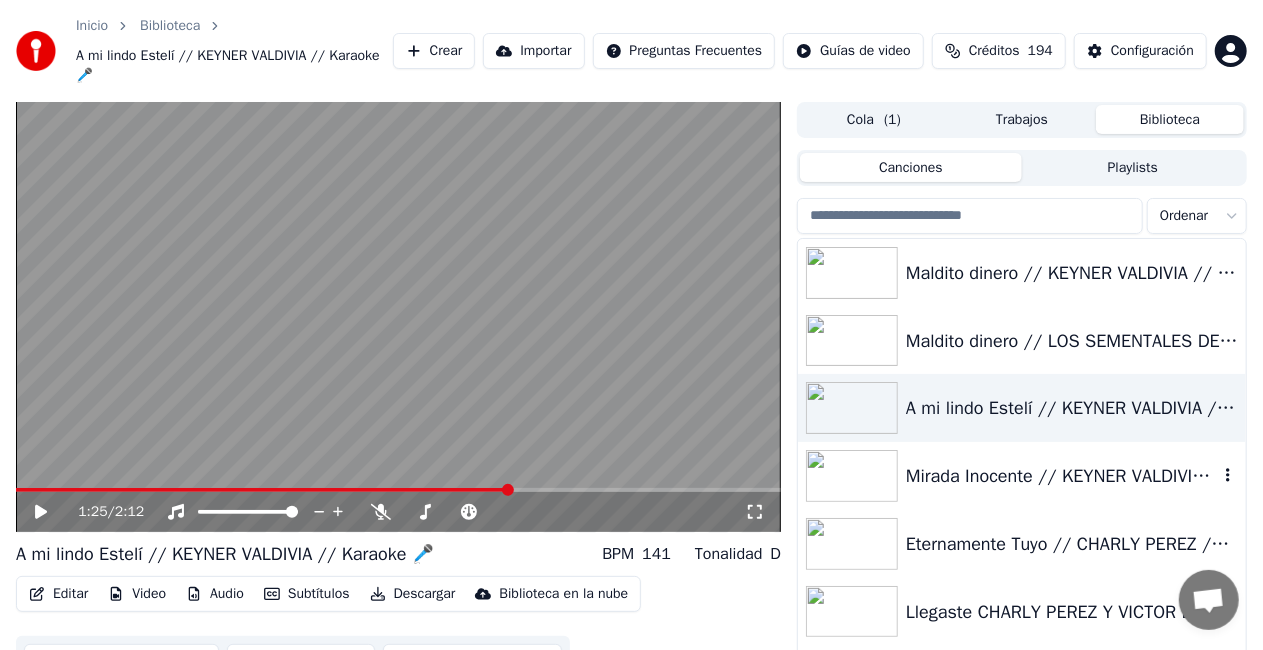 click on "Mirada Inocente // KEYNER VALDIVIA // Karaoke 🎤" at bounding box center (1062, 476) 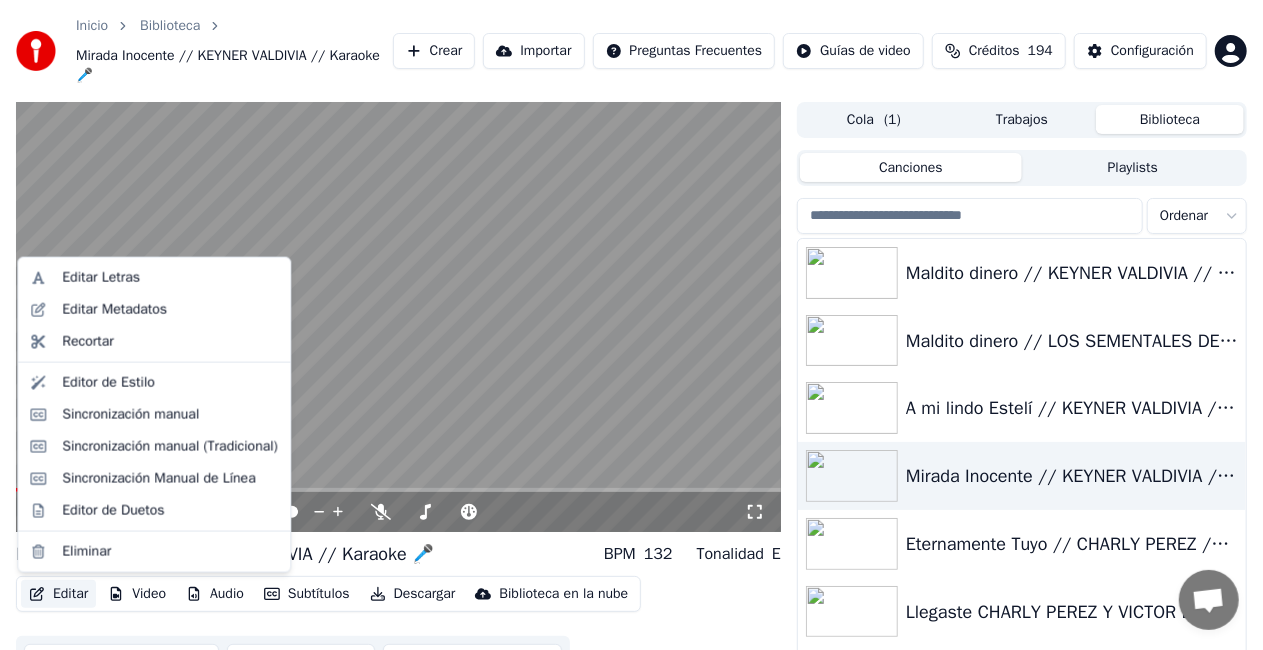 click on "Editar" at bounding box center [58, 594] 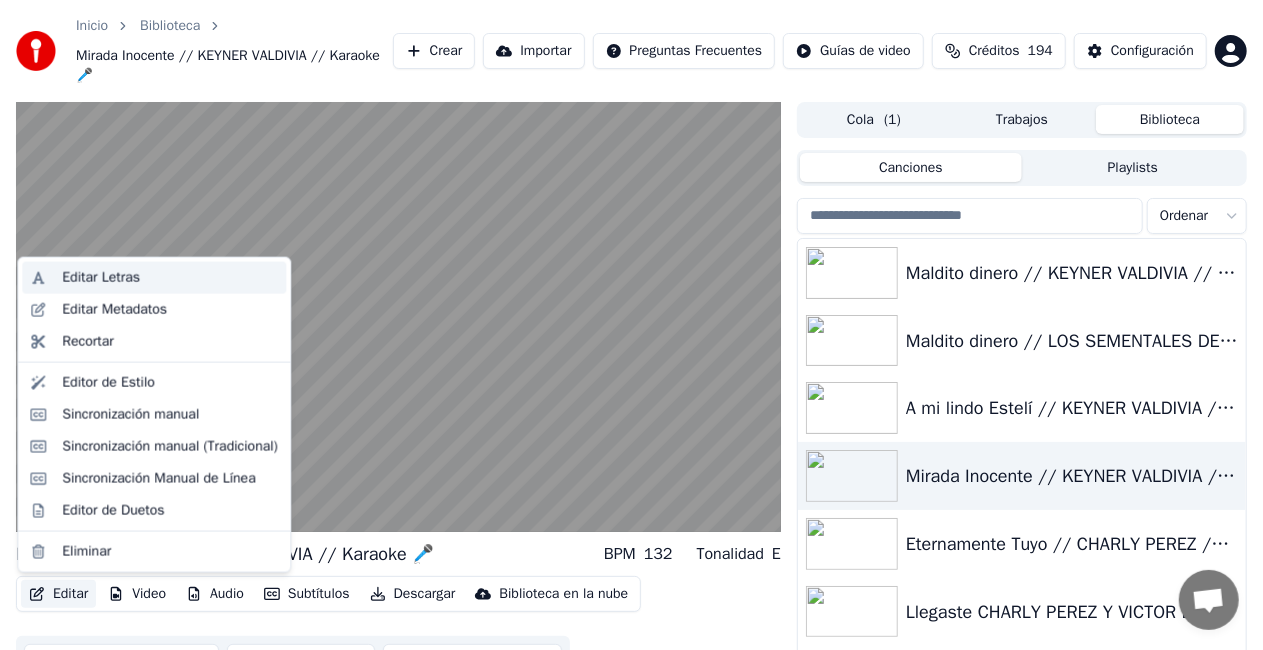 click on "Editar Letras" at bounding box center (101, 278) 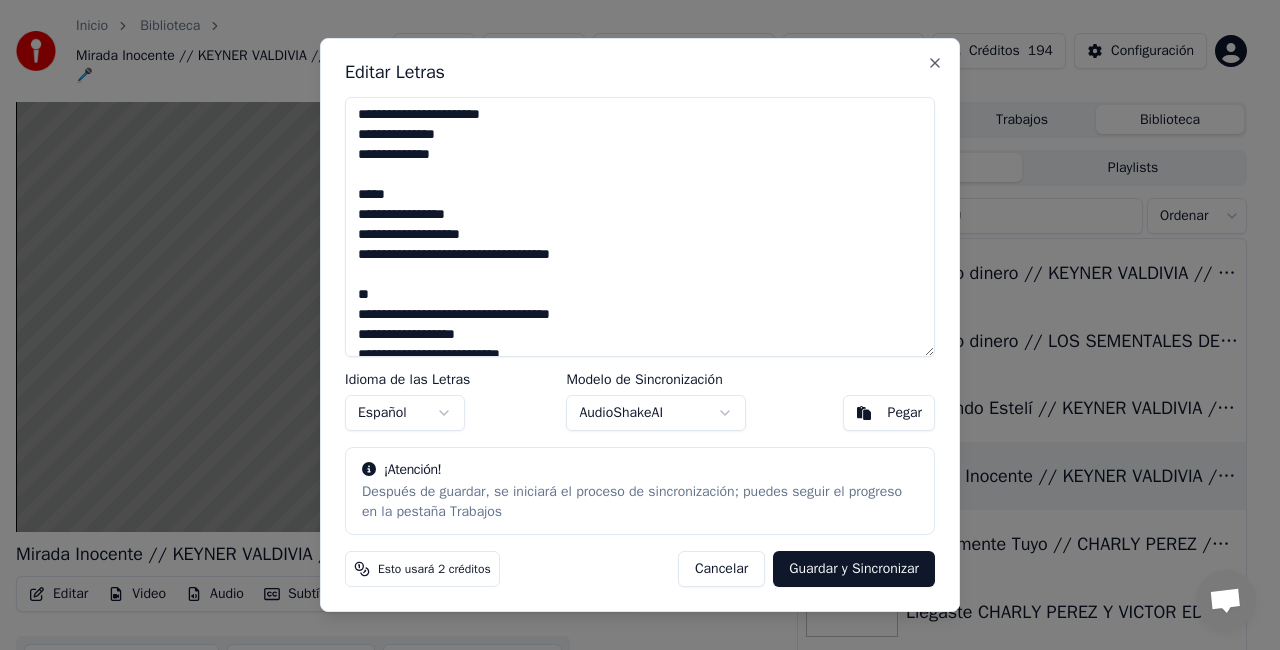 scroll, scrollTop: 387, scrollLeft: 0, axis: vertical 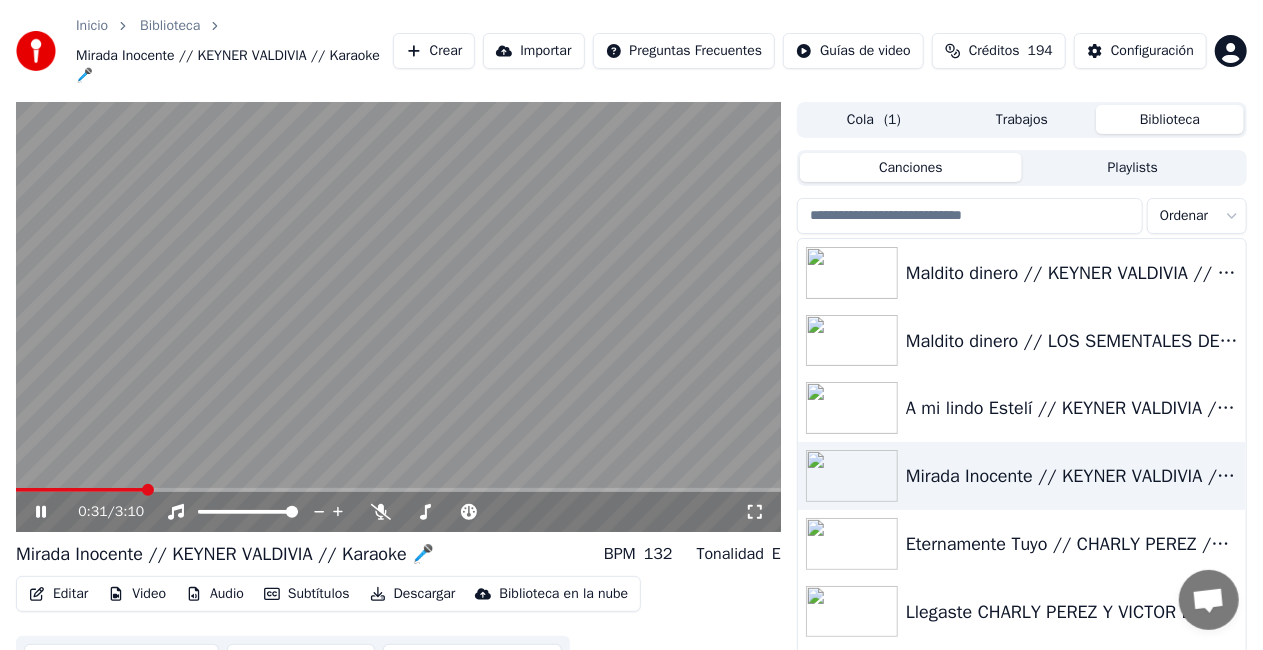 click on "0:31  /  3:10" at bounding box center [398, 512] 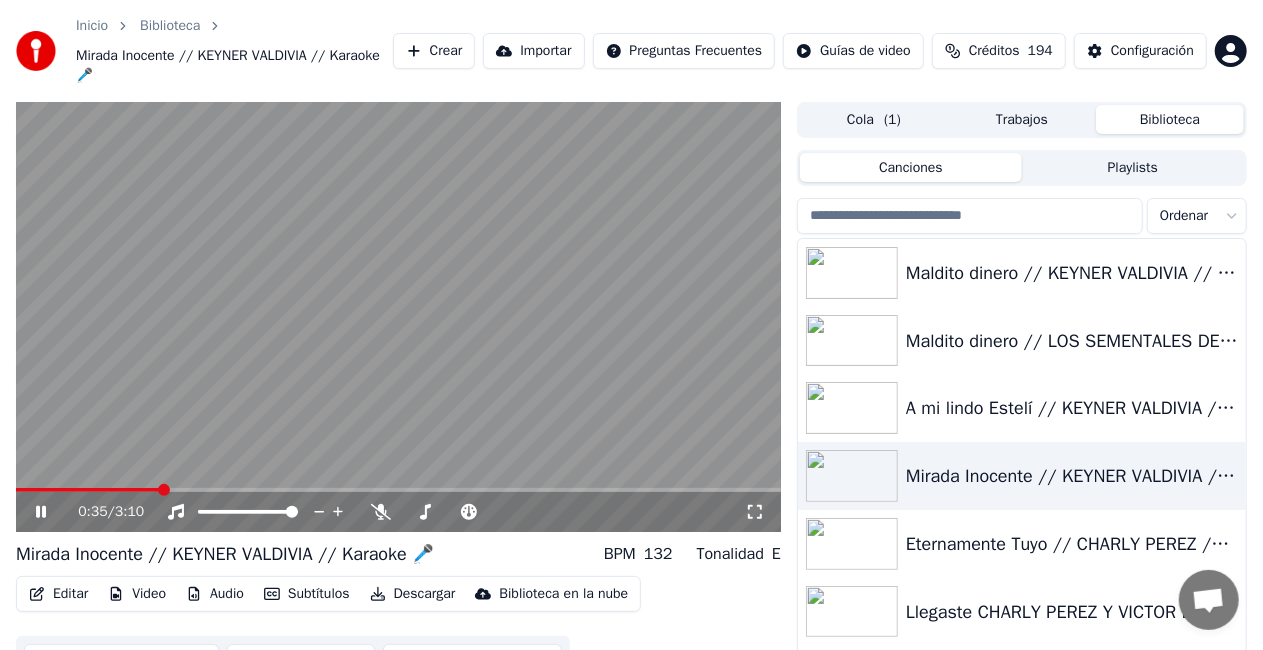 click on "0:35  /  3:10" at bounding box center [398, 512] 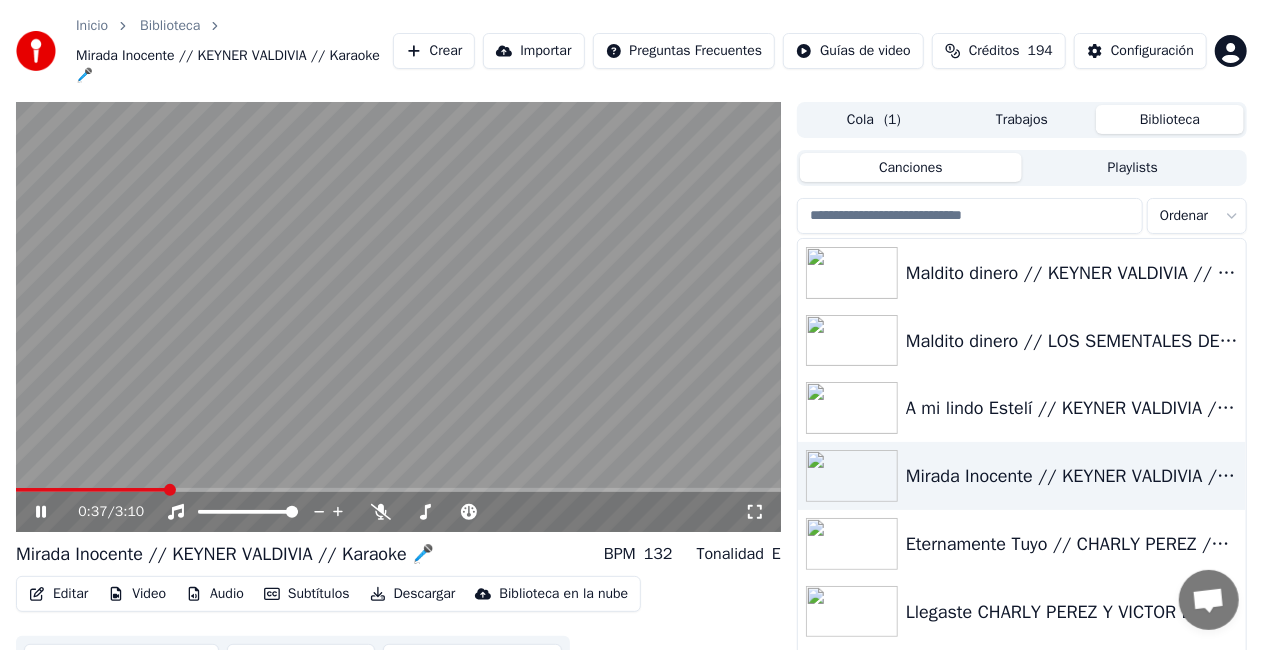 click at bounding box center (398, 490) 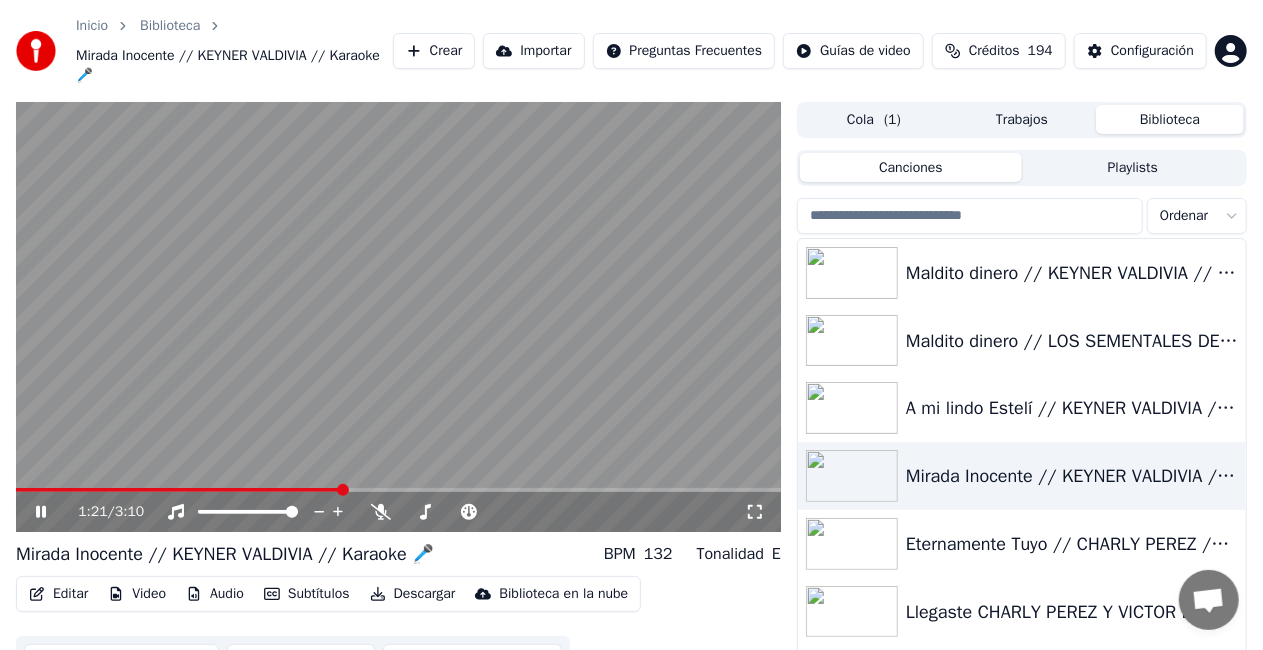 click at bounding box center [398, 490] 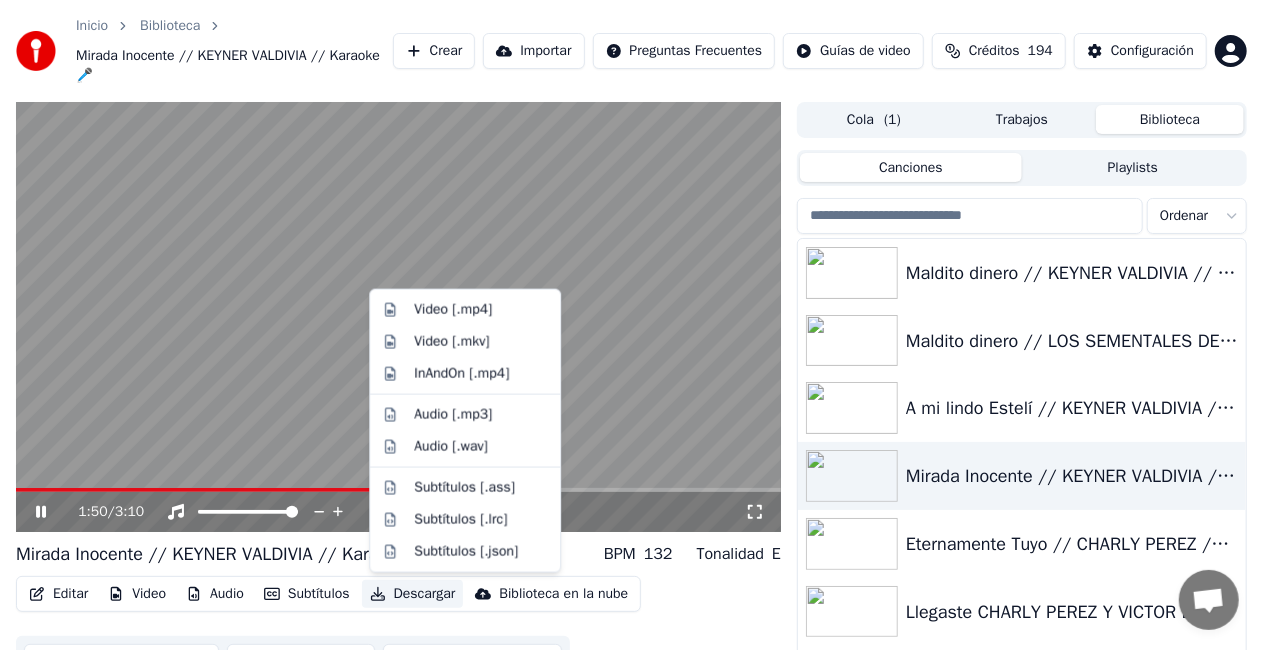 click on "Descargar" at bounding box center (413, 594) 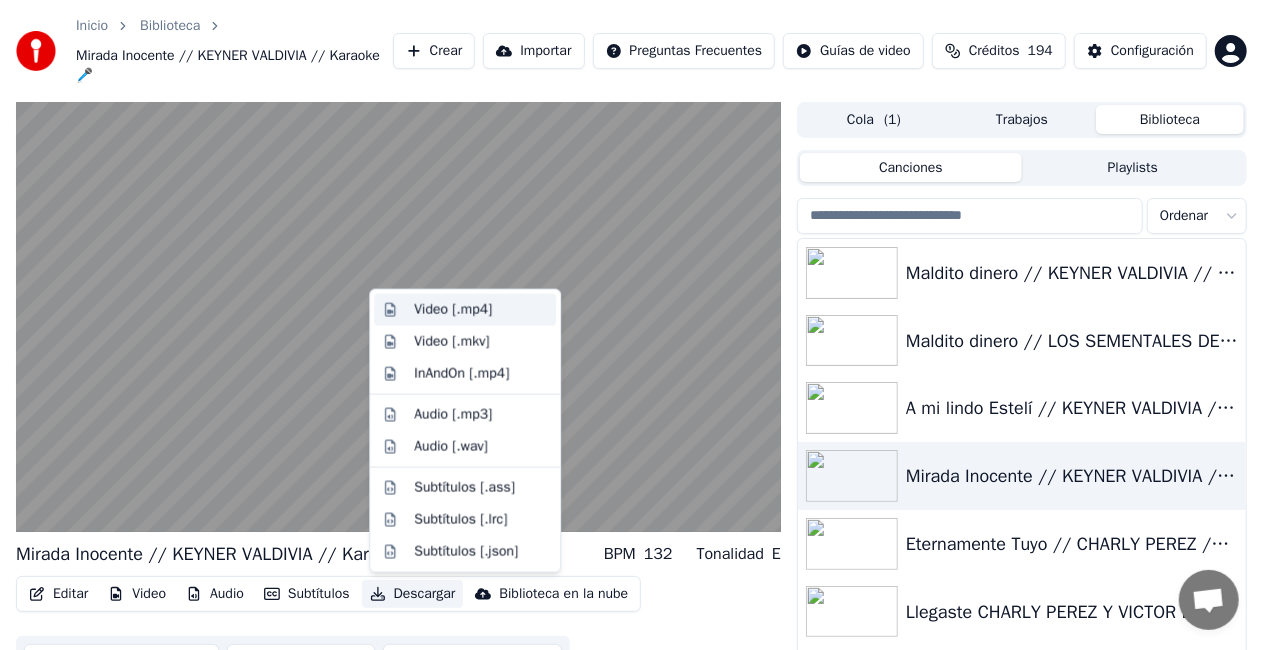 click on "Video [.mp4]" at bounding box center [453, 310] 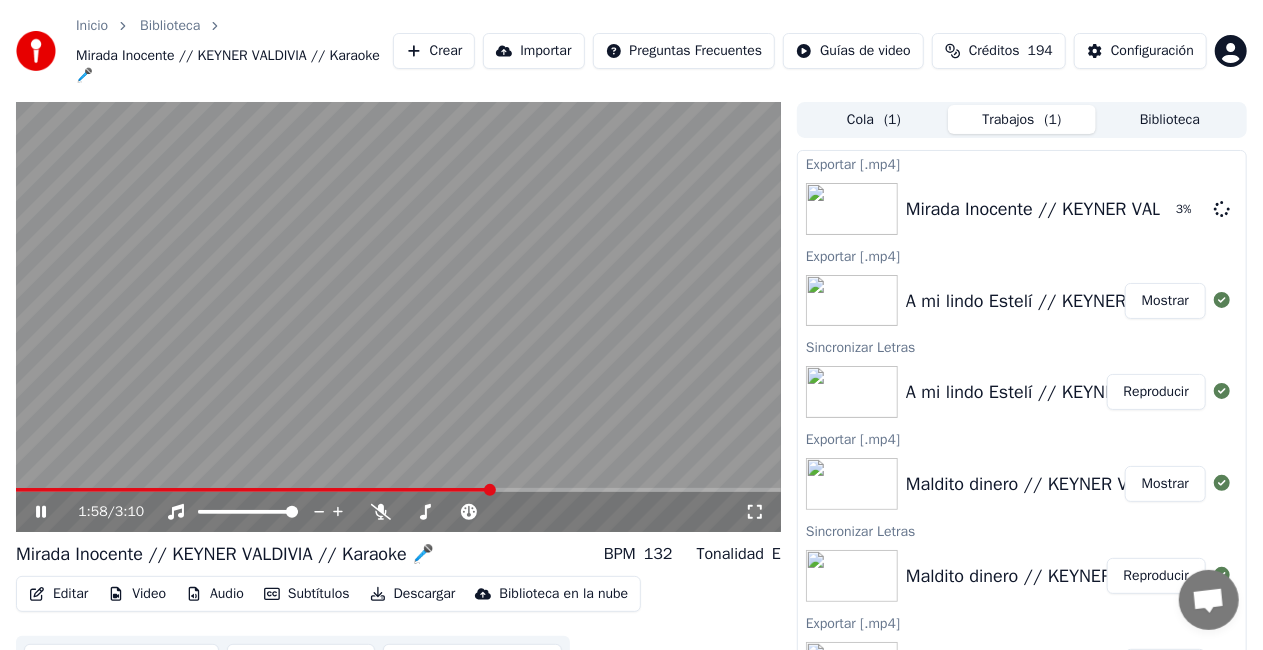 click at bounding box center (398, 317) 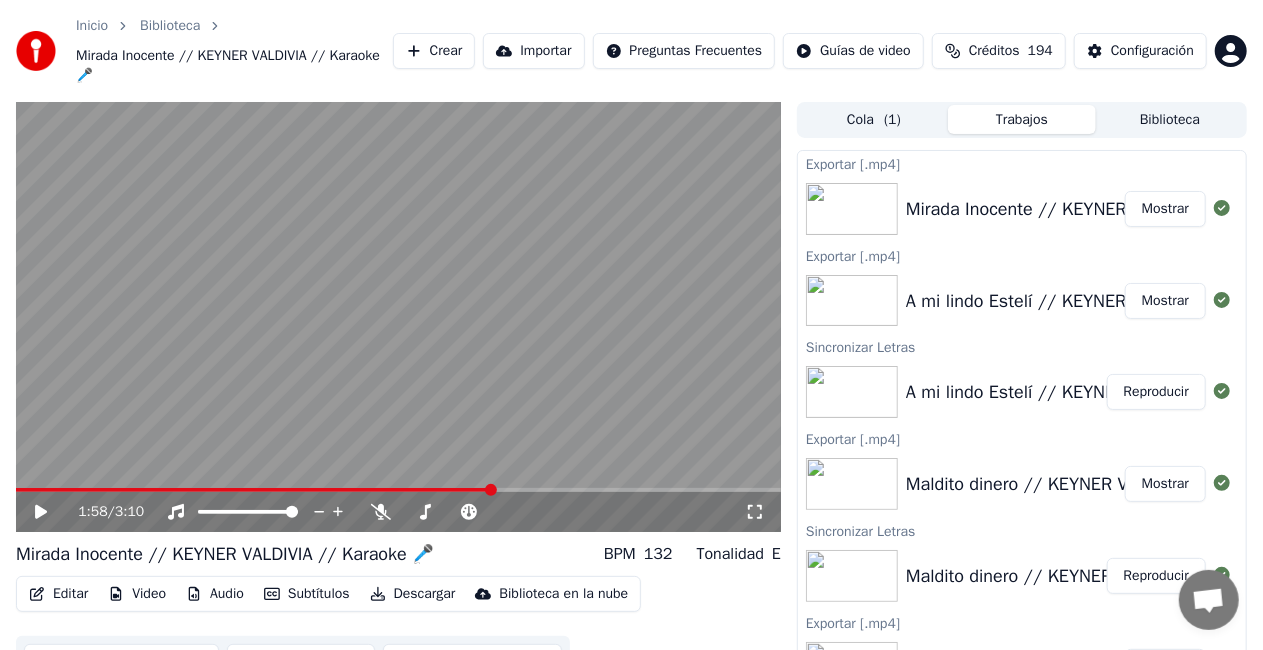 click on "Crear" at bounding box center [434, 51] 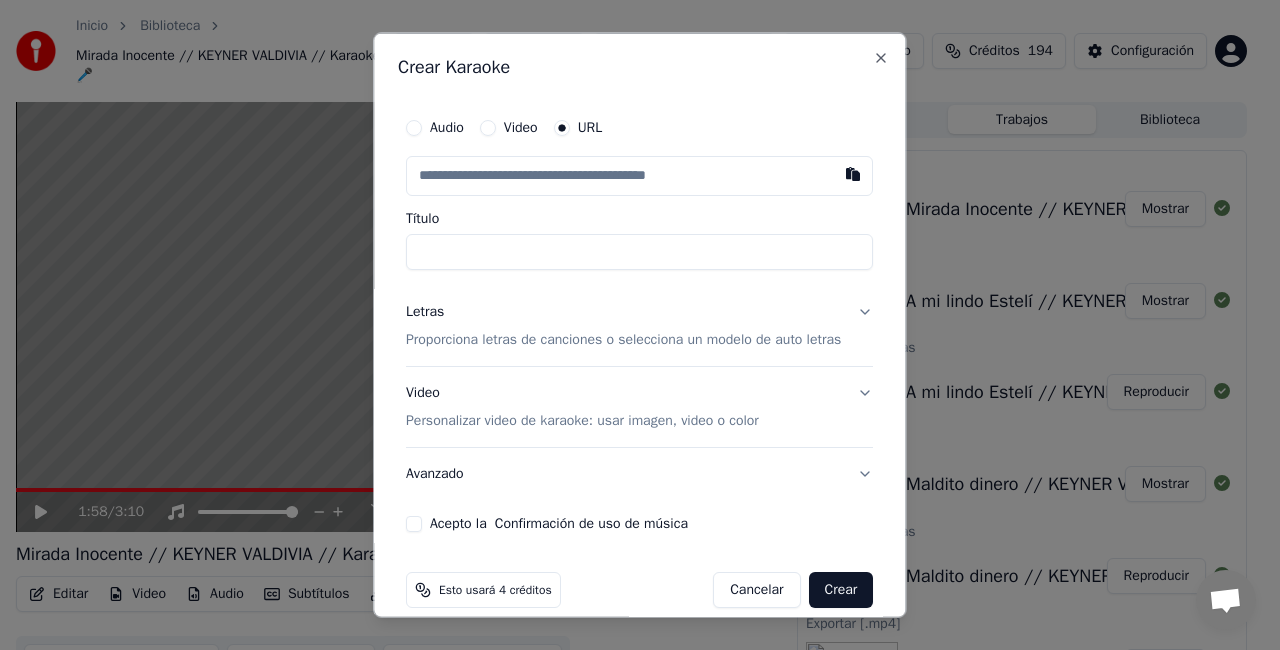 click at bounding box center (639, 176) 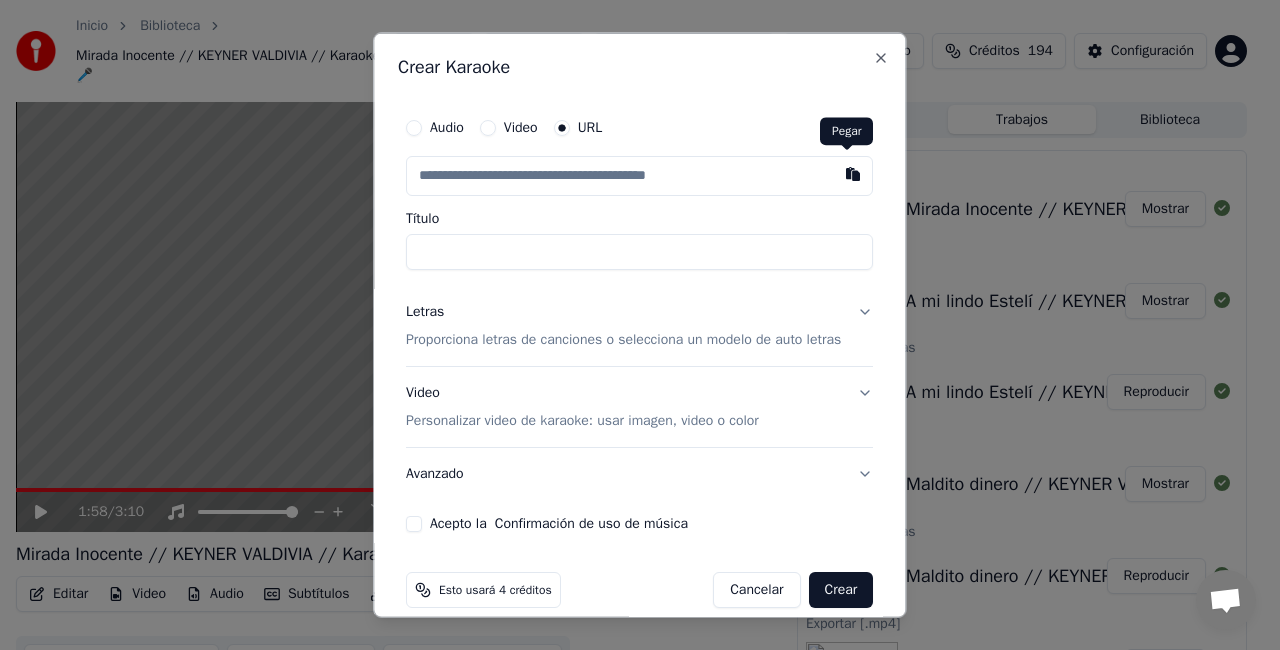 click at bounding box center (854, 174) 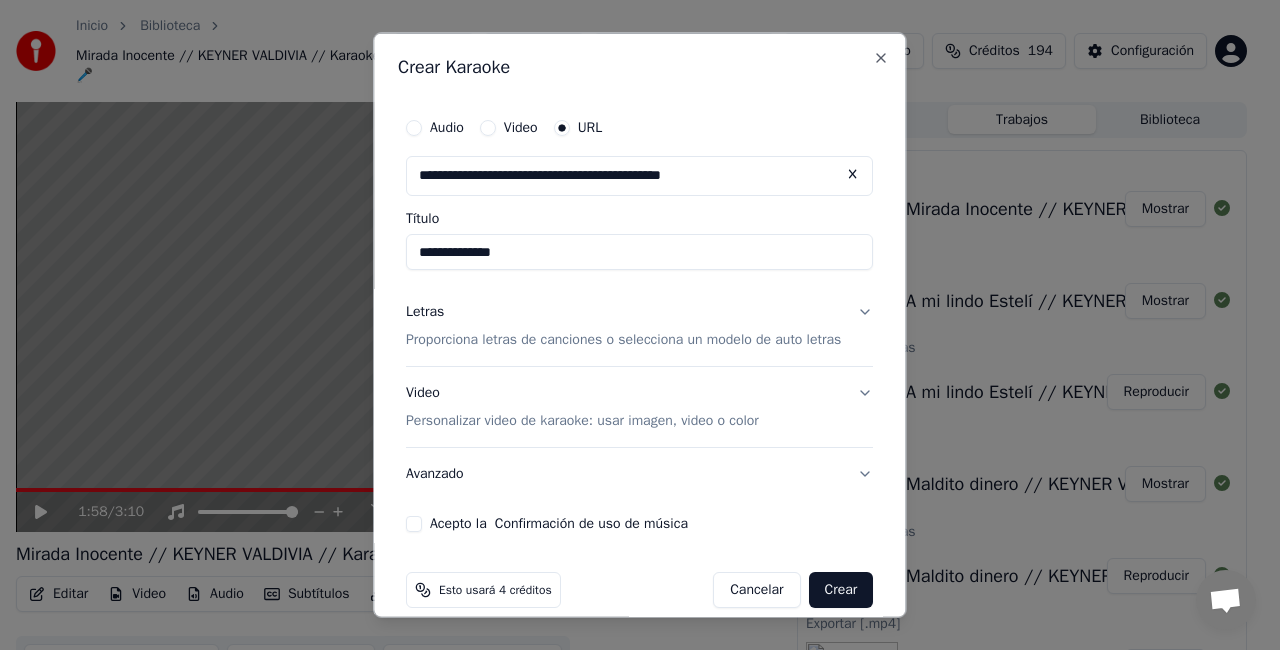 click on "**********" at bounding box center [639, 252] 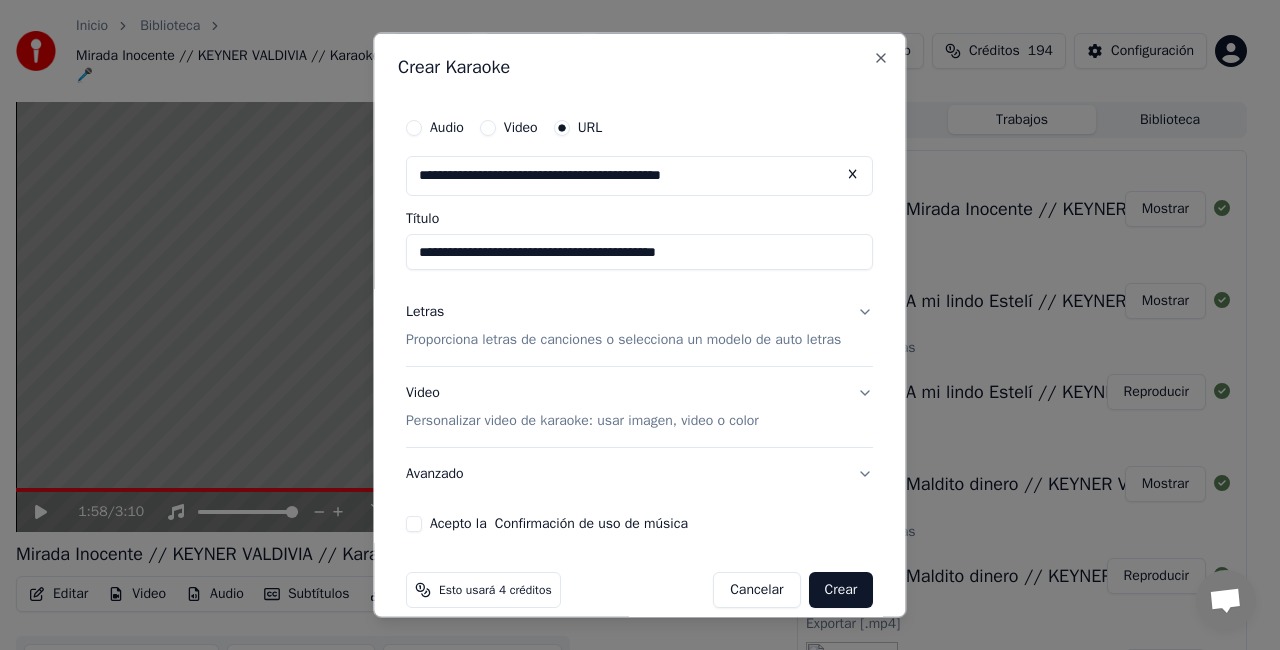 type on "**********" 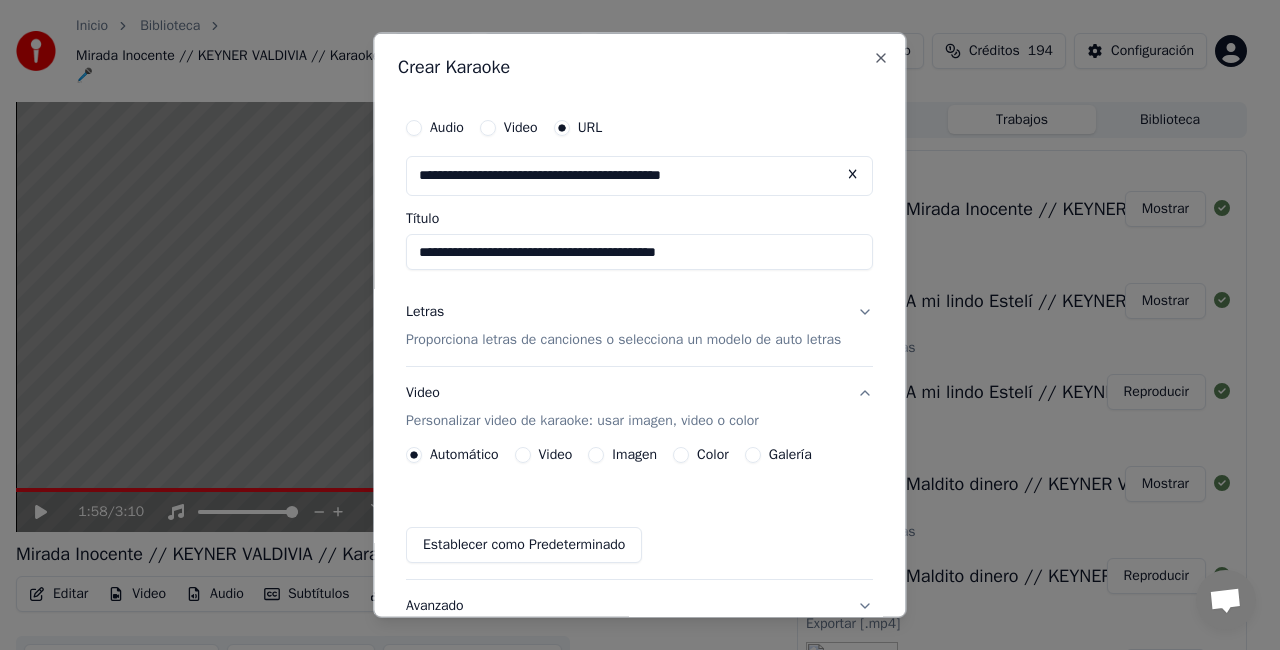 click on "Video" at bounding box center [523, 454] 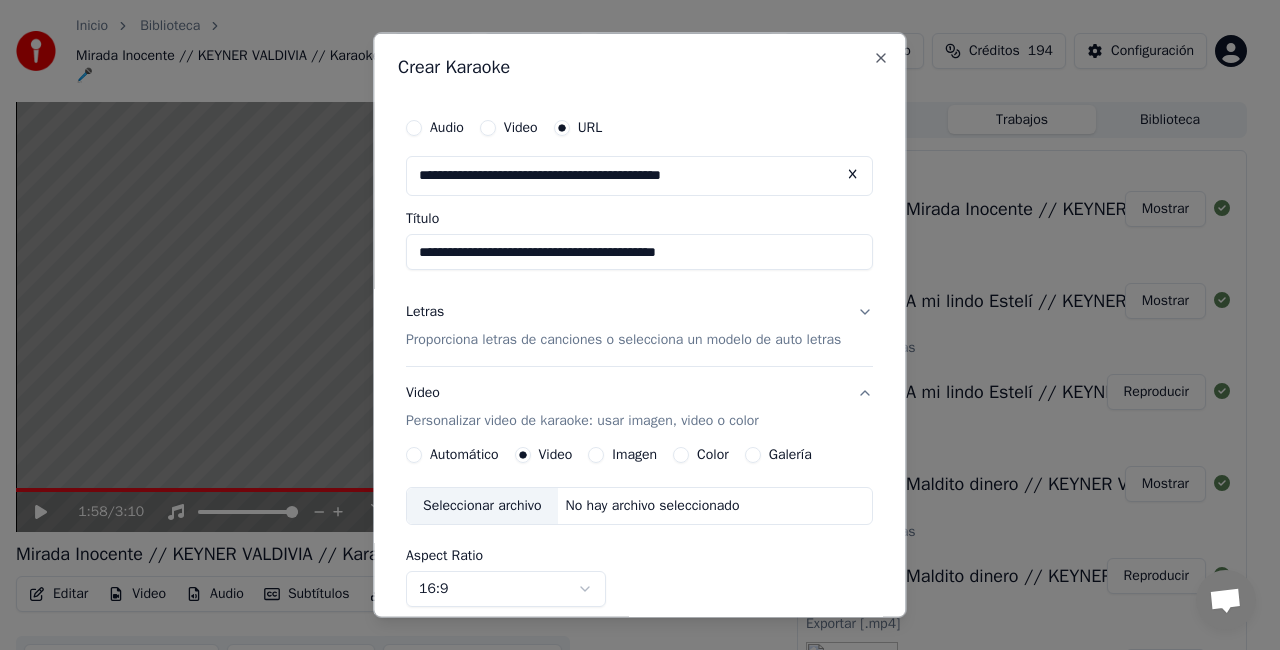 click on "Seleccionar archivo" at bounding box center [482, 505] 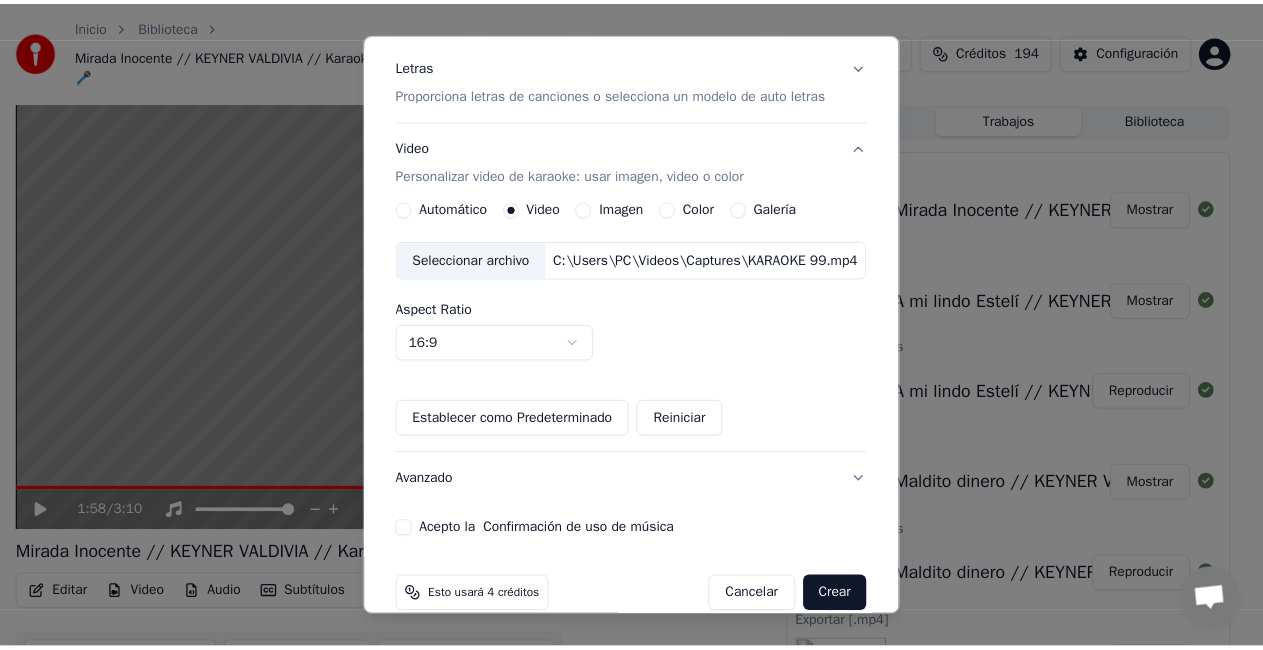 scroll, scrollTop: 246, scrollLeft: 0, axis: vertical 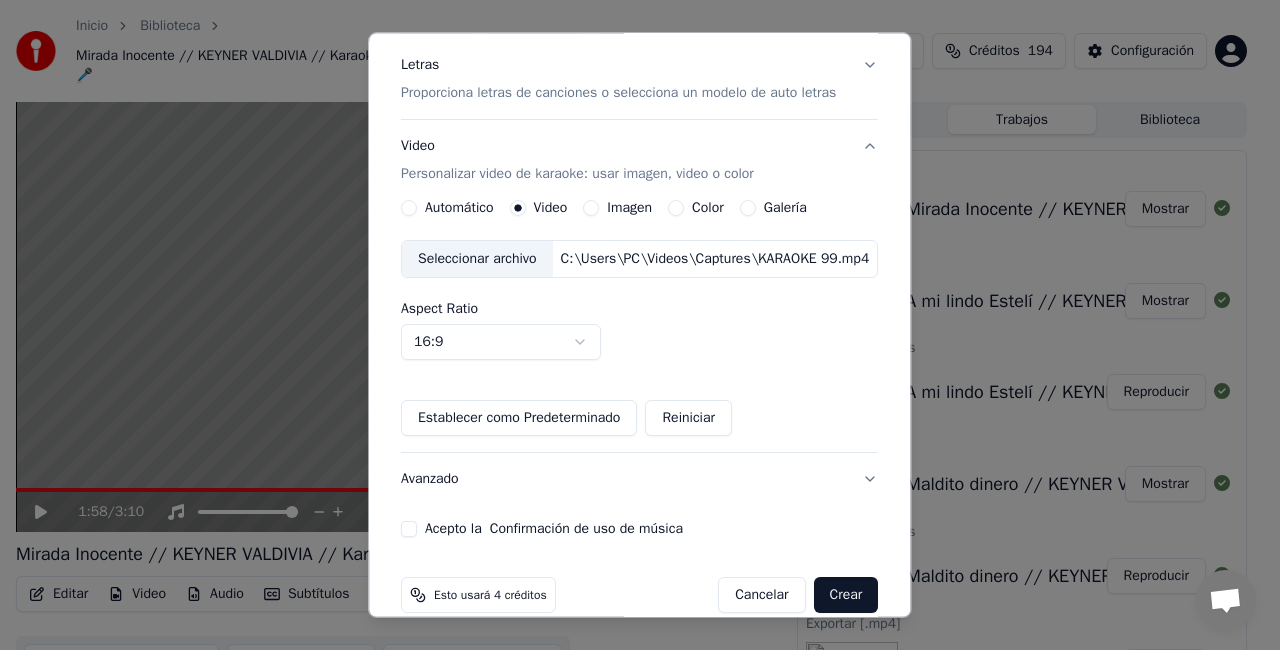 click on "Acepto la   Confirmación de uso de música" at bounding box center (409, 529) 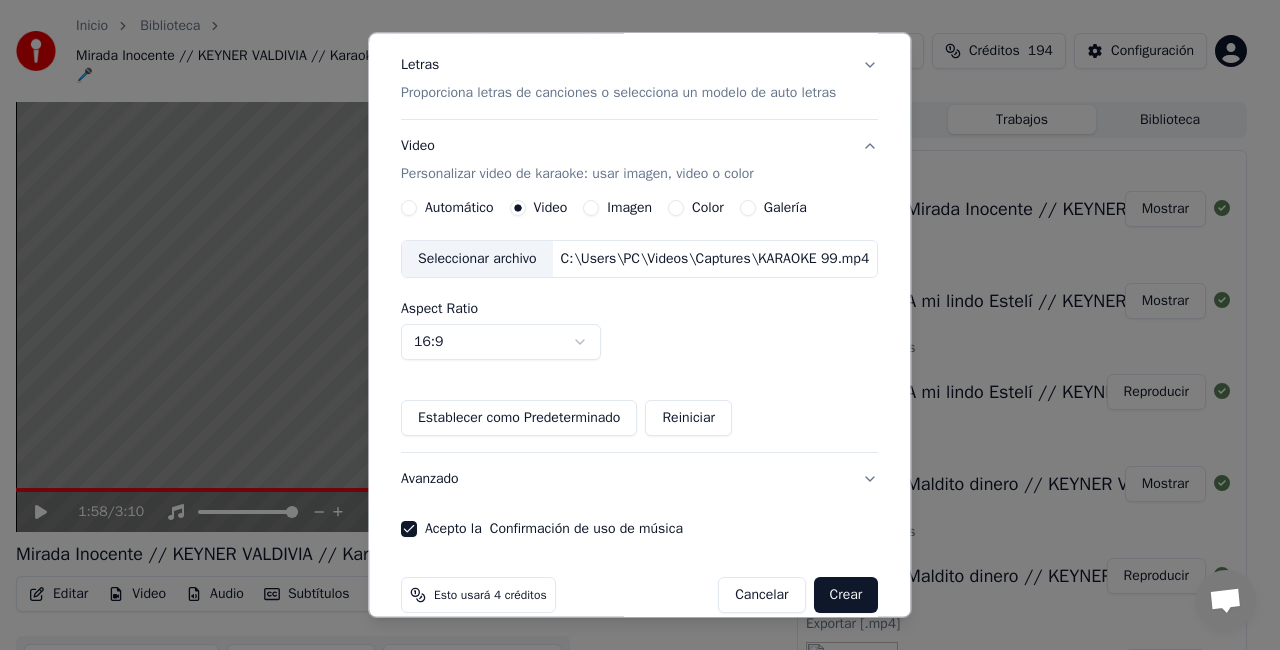 click on "Crear" at bounding box center (846, 595) 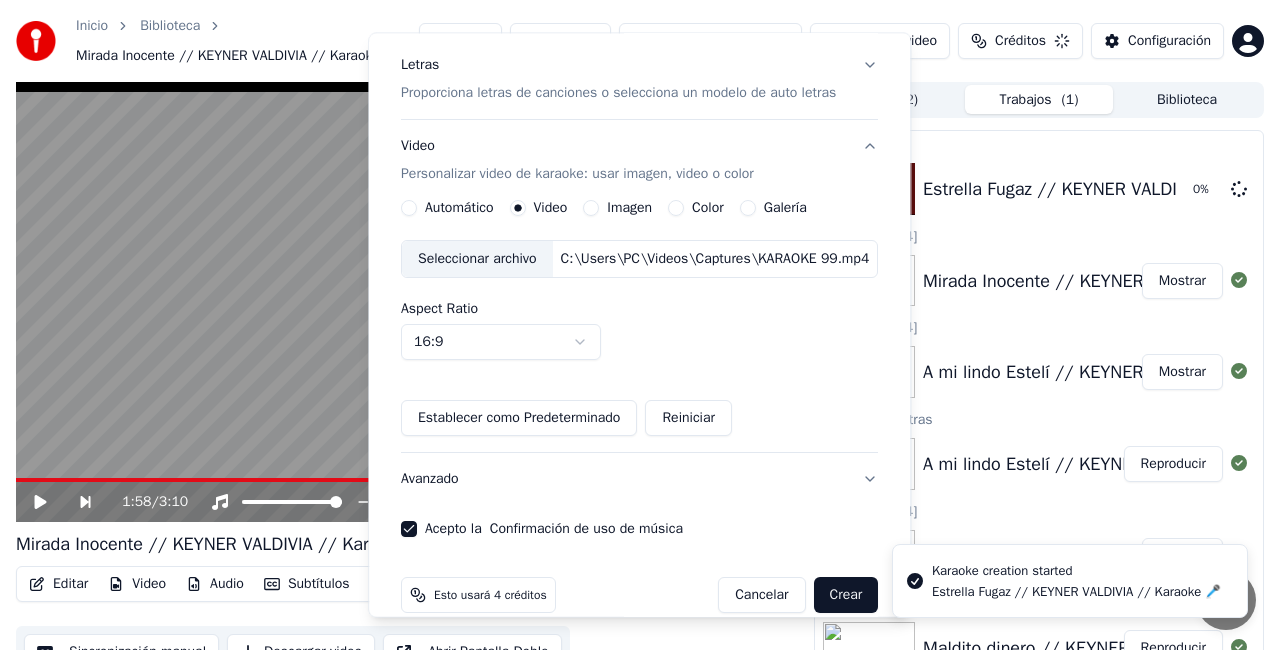 type 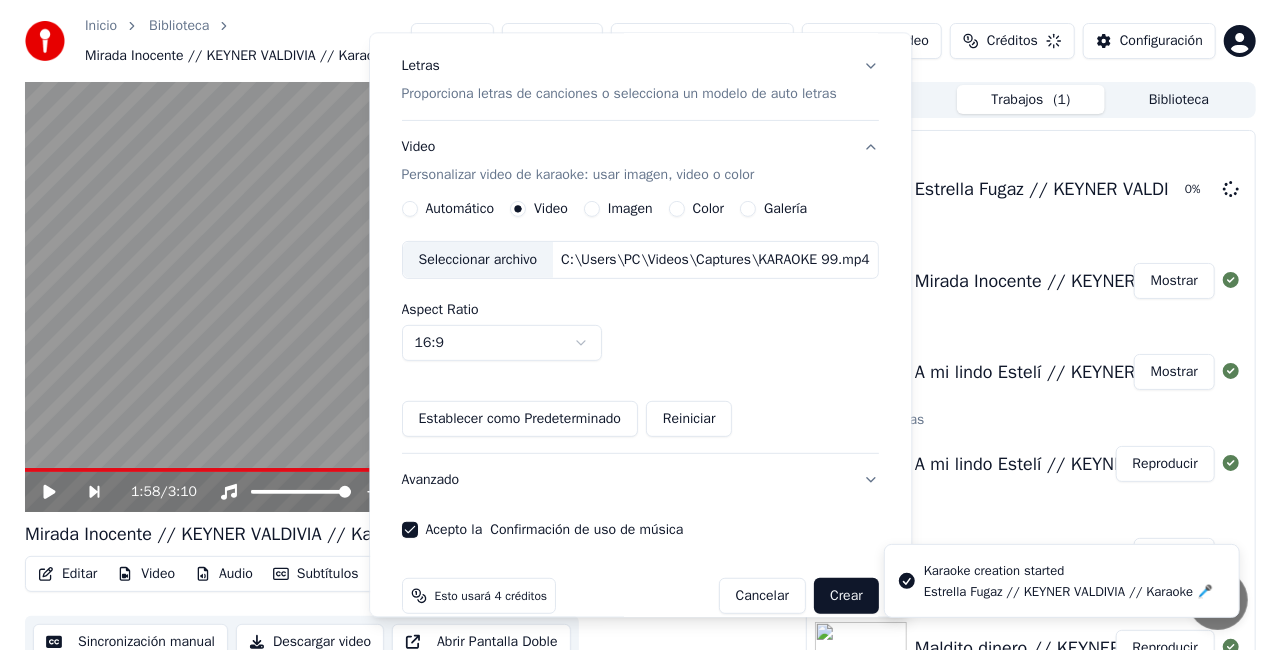 scroll, scrollTop: 154, scrollLeft: 0, axis: vertical 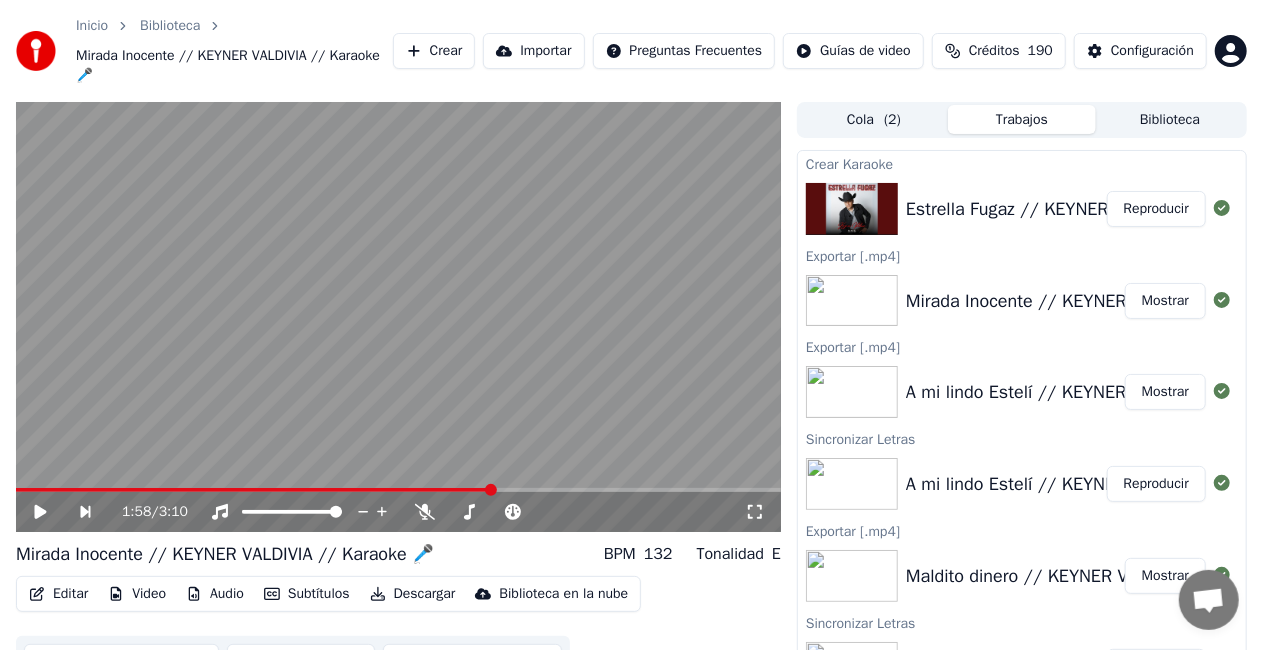 click on "Reproducir" at bounding box center (1156, 209) 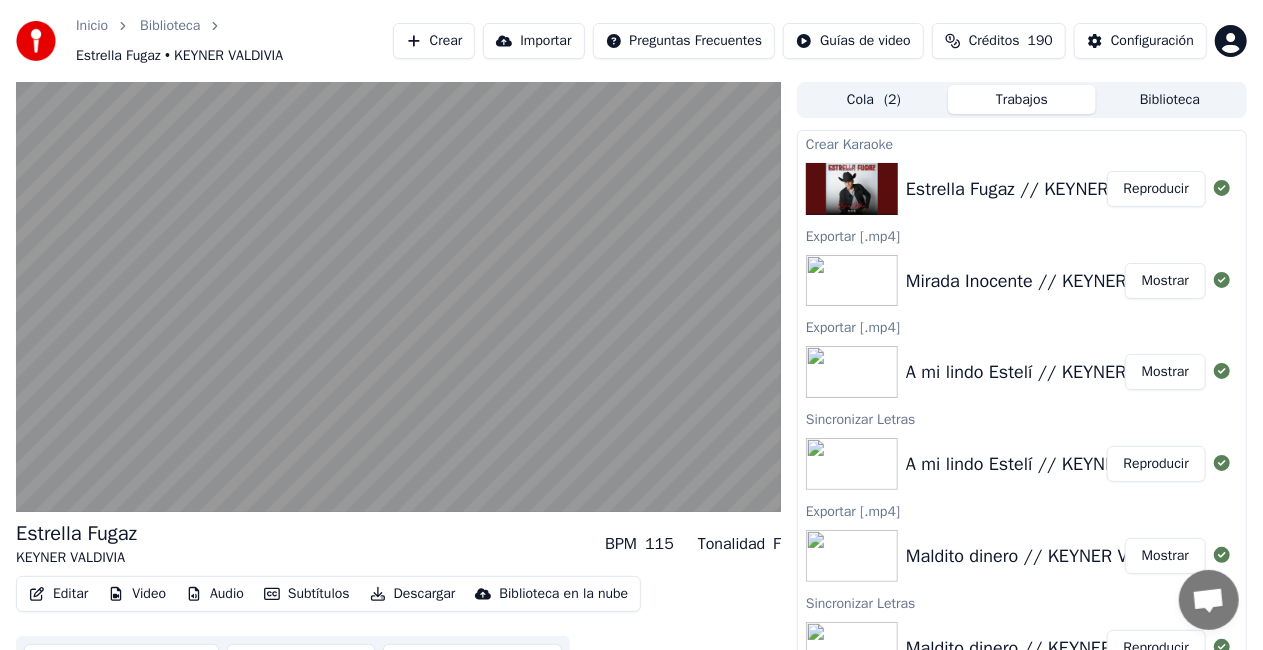 click on "Editar" at bounding box center [58, 594] 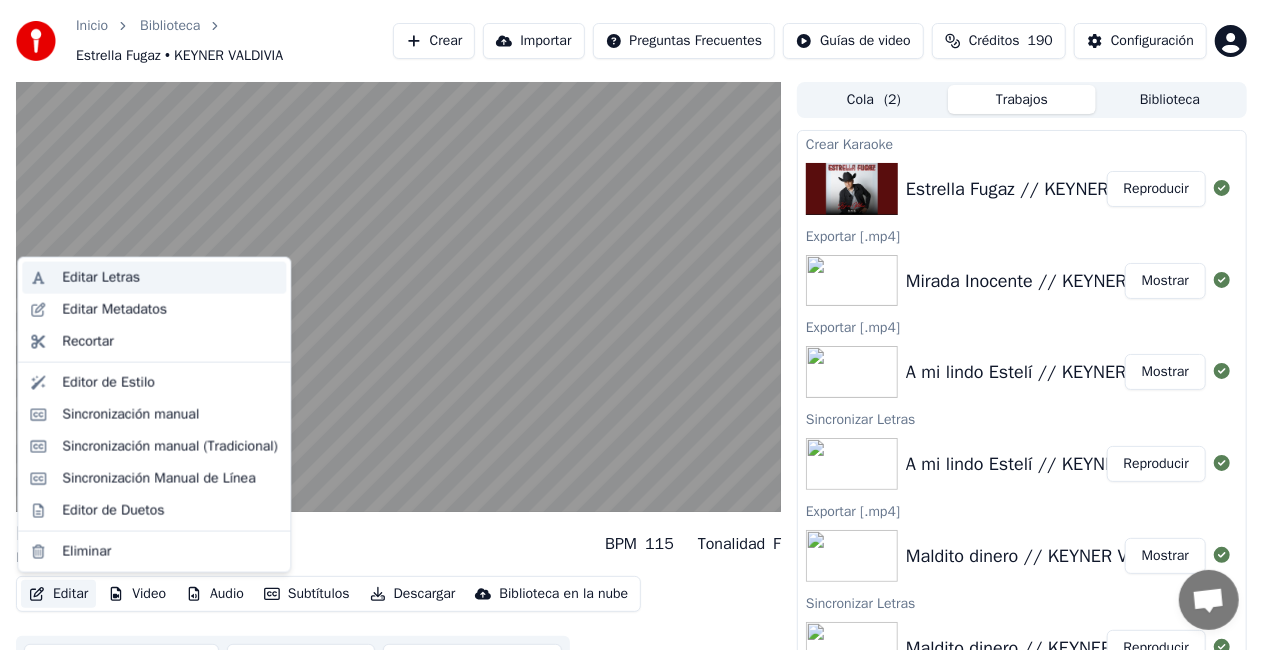 click on "Editar Letras" at bounding box center [170, 278] 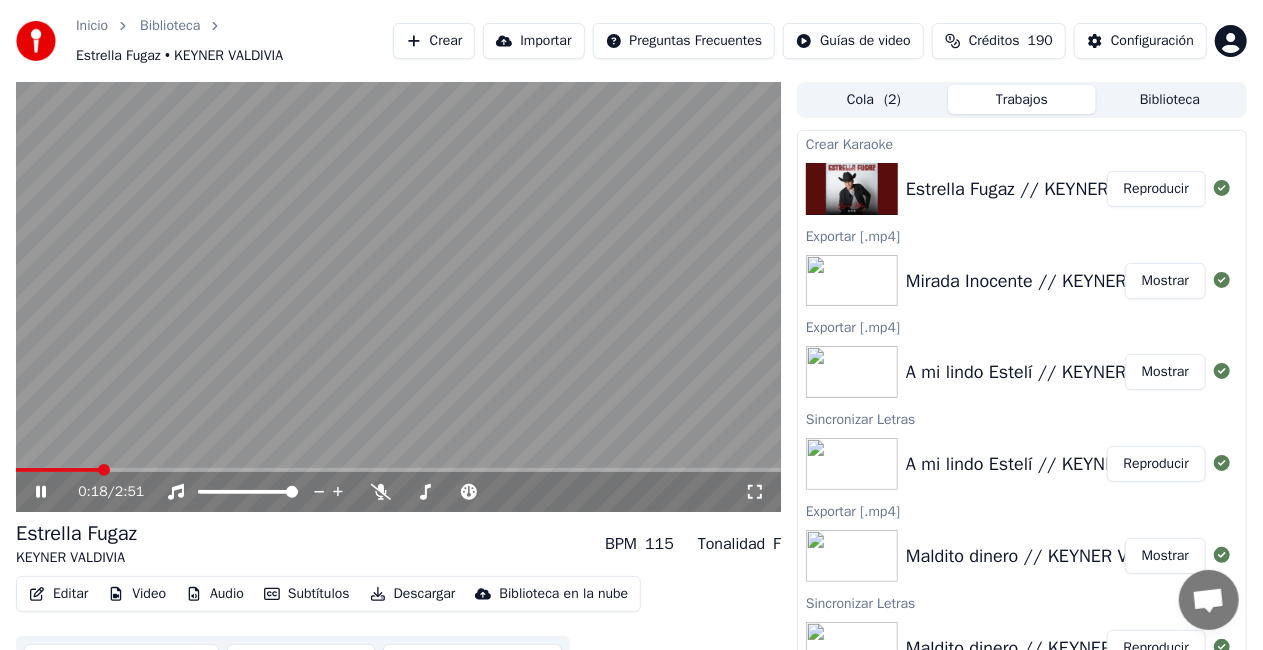 click at bounding box center (398, 297) 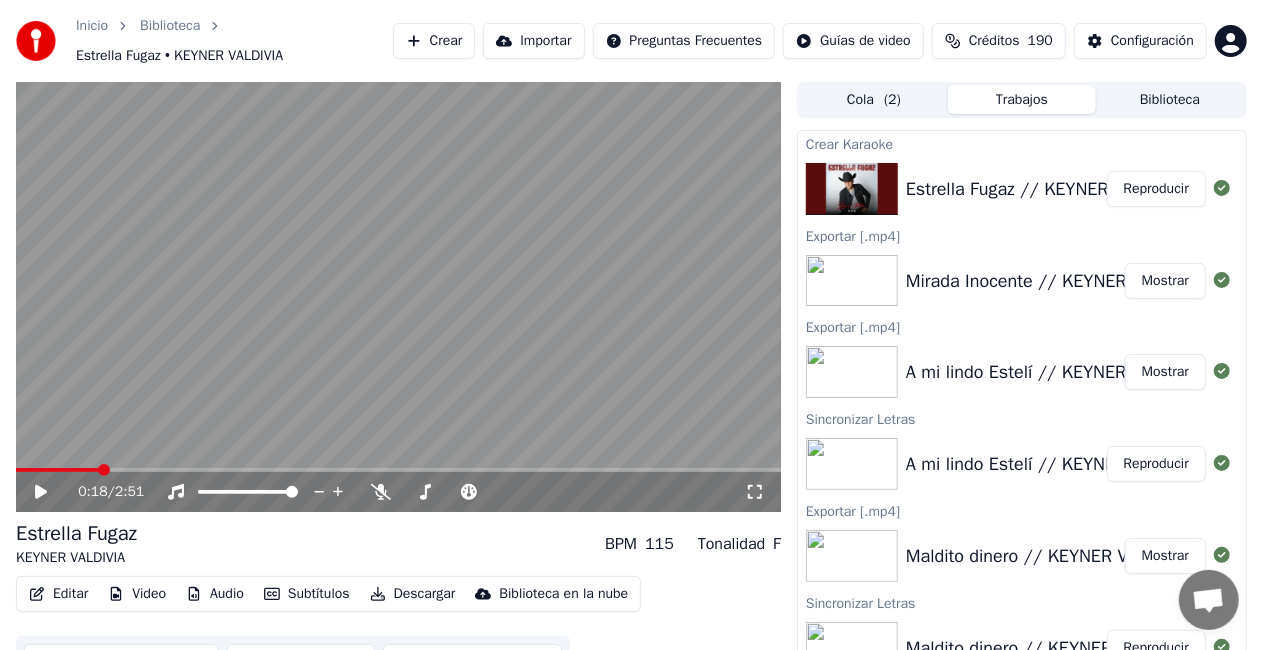 click on "Editar" at bounding box center (58, 594) 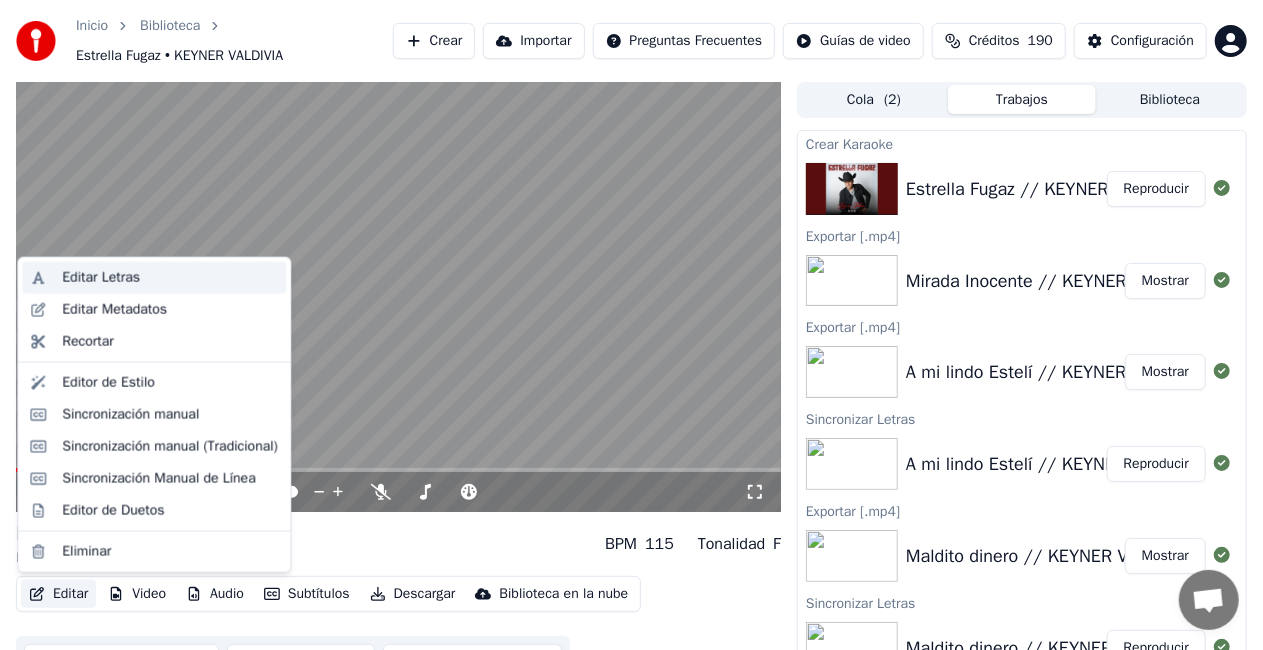 click on "Editar Letras" at bounding box center [101, 278] 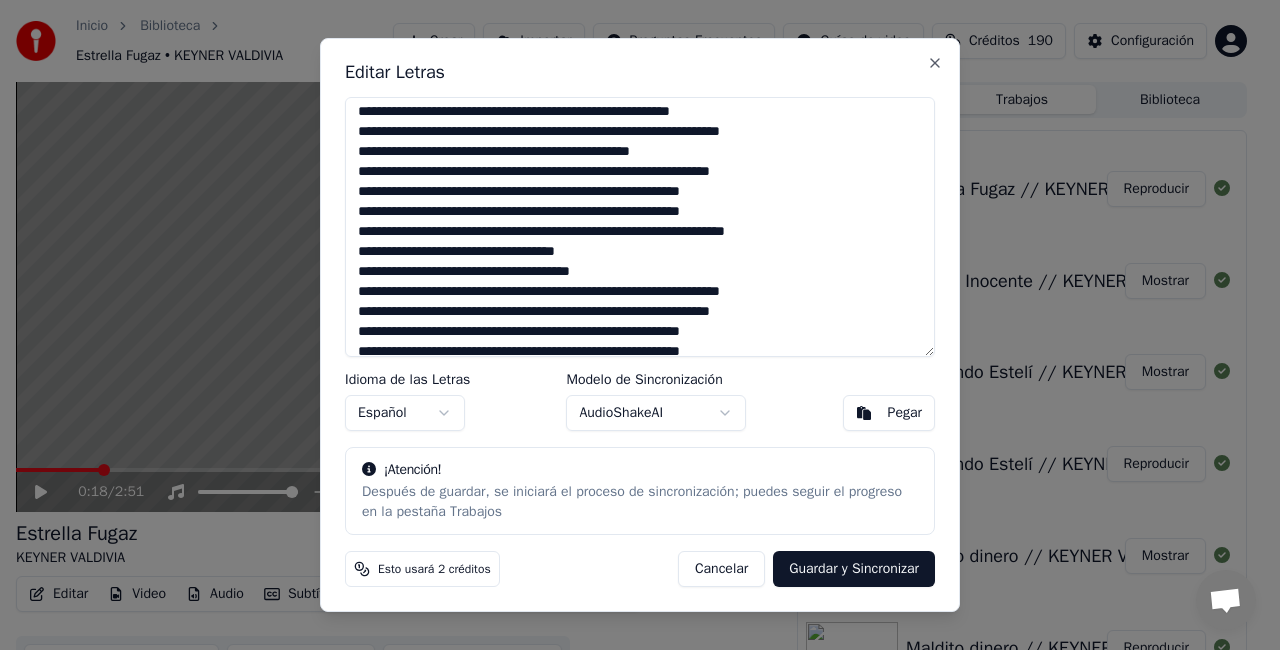 scroll, scrollTop: 44, scrollLeft: 0, axis: vertical 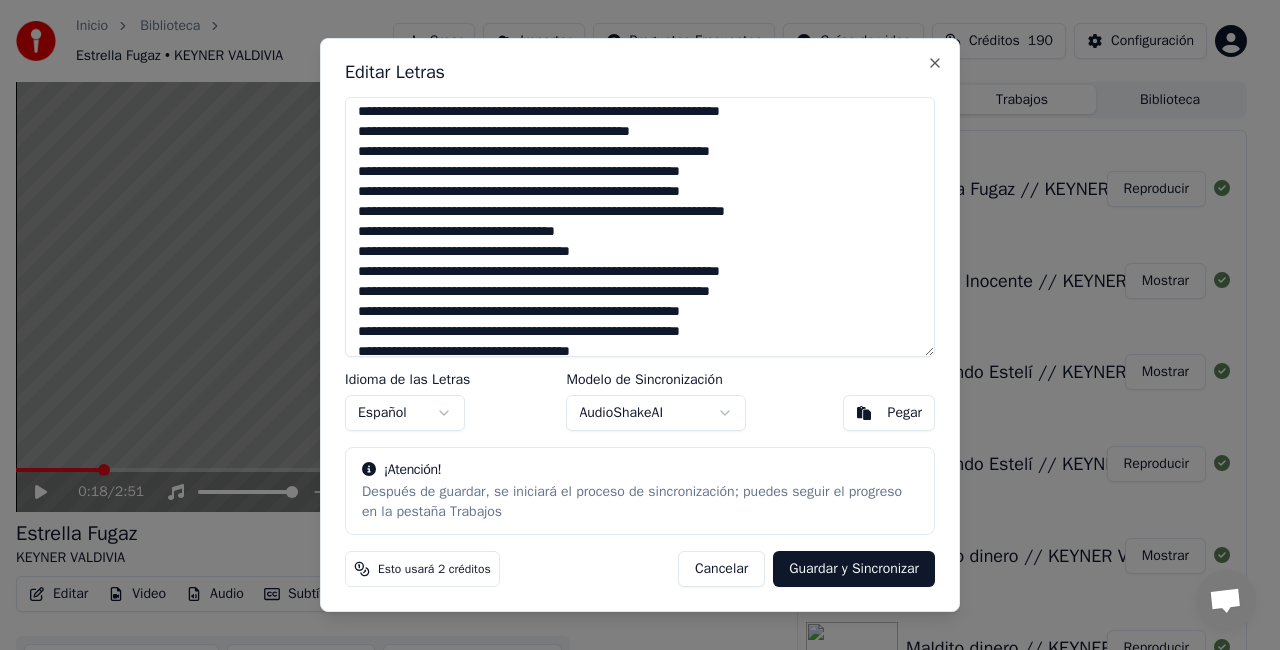 click at bounding box center (640, 227) 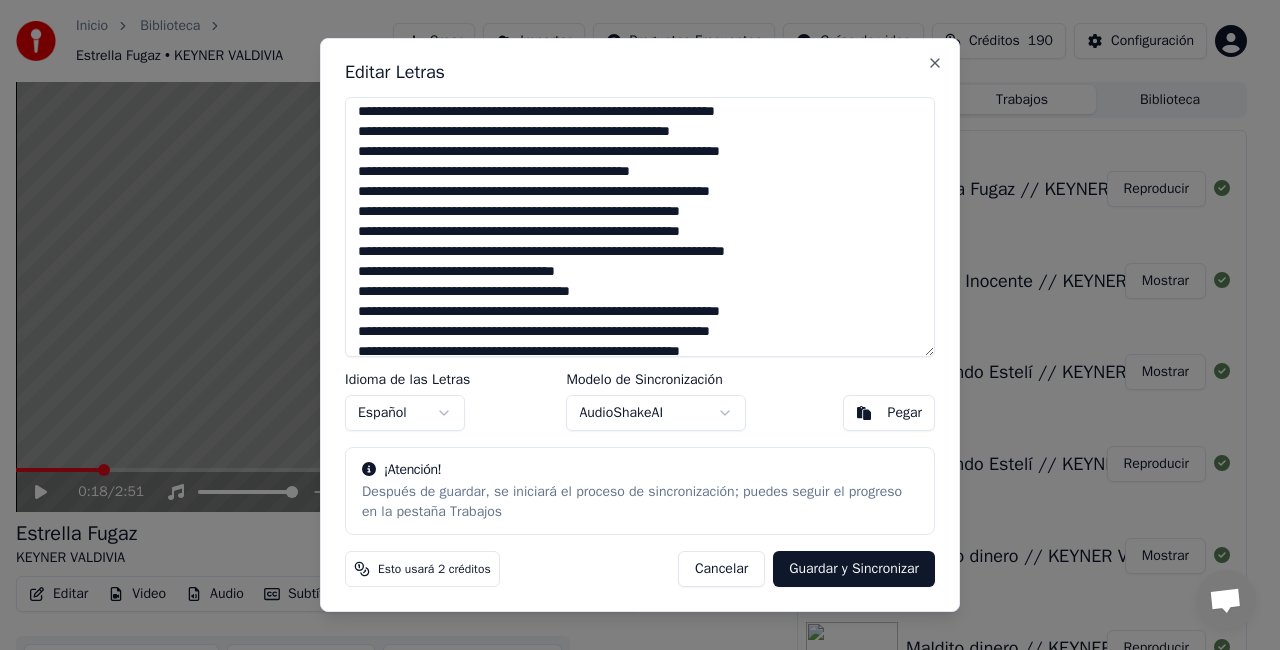 scroll, scrollTop: 64, scrollLeft: 0, axis: vertical 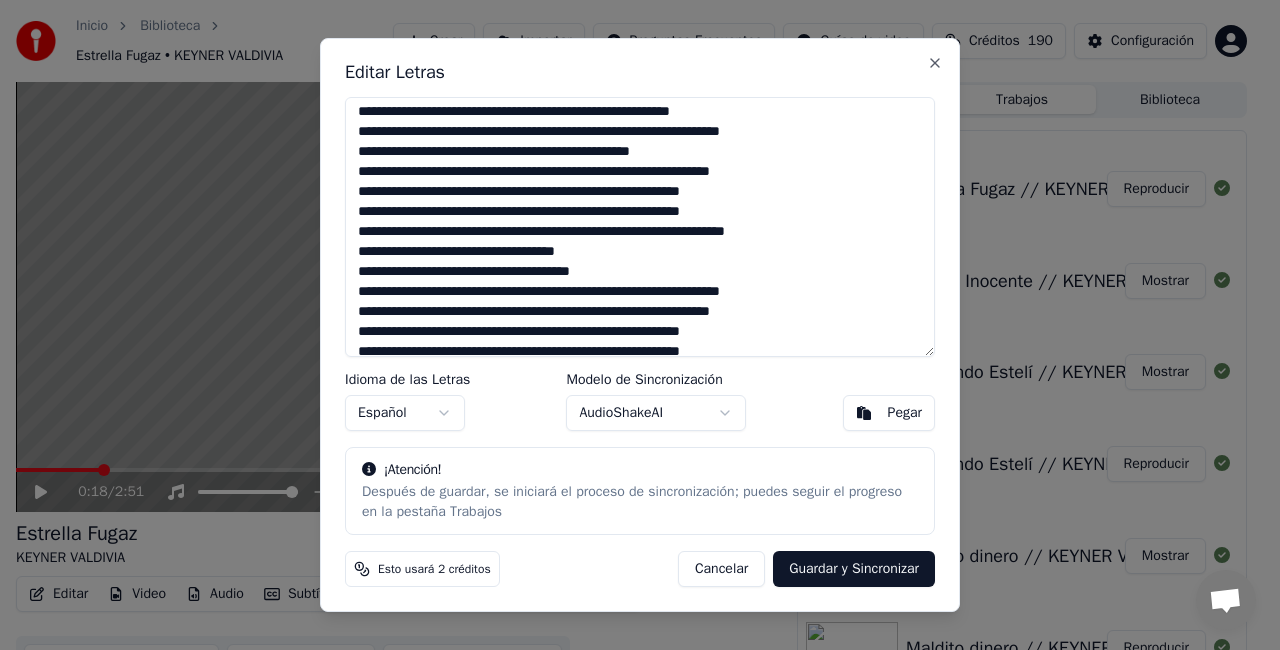 drag, startPoint x: 590, startPoint y: 136, endPoint x: 598, endPoint y: 145, distance: 12.0415945 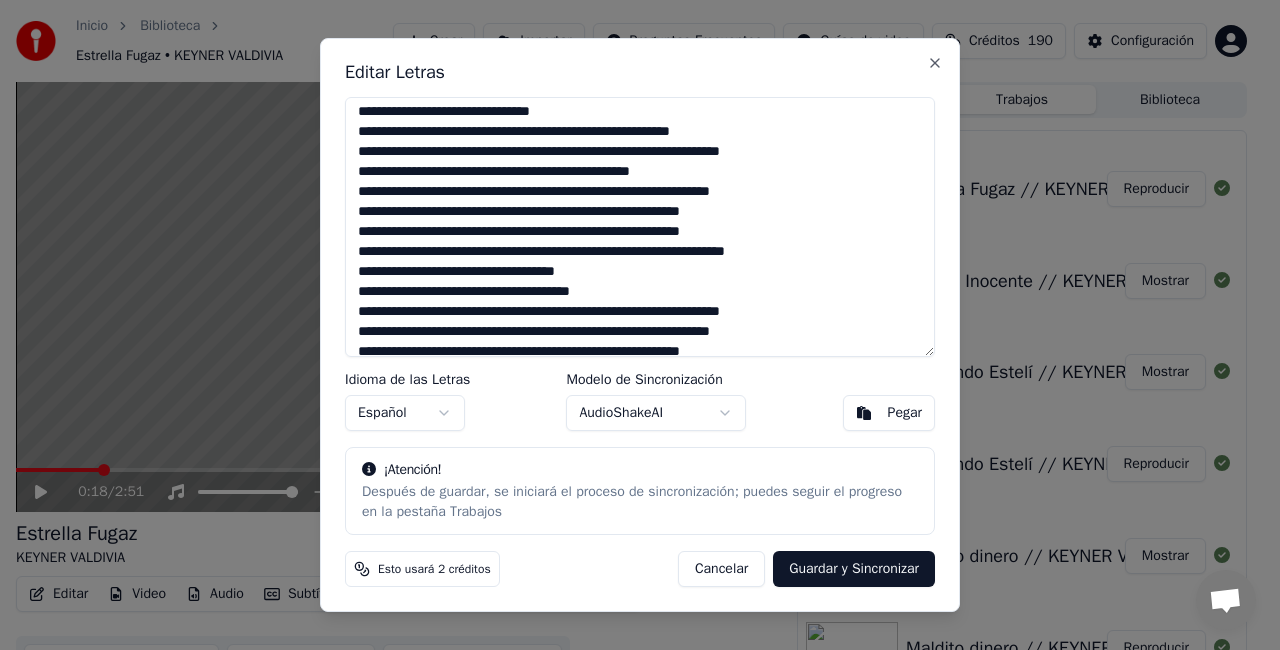 scroll, scrollTop: 84, scrollLeft: 0, axis: vertical 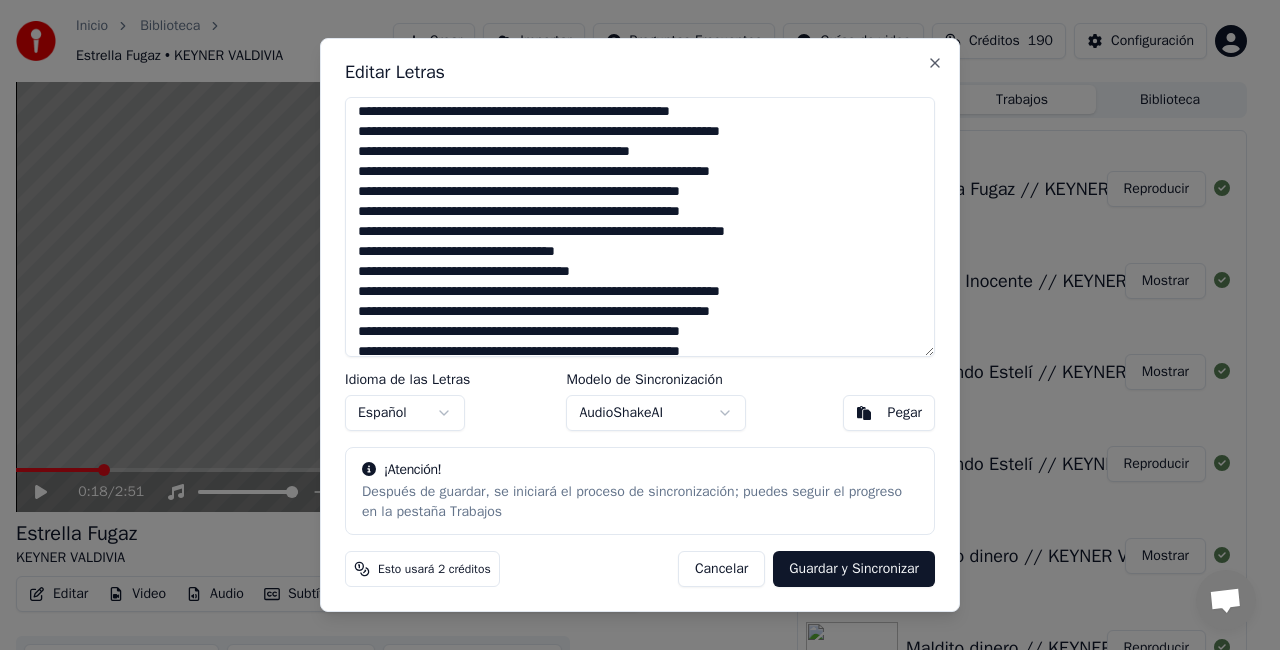 click at bounding box center [640, 227] 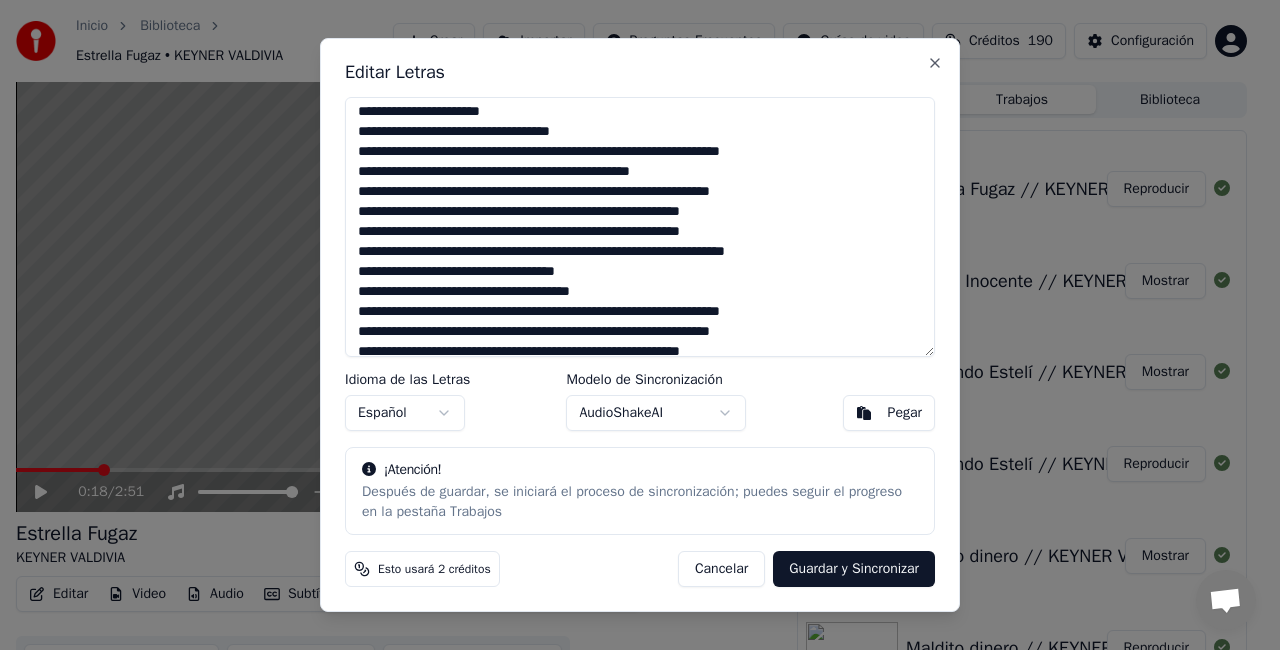 scroll, scrollTop: 124, scrollLeft: 0, axis: vertical 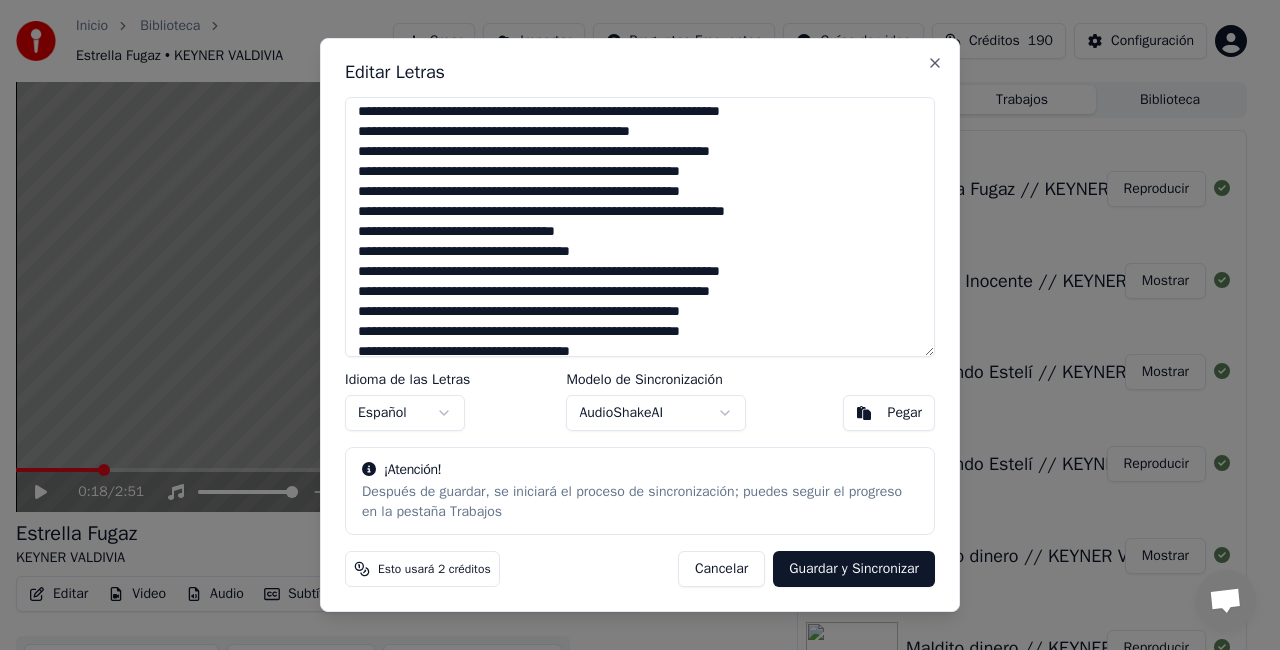 click at bounding box center [640, 227] 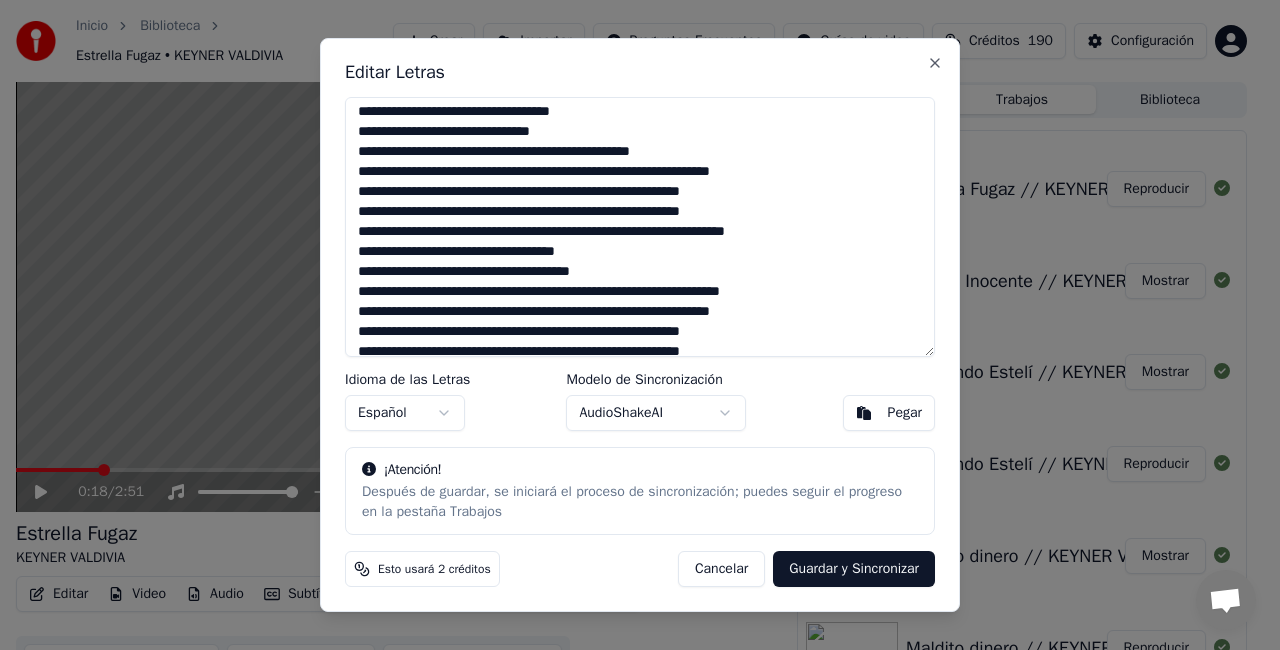scroll, scrollTop: 164, scrollLeft: 0, axis: vertical 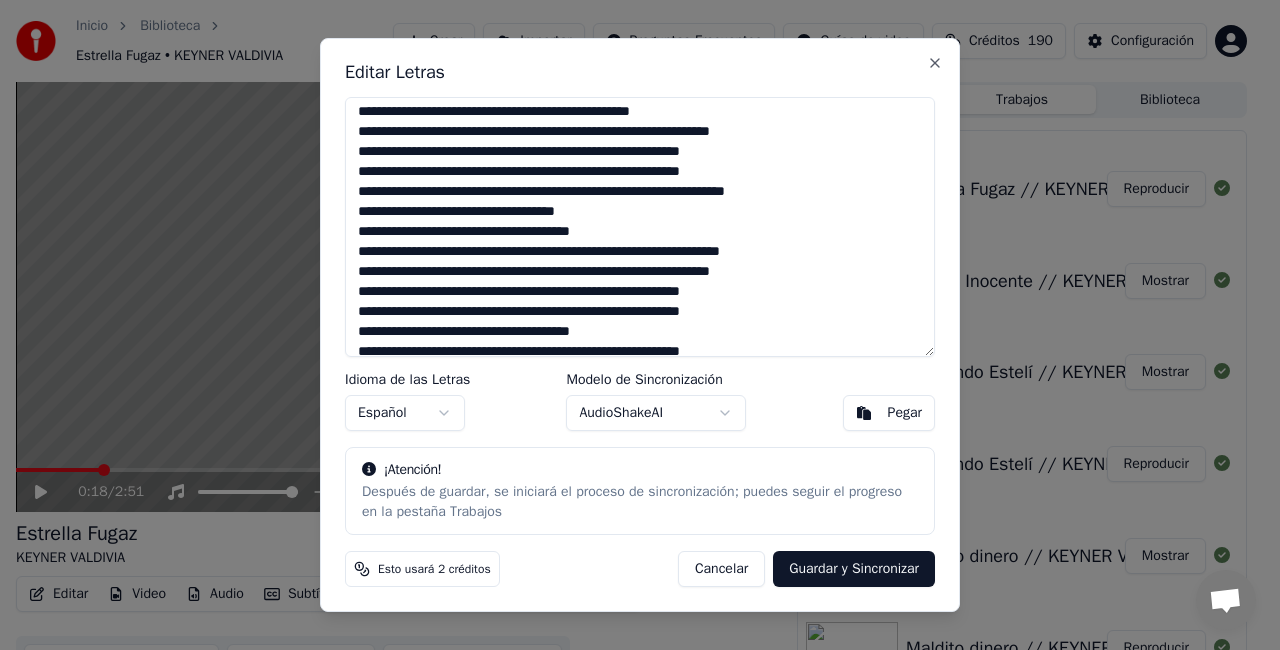 click at bounding box center [640, 227] 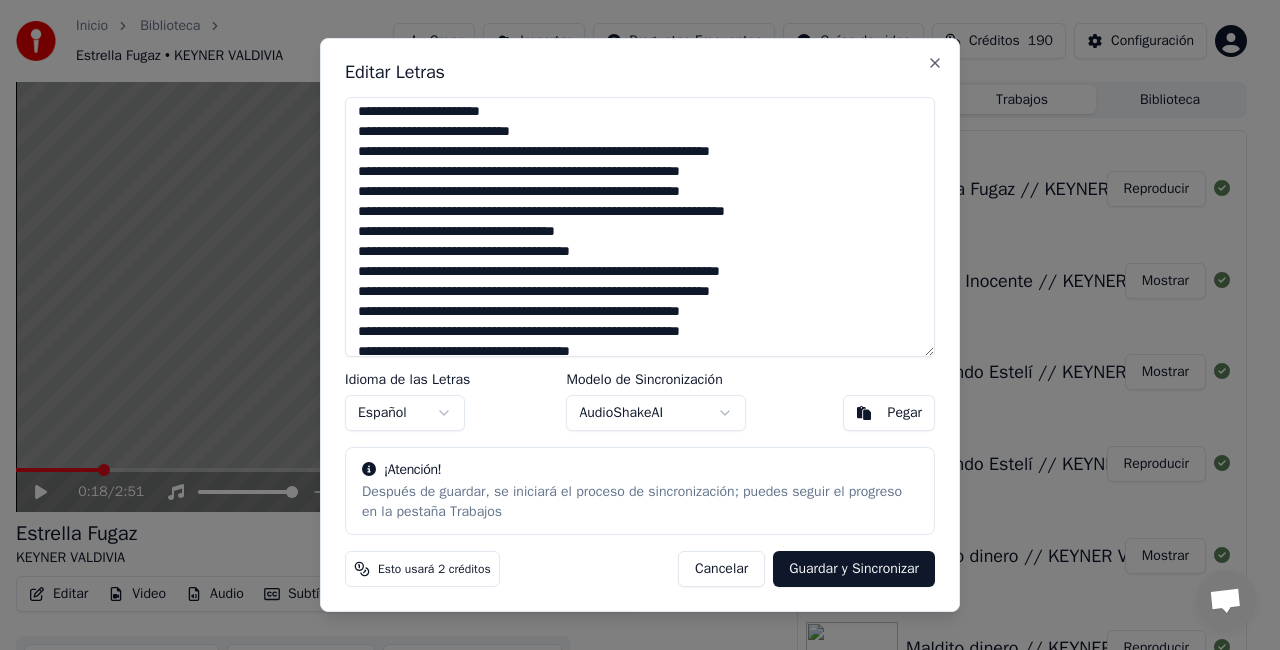 scroll, scrollTop: 204, scrollLeft: 0, axis: vertical 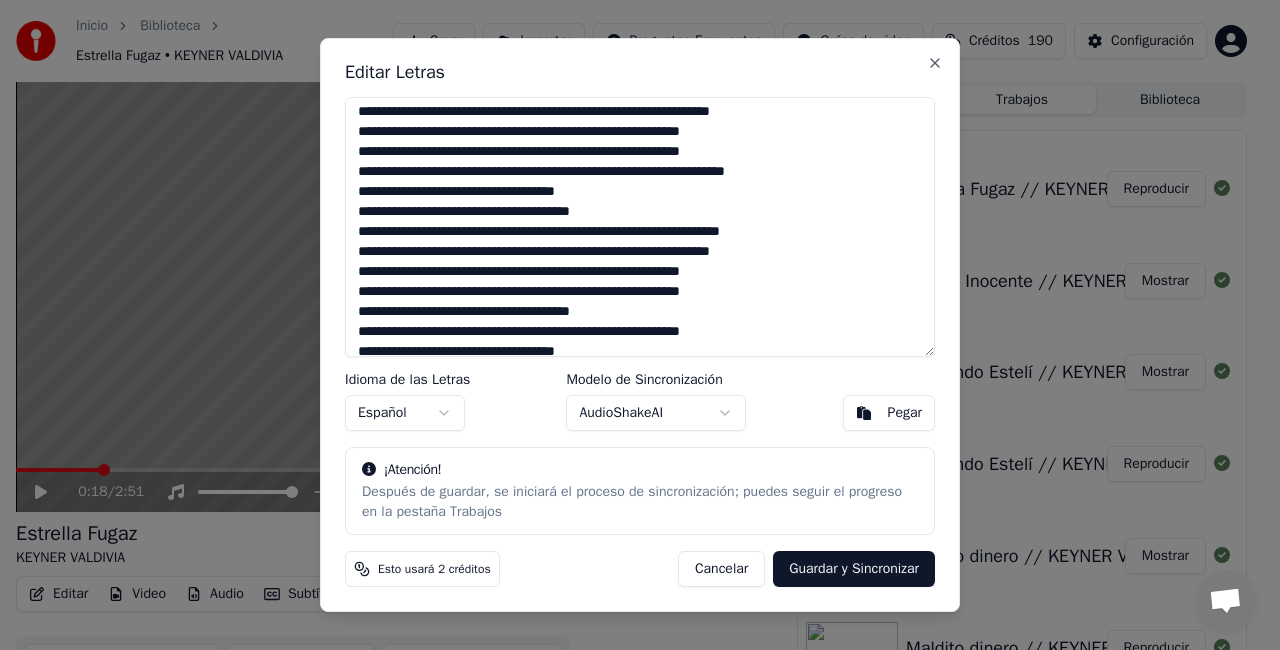 click at bounding box center [640, 227] 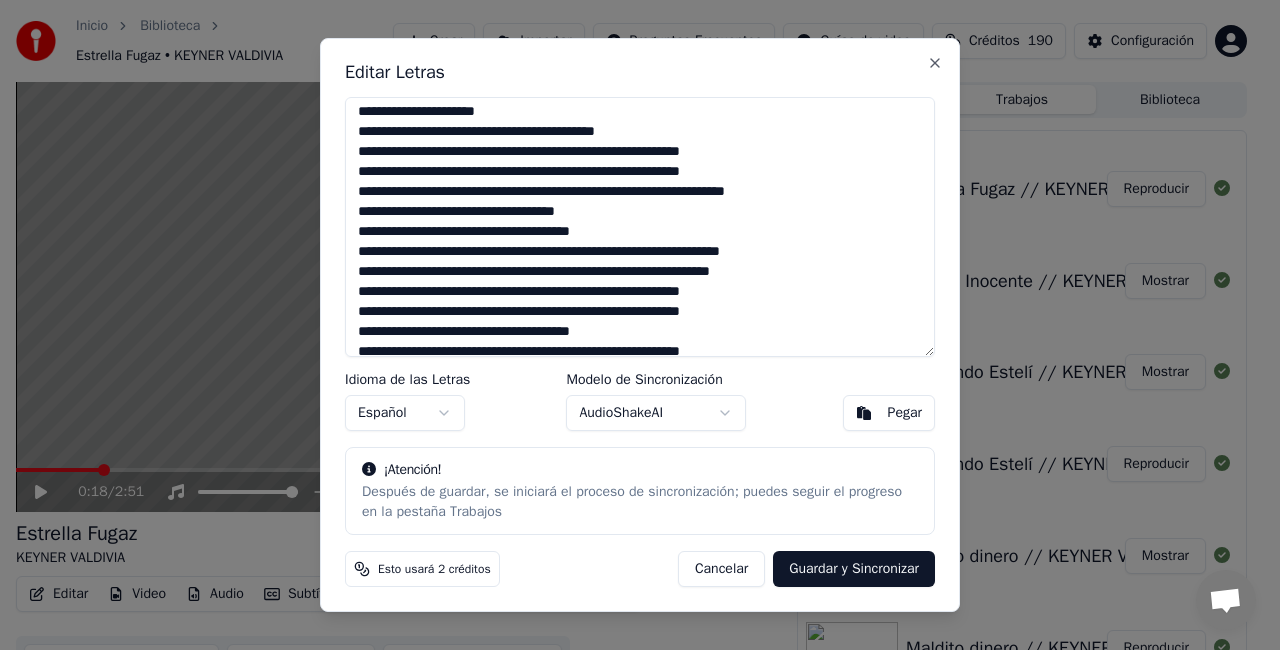 scroll, scrollTop: 244, scrollLeft: 0, axis: vertical 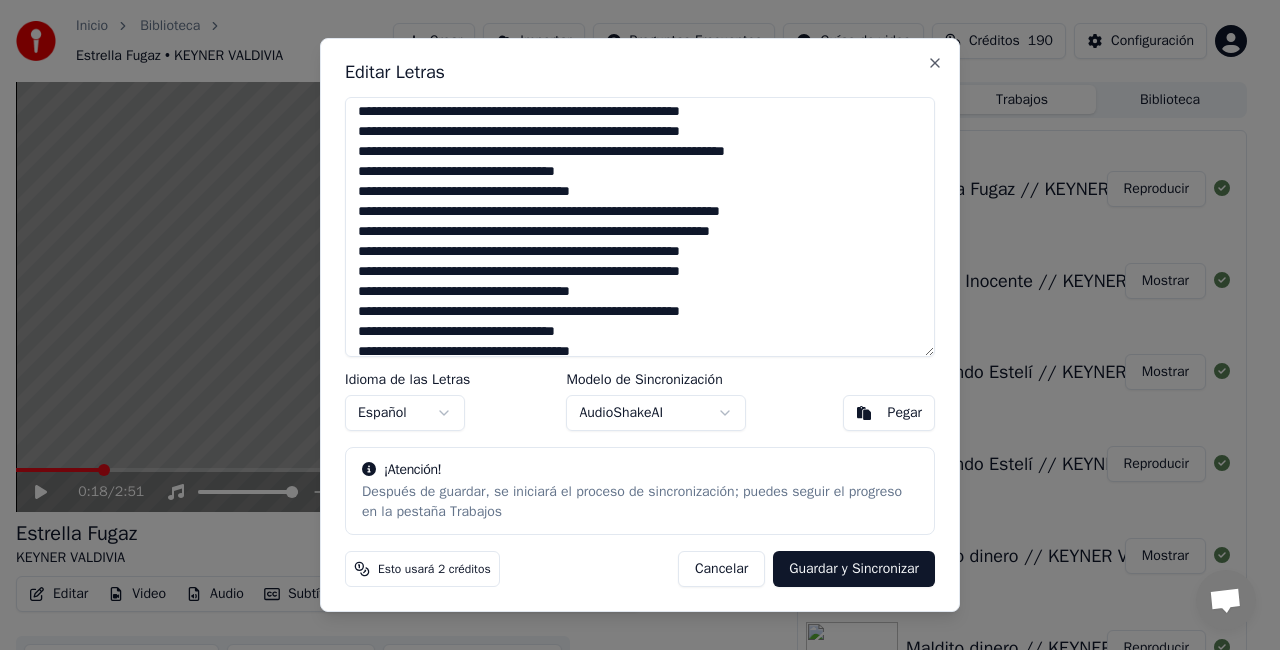 click at bounding box center (640, 227) 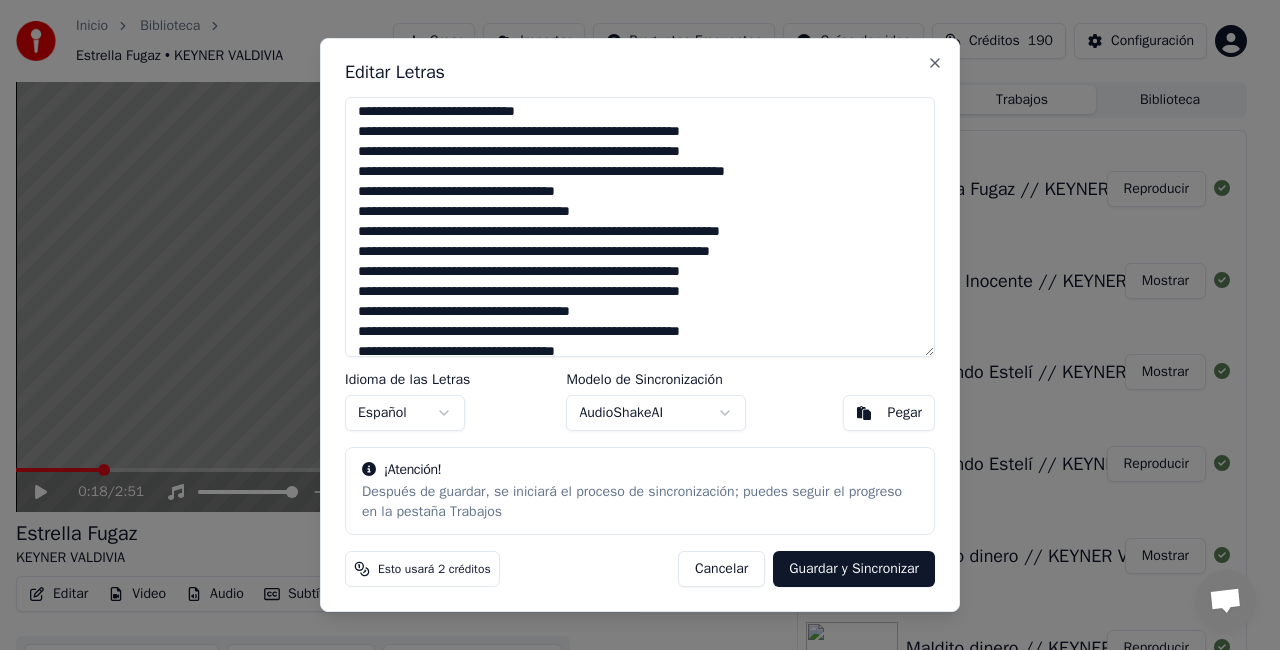 scroll, scrollTop: 264, scrollLeft: 0, axis: vertical 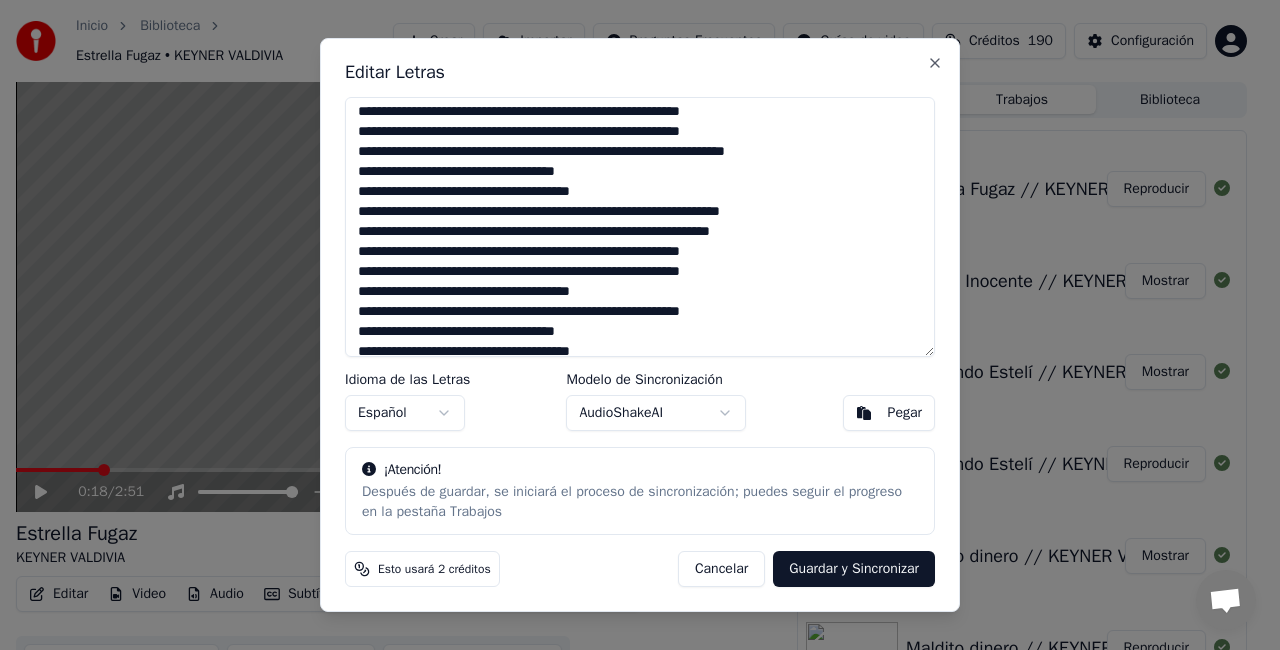 click at bounding box center [640, 227] 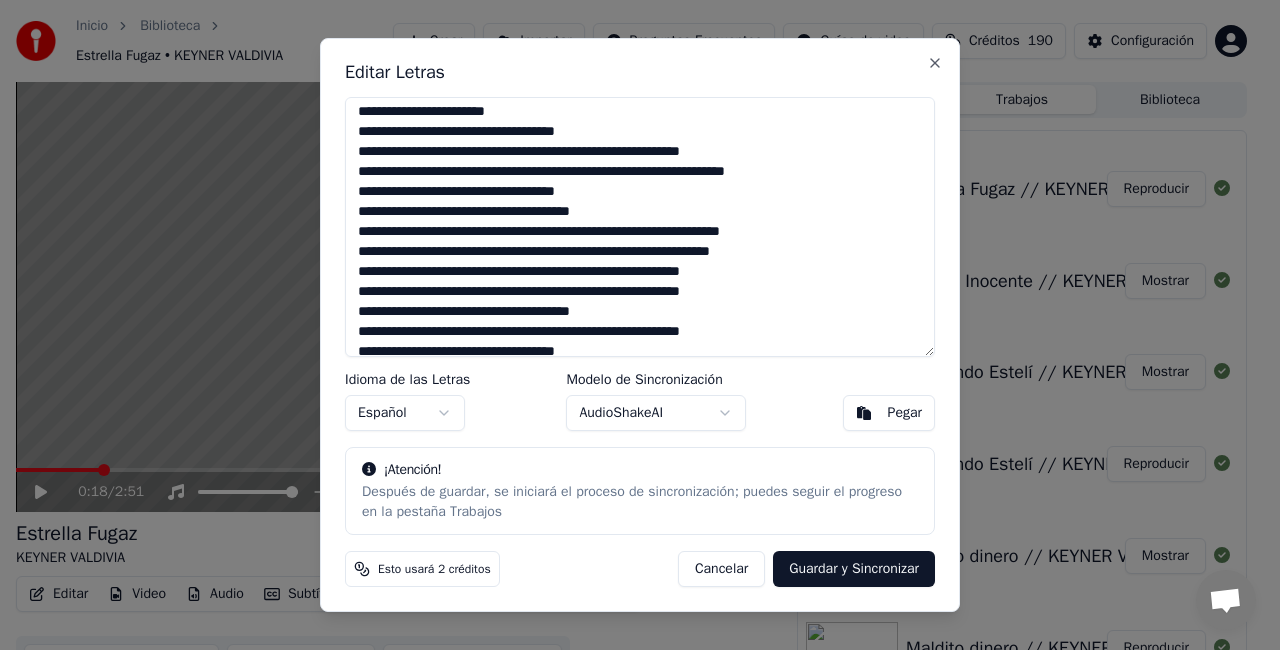 scroll, scrollTop: 304, scrollLeft: 0, axis: vertical 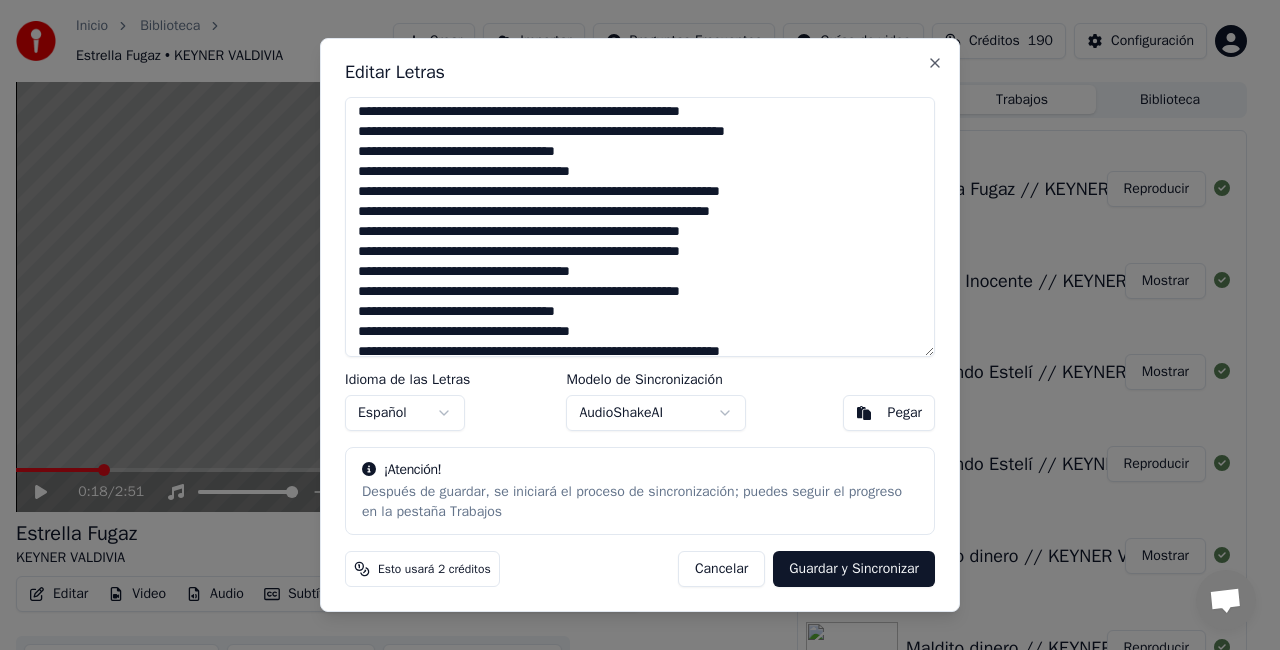 click at bounding box center (640, 227) 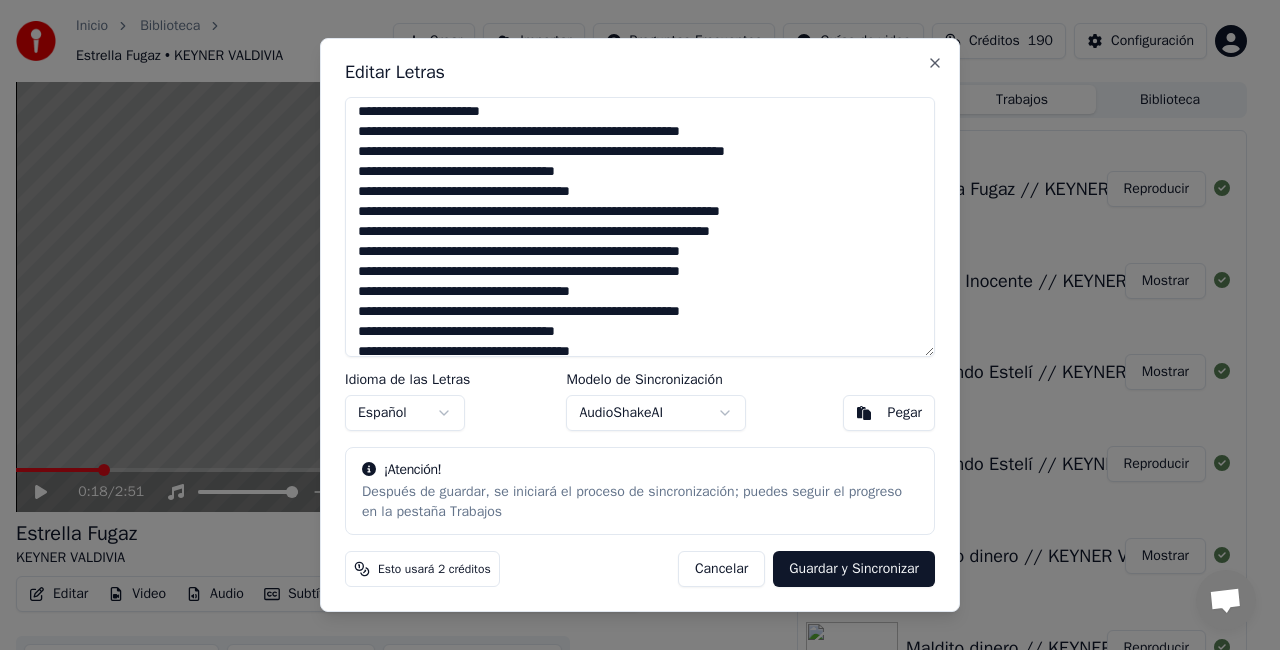 scroll, scrollTop: 324, scrollLeft: 0, axis: vertical 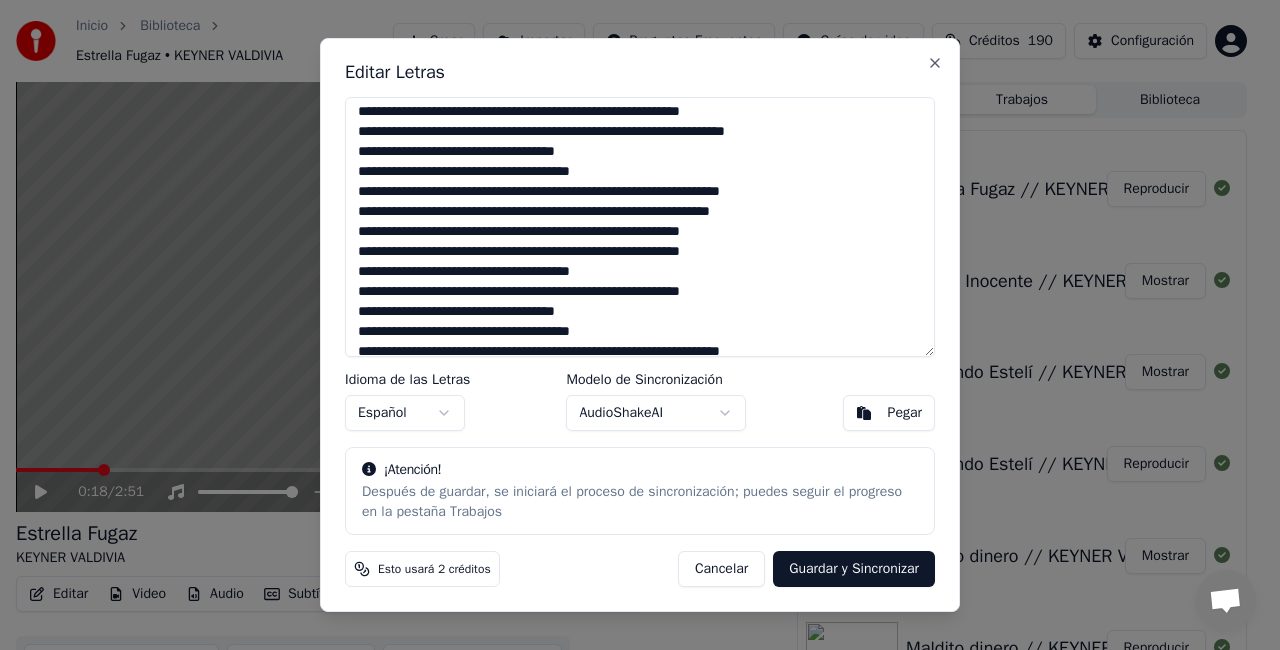 click at bounding box center (640, 227) 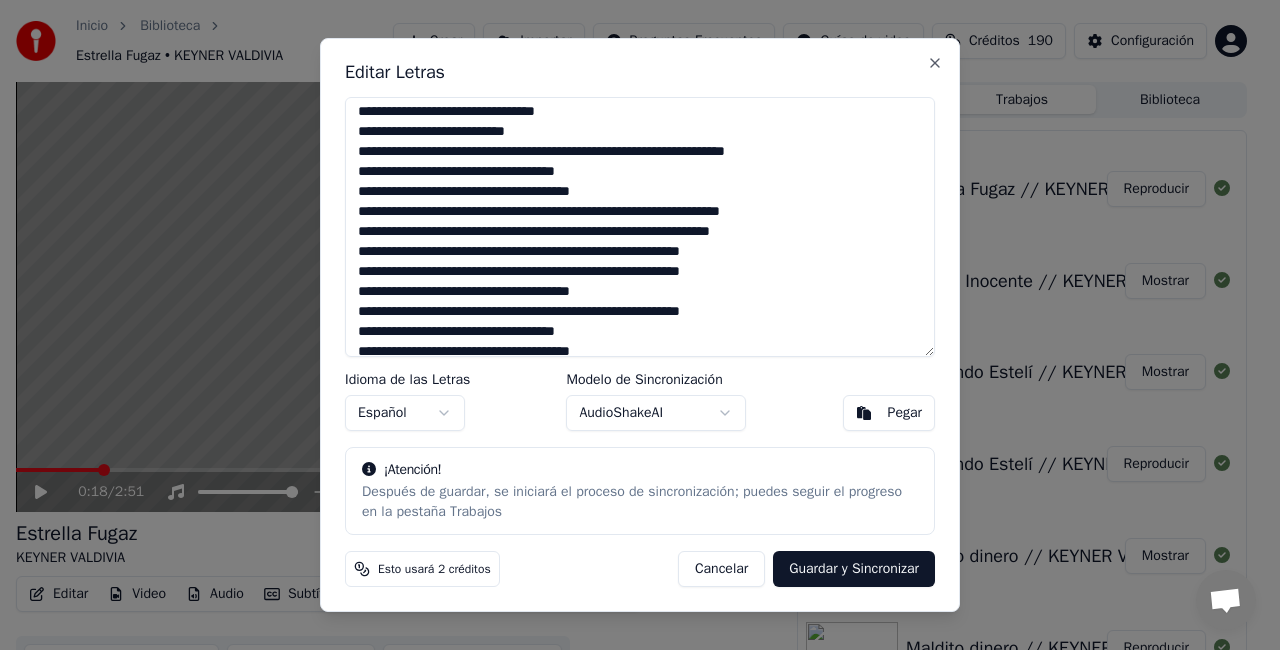 scroll, scrollTop: 364, scrollLeft: 0, axis: vertical 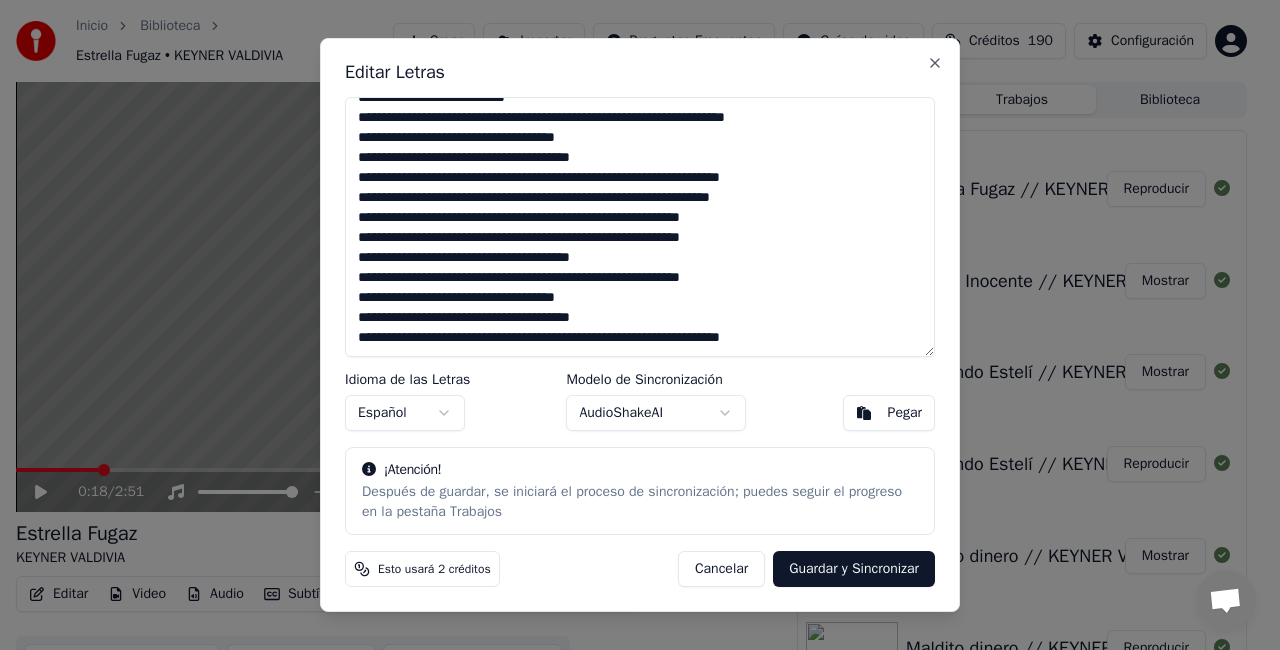click at bounding box center (640, 227) 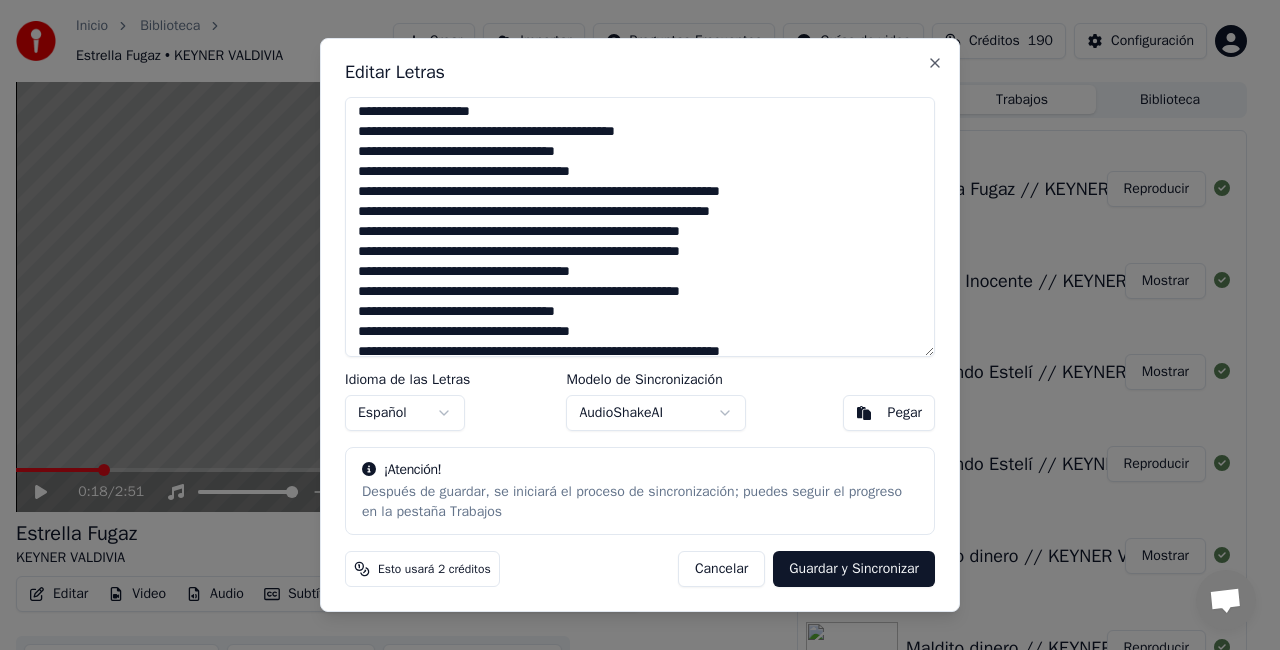 scroll, scrollTop: 404, scrollLeft: 0, axis: vertical 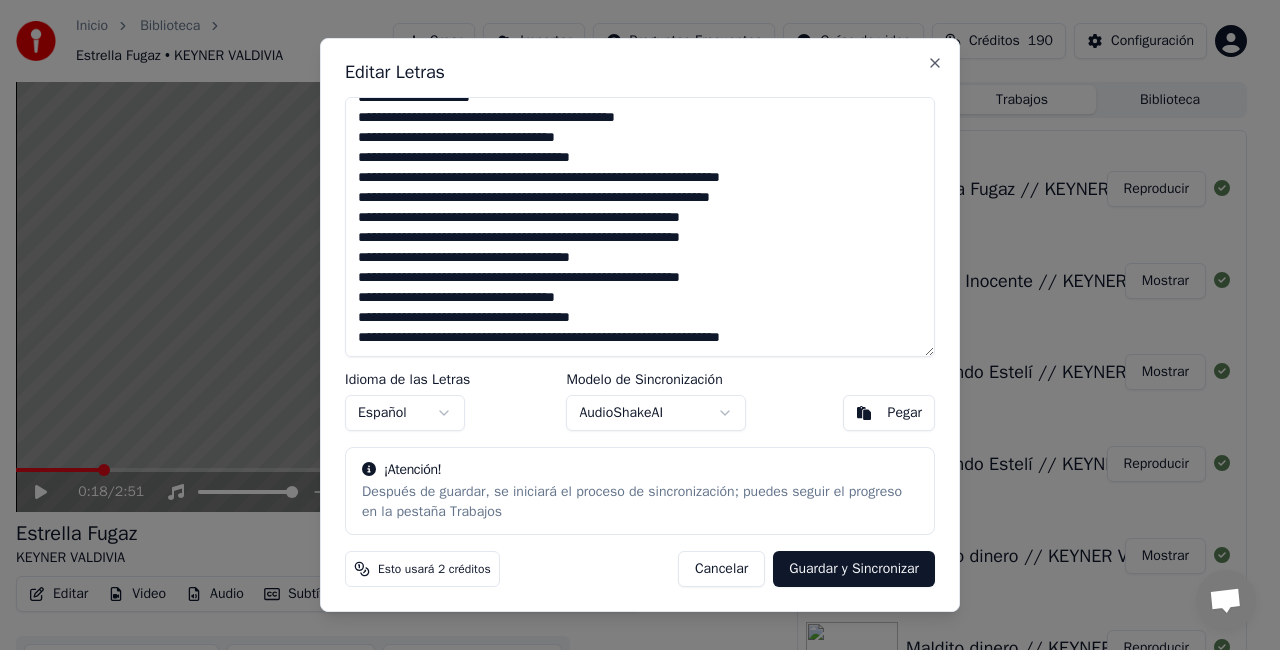click at bounding box center [640, 227] 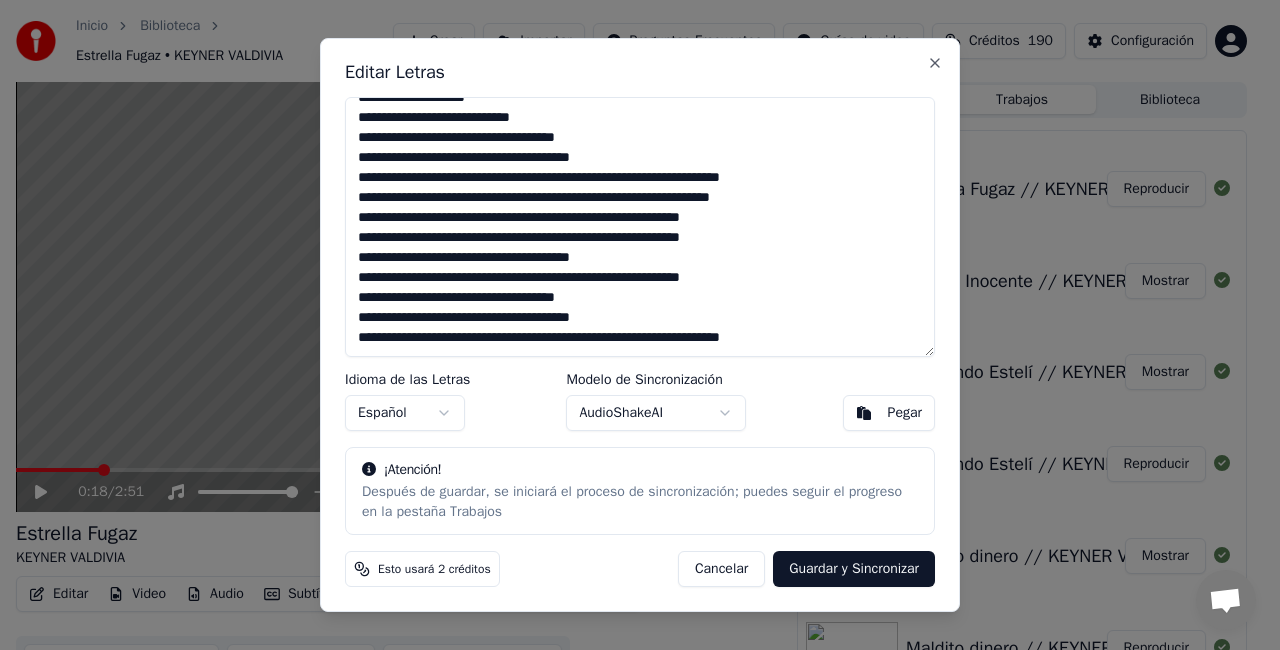 scroll, scrollTop: 424, scrollLeft: 0, axis: vertical 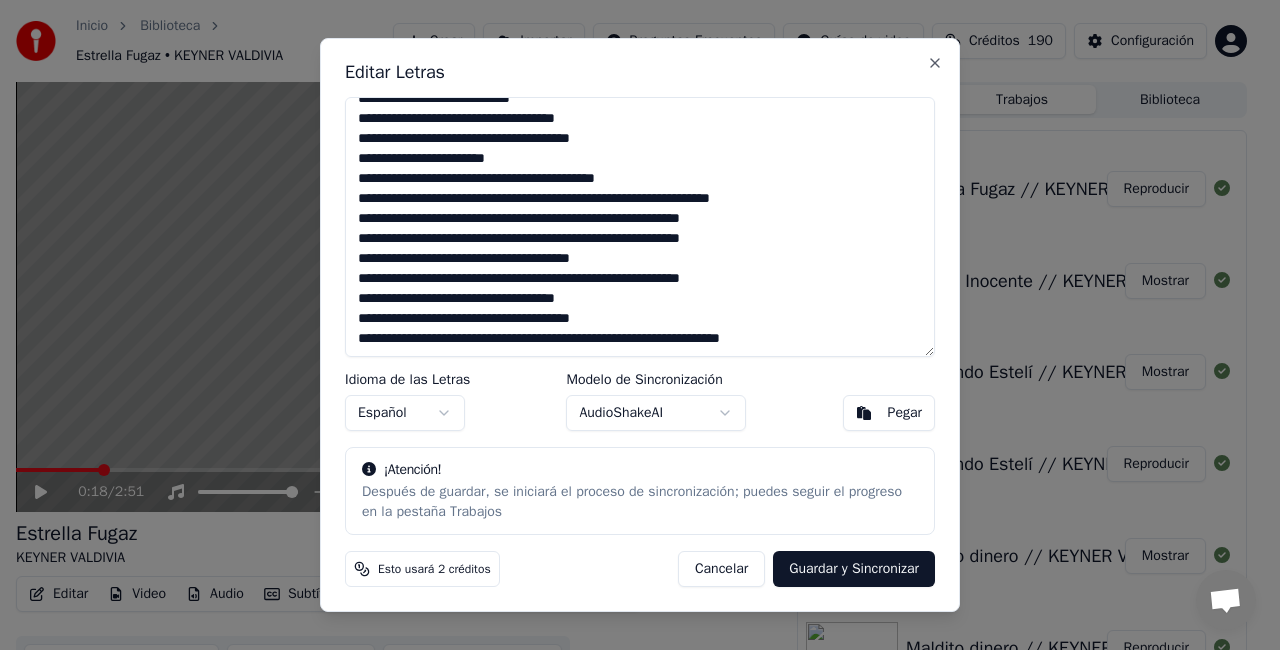click at bounding box center (640, 227) 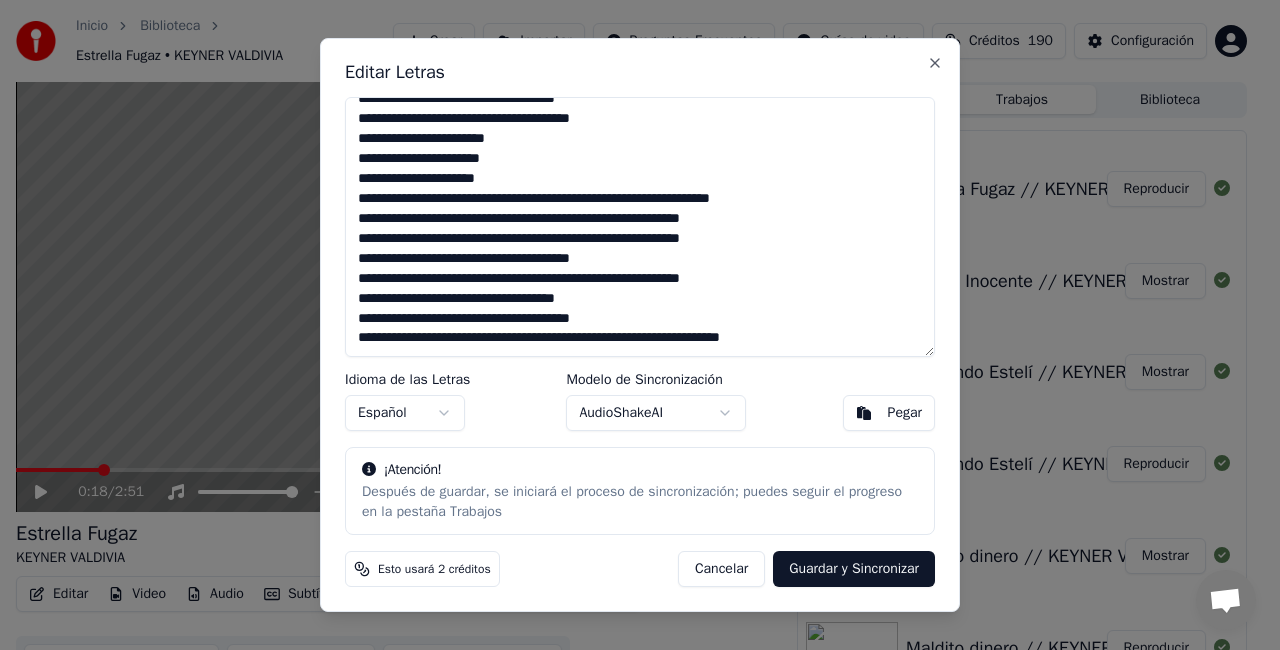 scroll, scrollTop: 477, scrollLeft: 0, axis: vertical 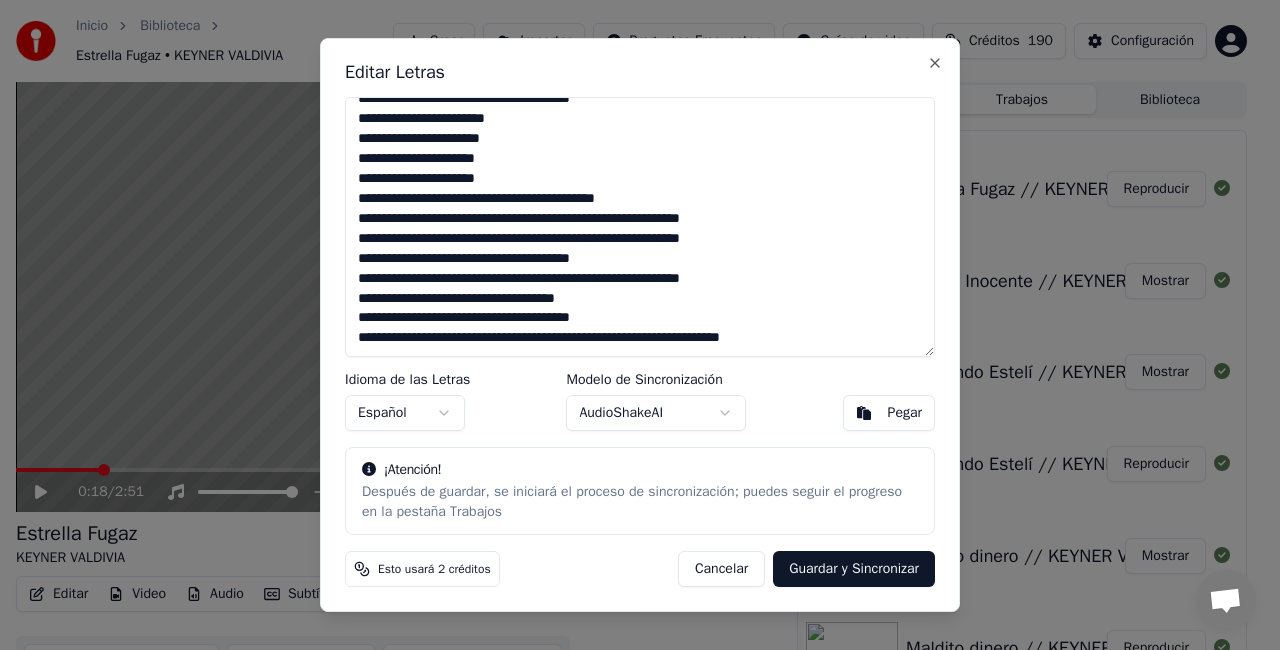 click at bounding box center (640, 227) 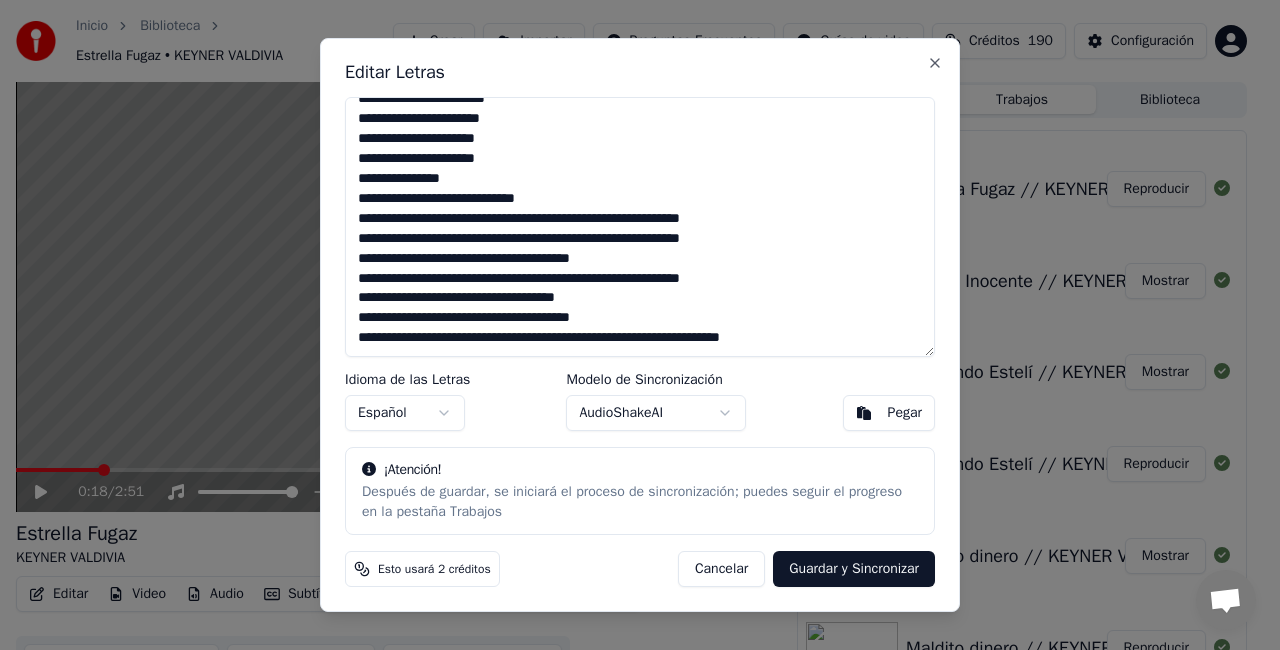 scroll, scrollTop: 517, scrollLeft: 0, axis: vertical 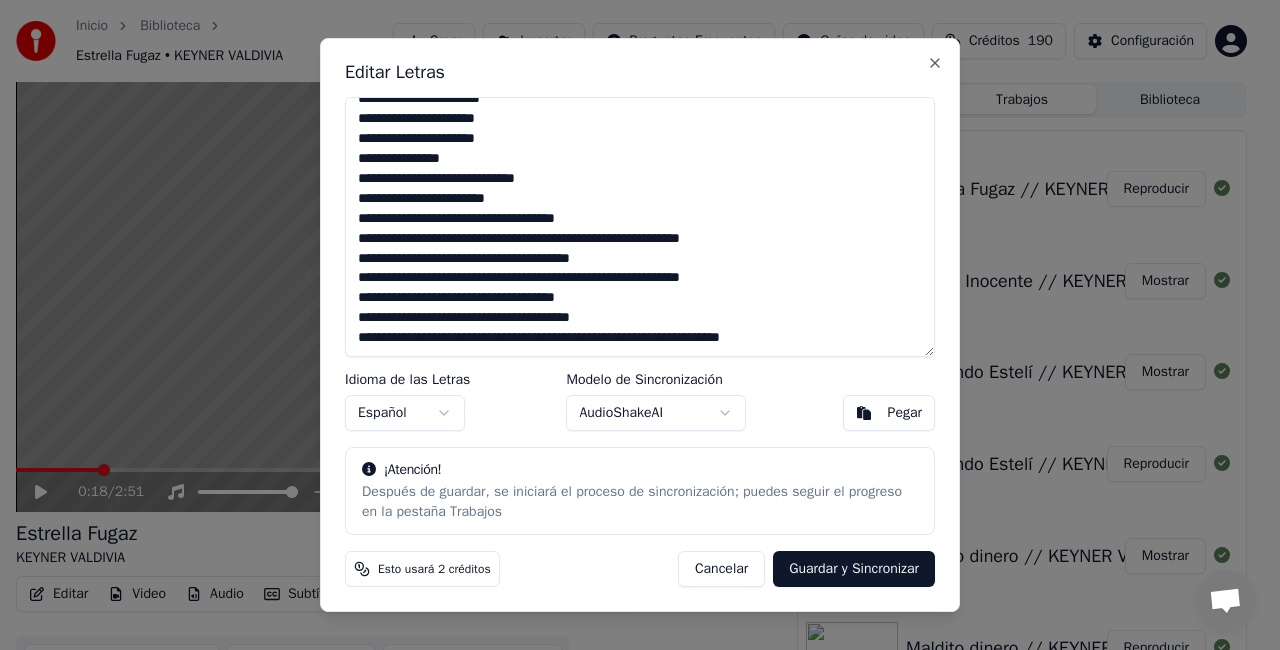 click at bounding box center (640, 227) 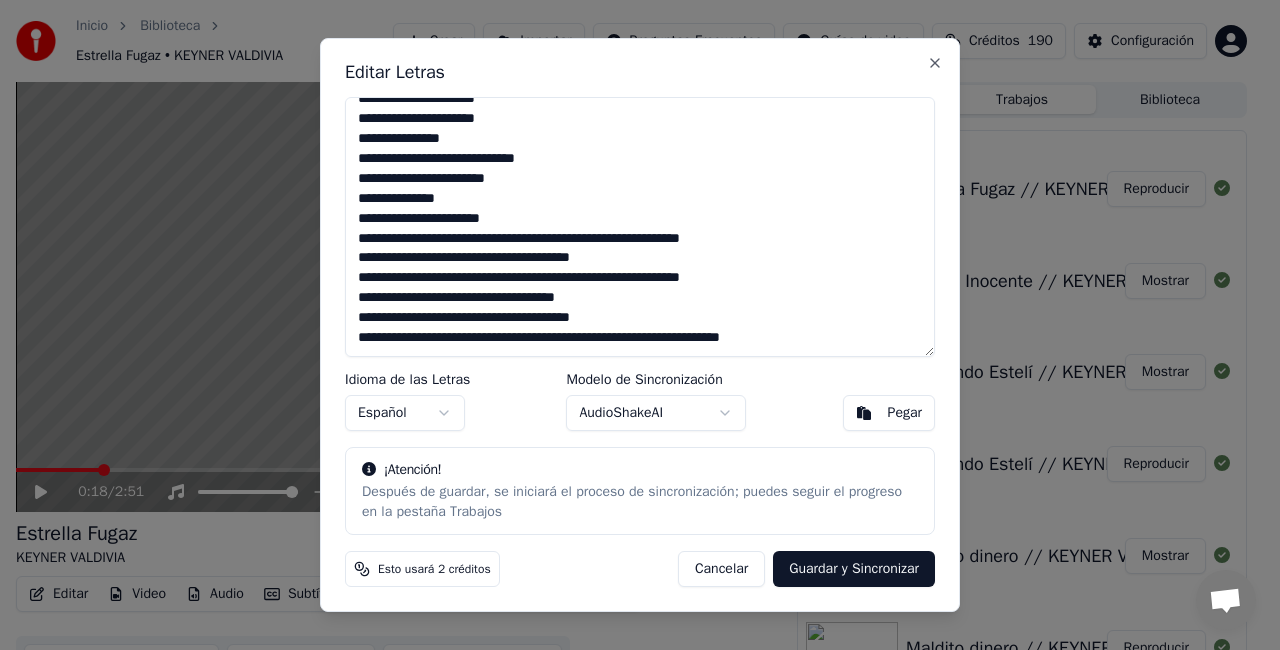 scroll, scrollTop: 557, scrollLeft: 0, axis: vertical 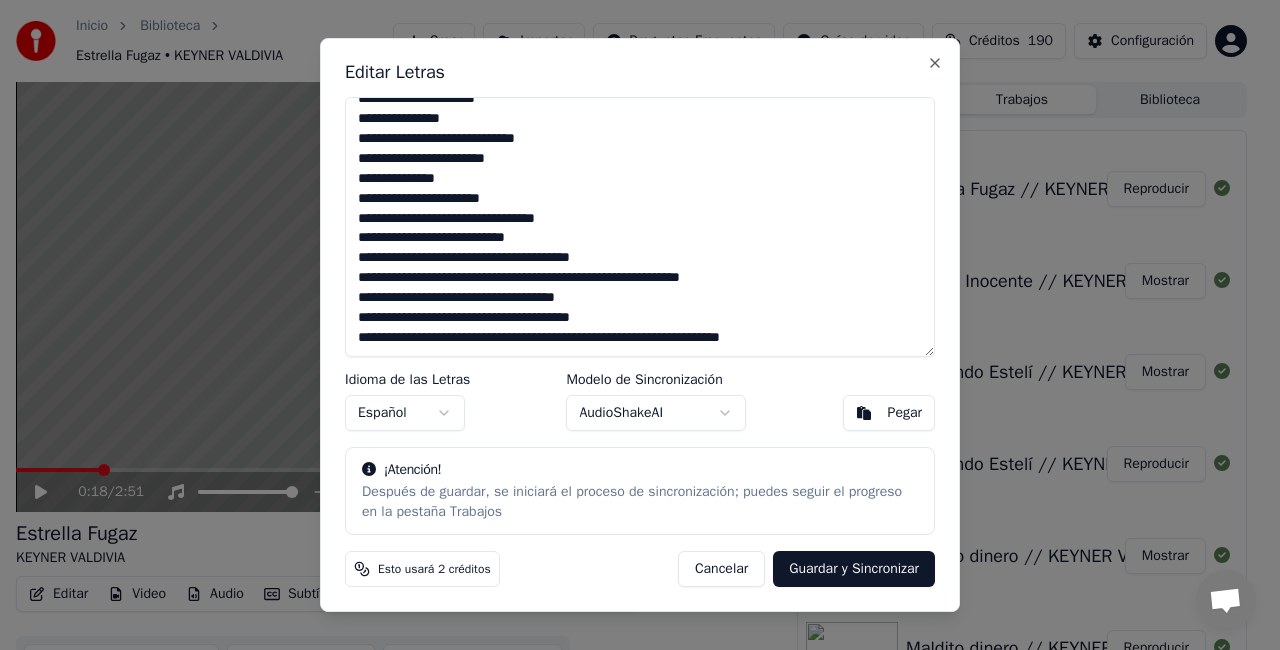 click at bounding box center (640, 227) 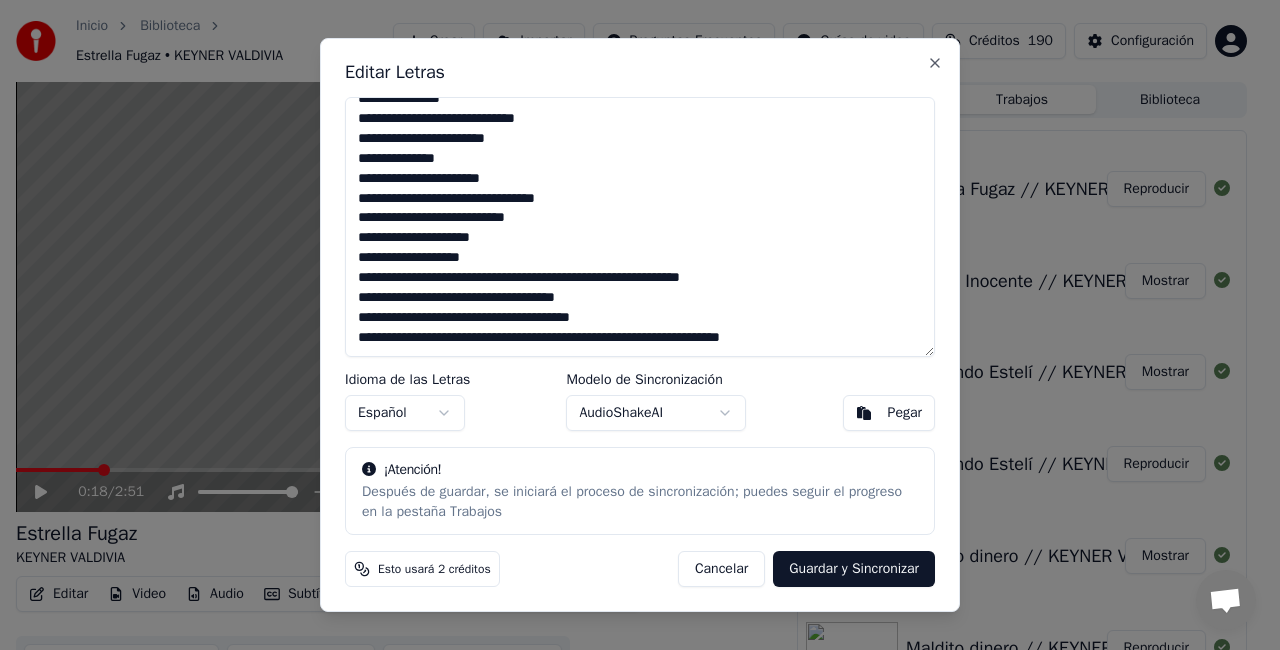 scroll, scrollTop: 597, scrollLeft: 0, axis: vertical 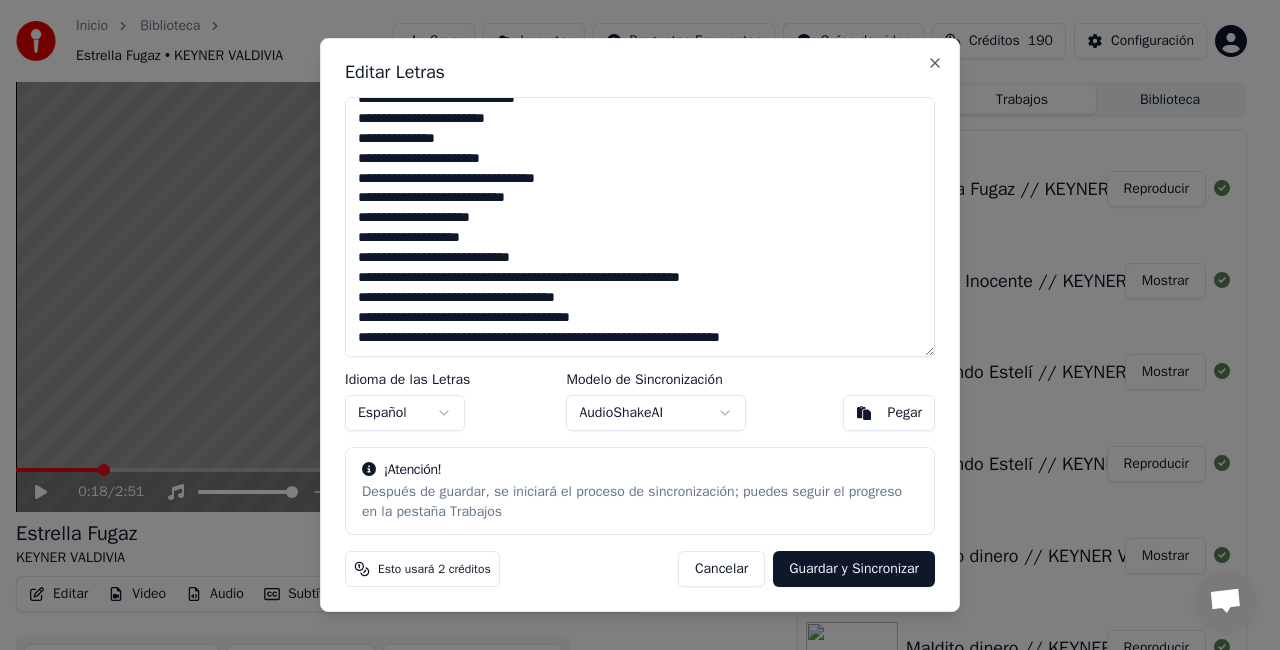 drag, startPoint x: 356, startPoint y: 271, endPoint x: 752, endPoint y: 281, distance: 396.12625 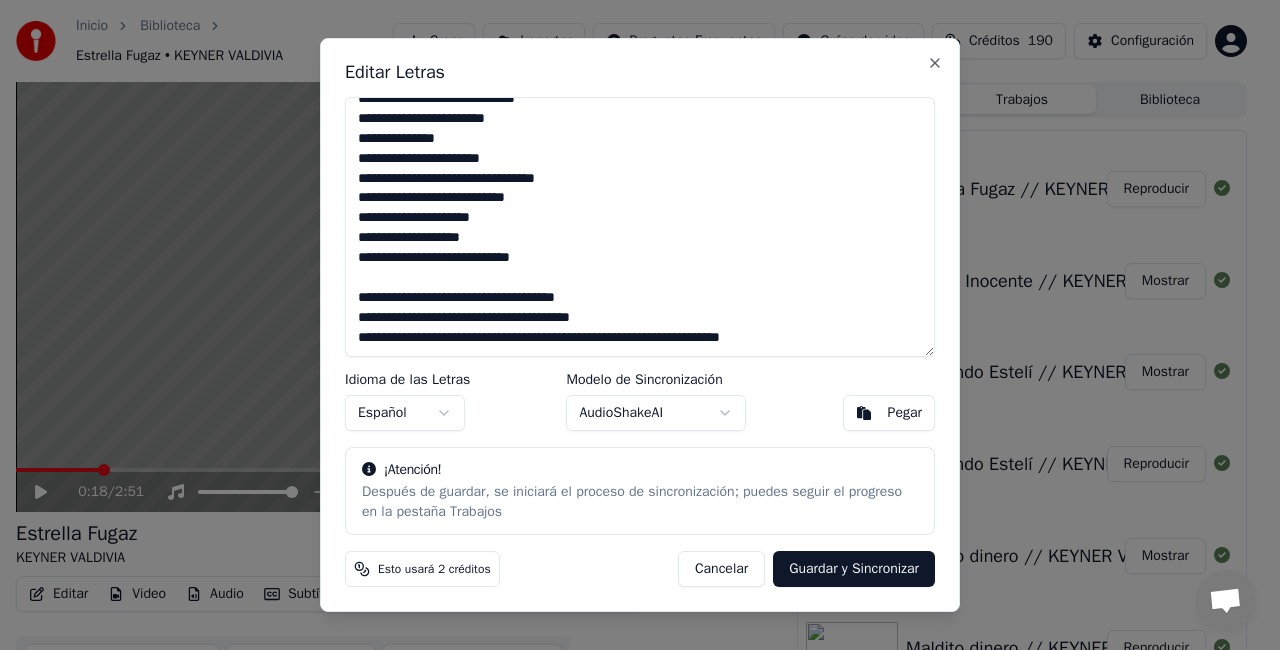 click at bounding box center (640, 227) 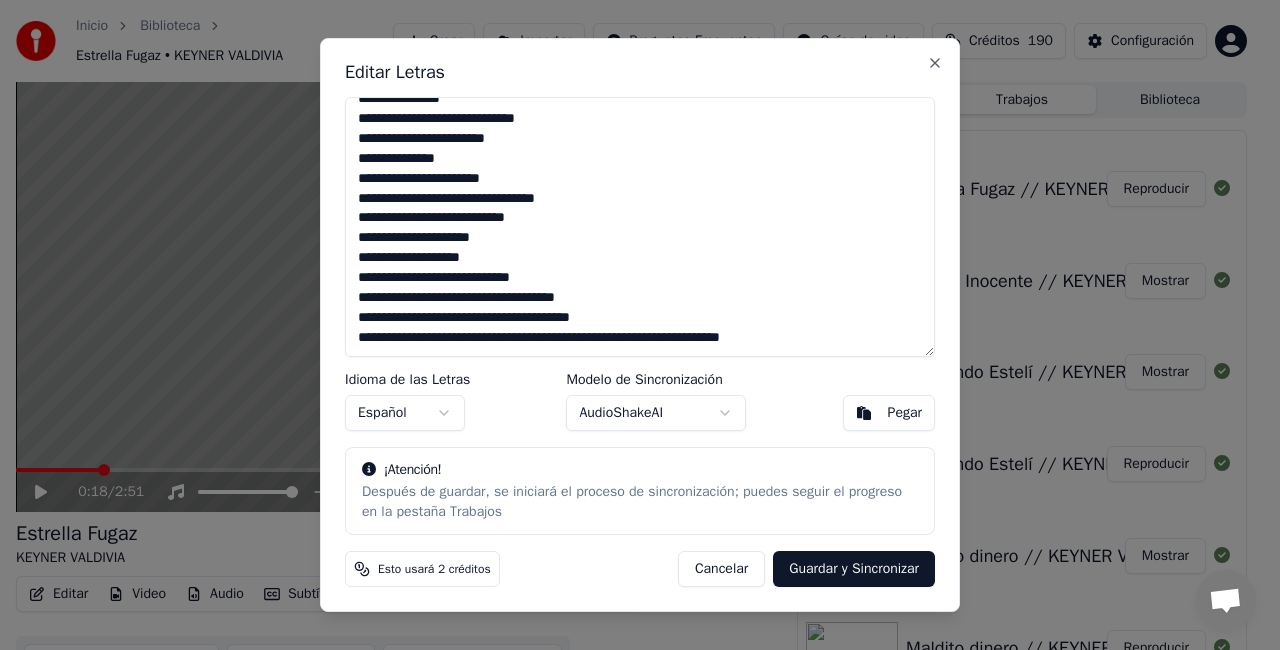 scroll, scrollTop: 597, scrollLeft: 0, axis: vertical 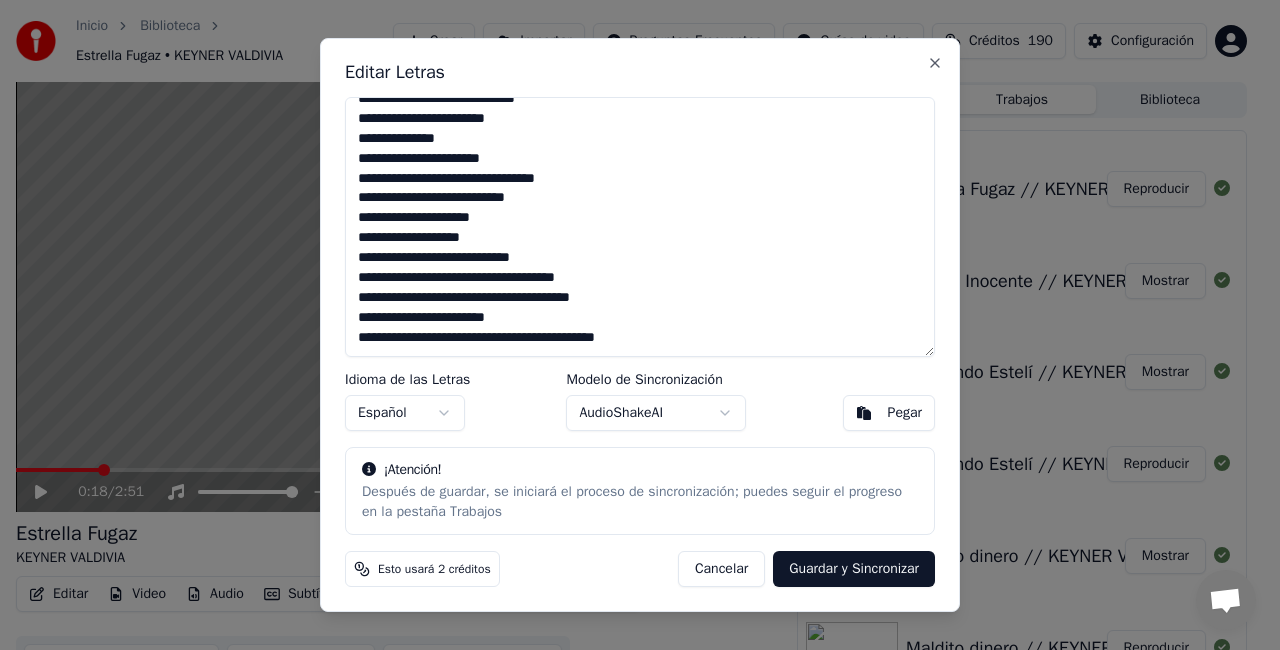click at bounding box center [640, 227] 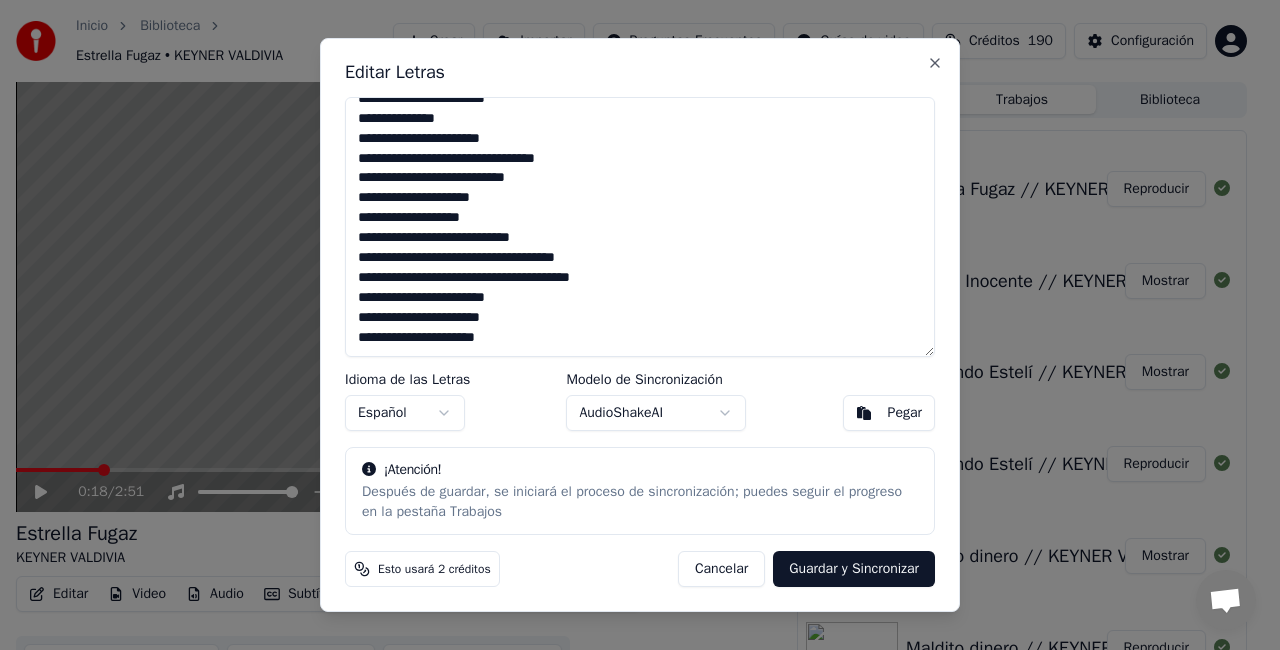 scroll, scrollTop: 637, scrollLeft: 0, axis: vertical 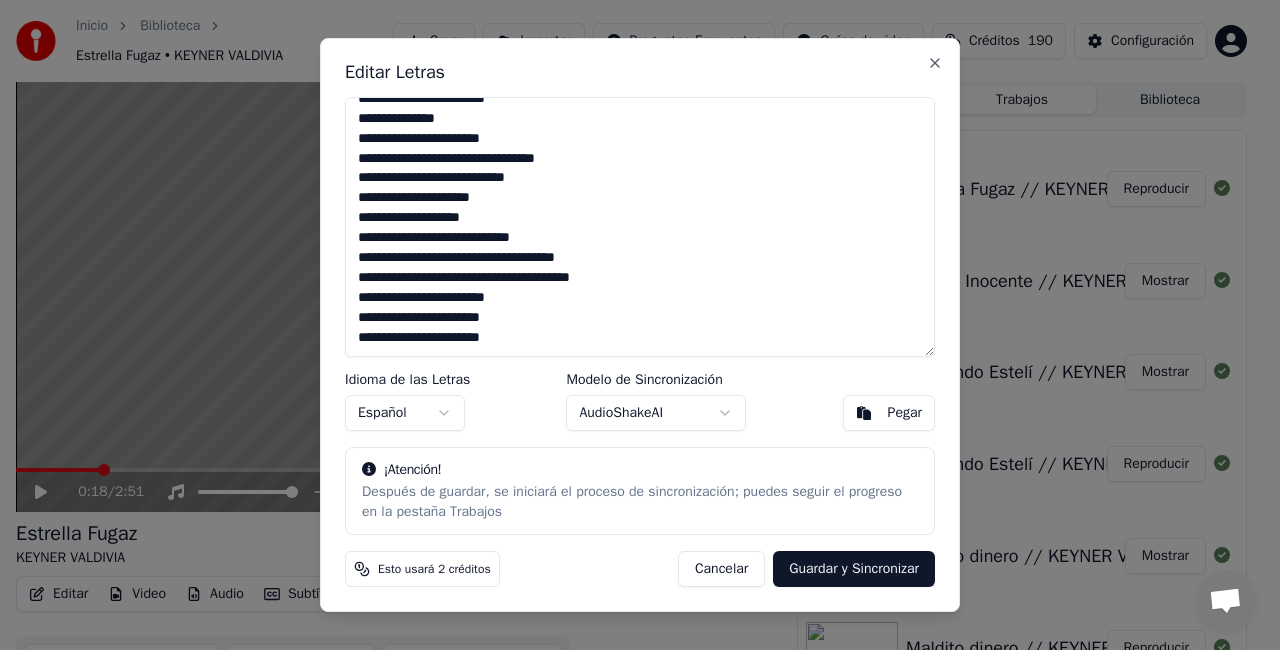 click on "Guardar y Sincronizar" at bounding box center [854, 569] 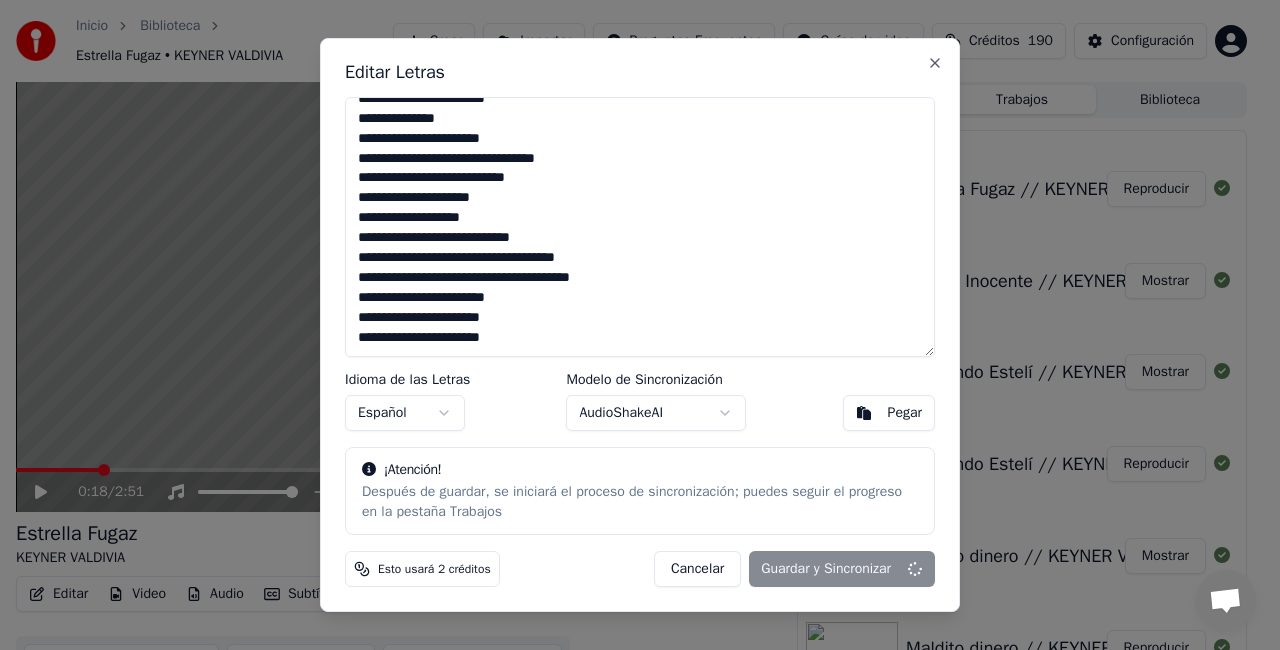 type on "**********" 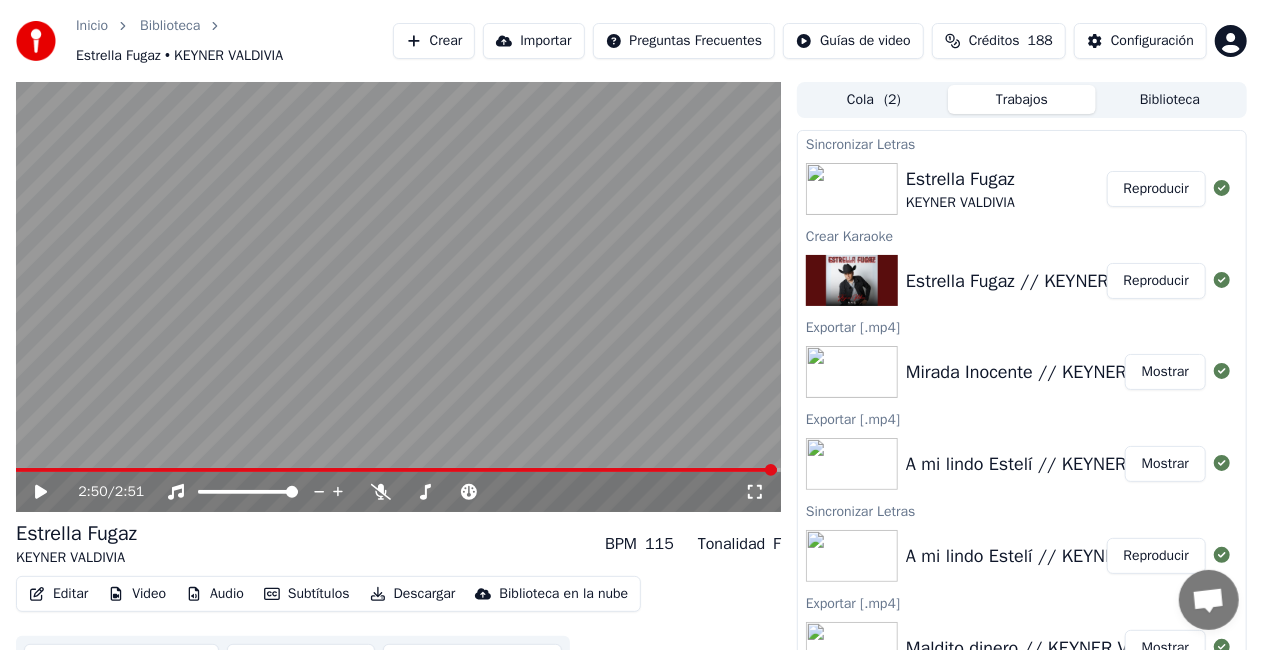 click on "Reproducir" at bounding box center (1156, 189) 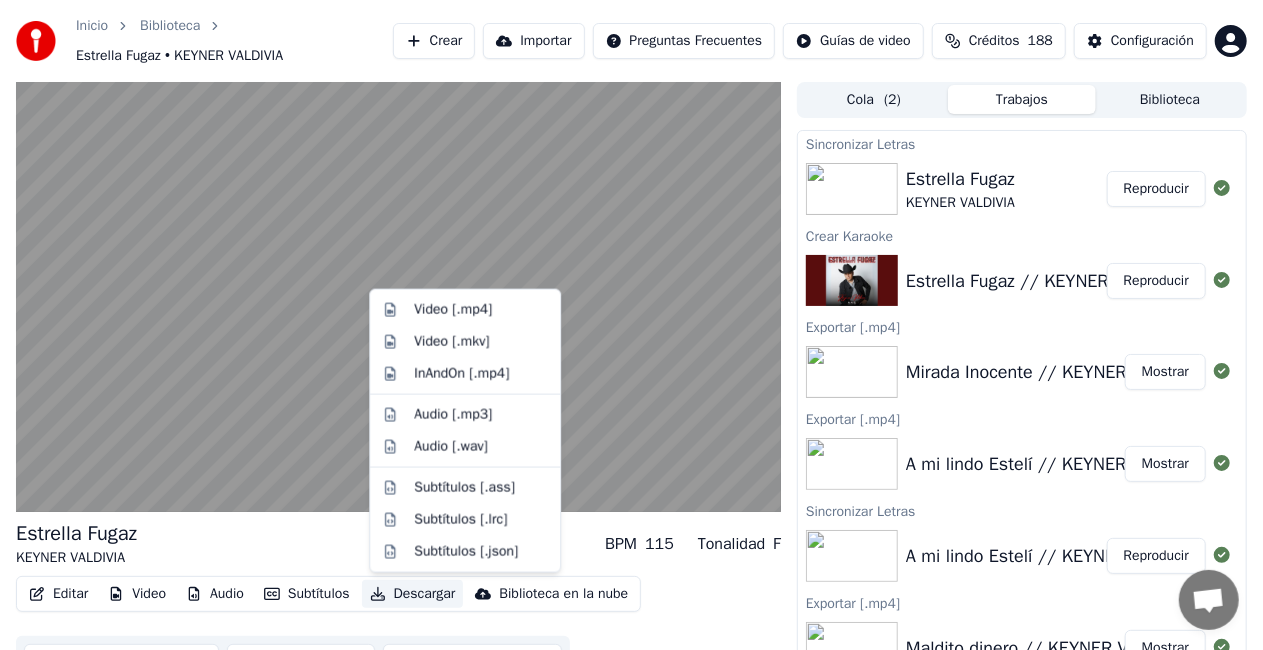 click on "Descargar" at bounding box center (413, 594) 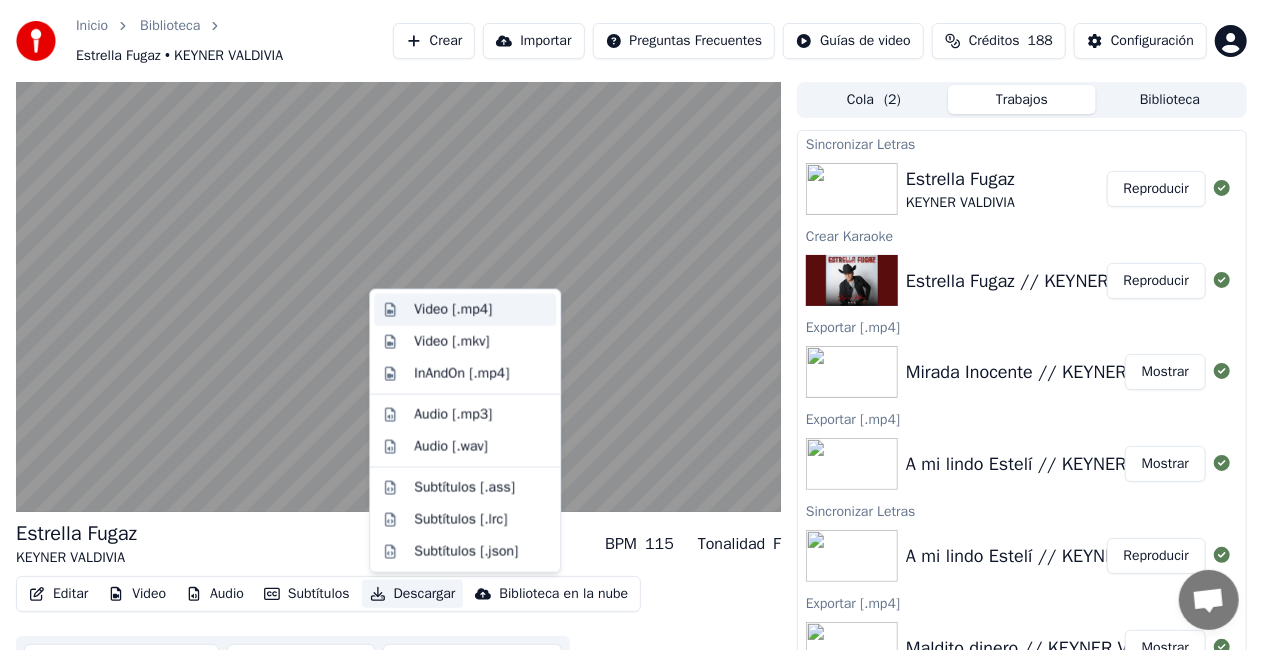 click on "Video [.mp4]" at bounding box center (453, 310) 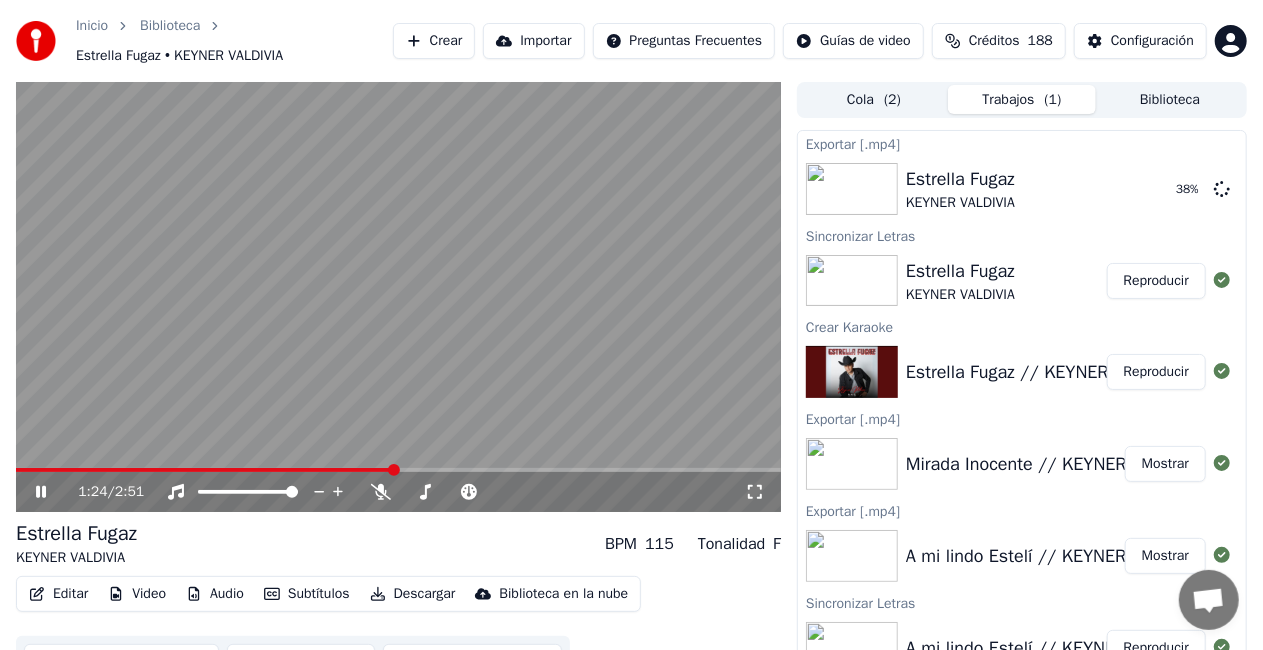 click at bounding box center [398, 297] 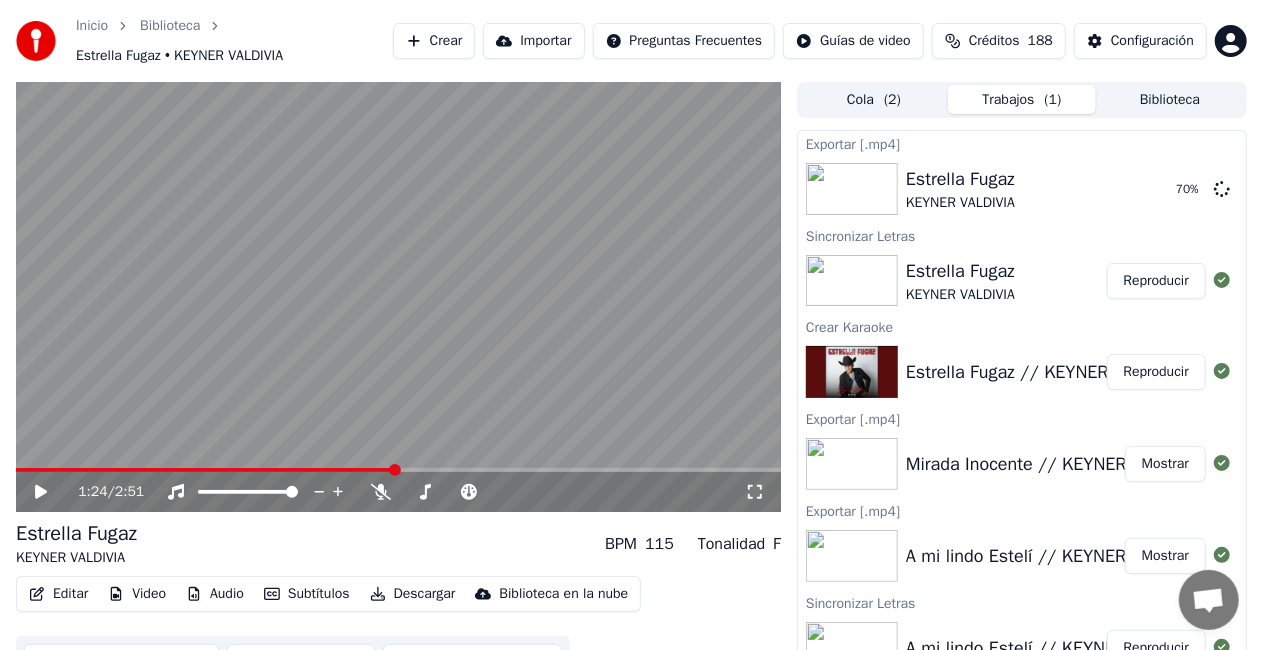 click on "Crear" at bounding box center (434, 41) 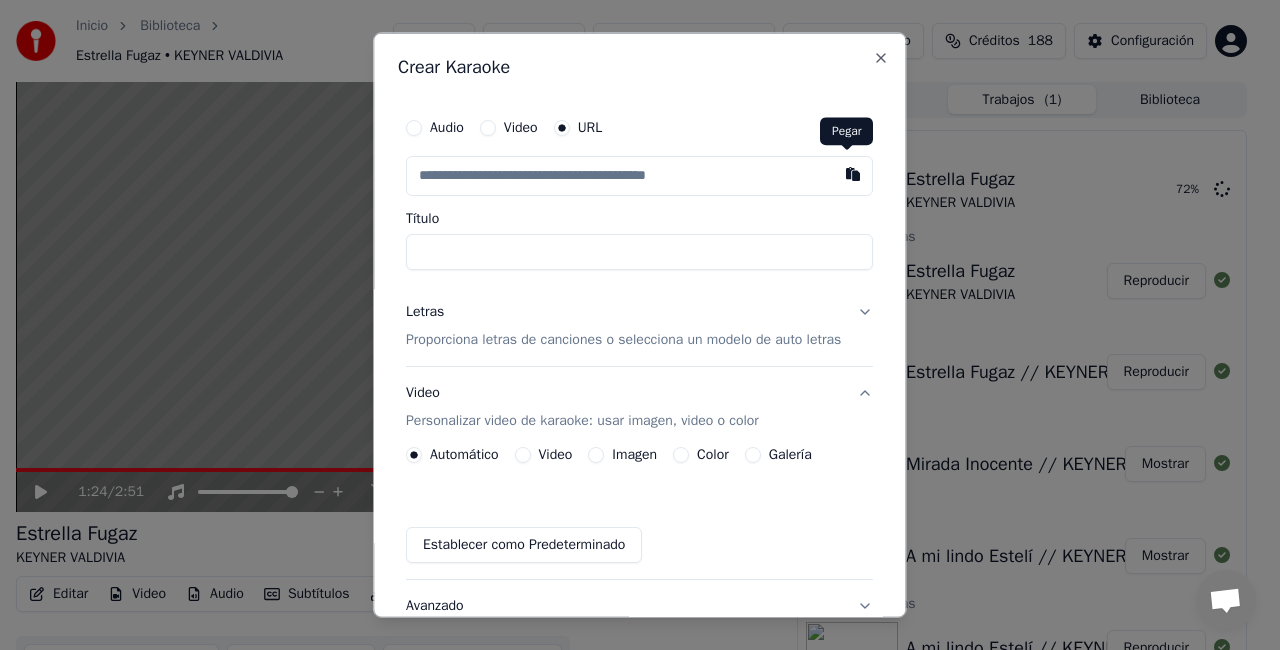 click at bounding box center (854, 174) 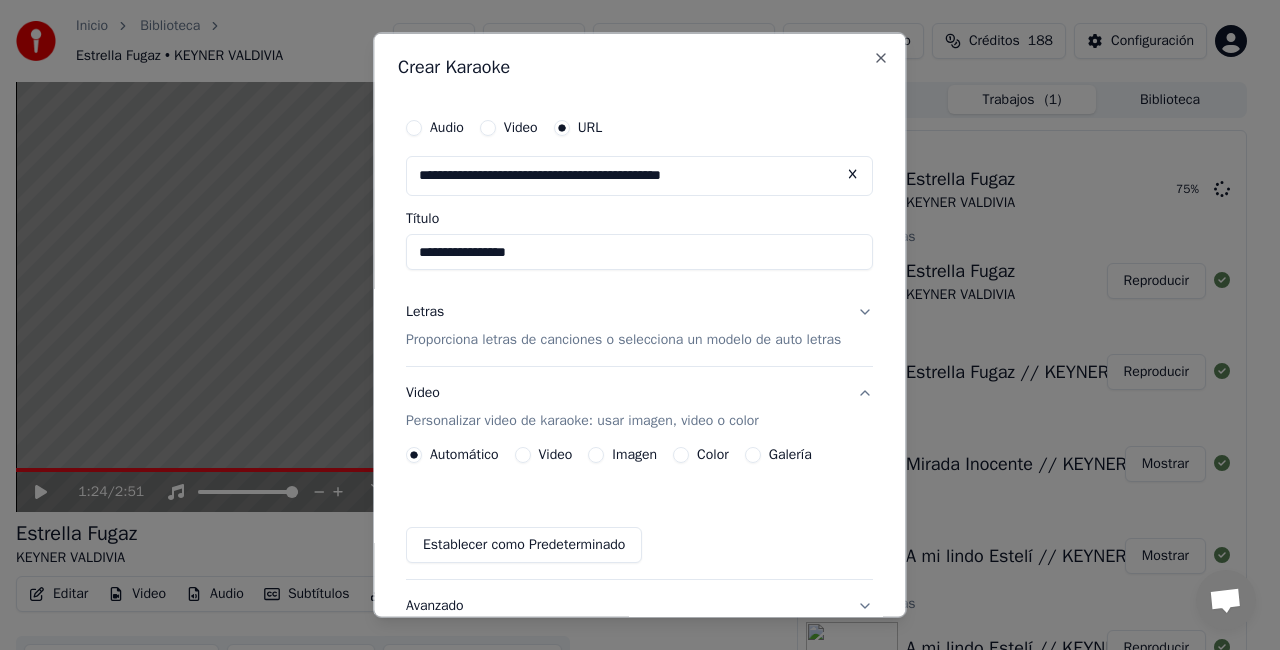click on "**********" at bounding box center [639, 252] 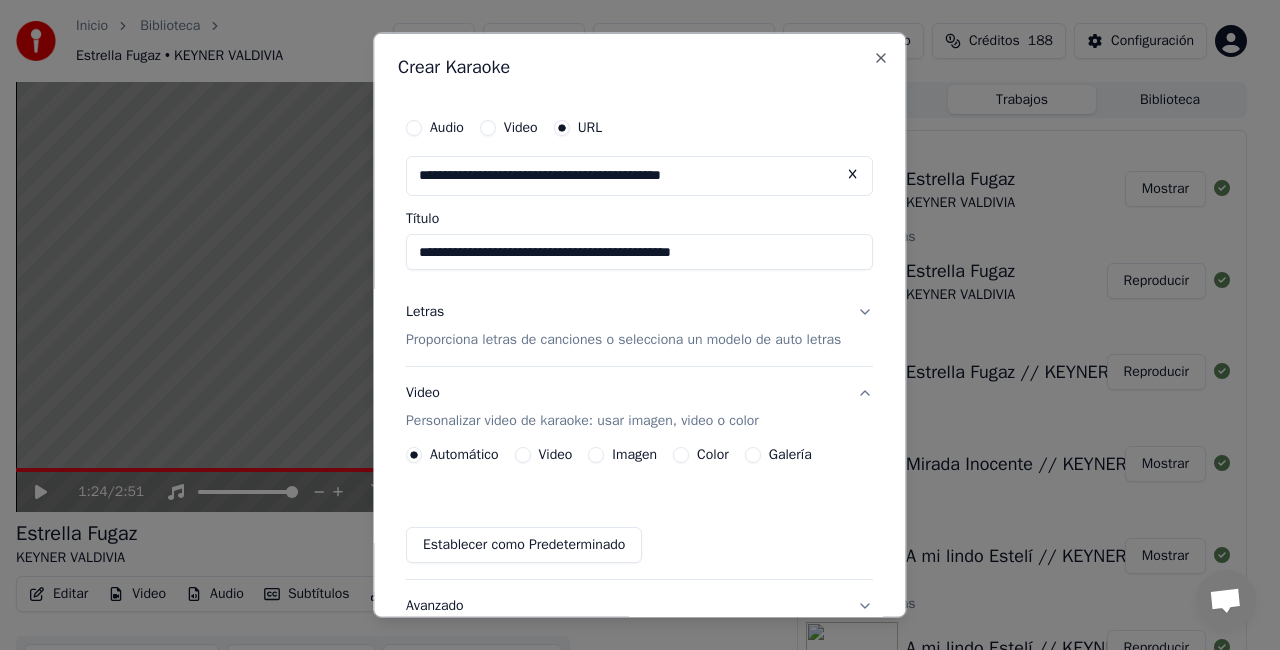 type on "**********" 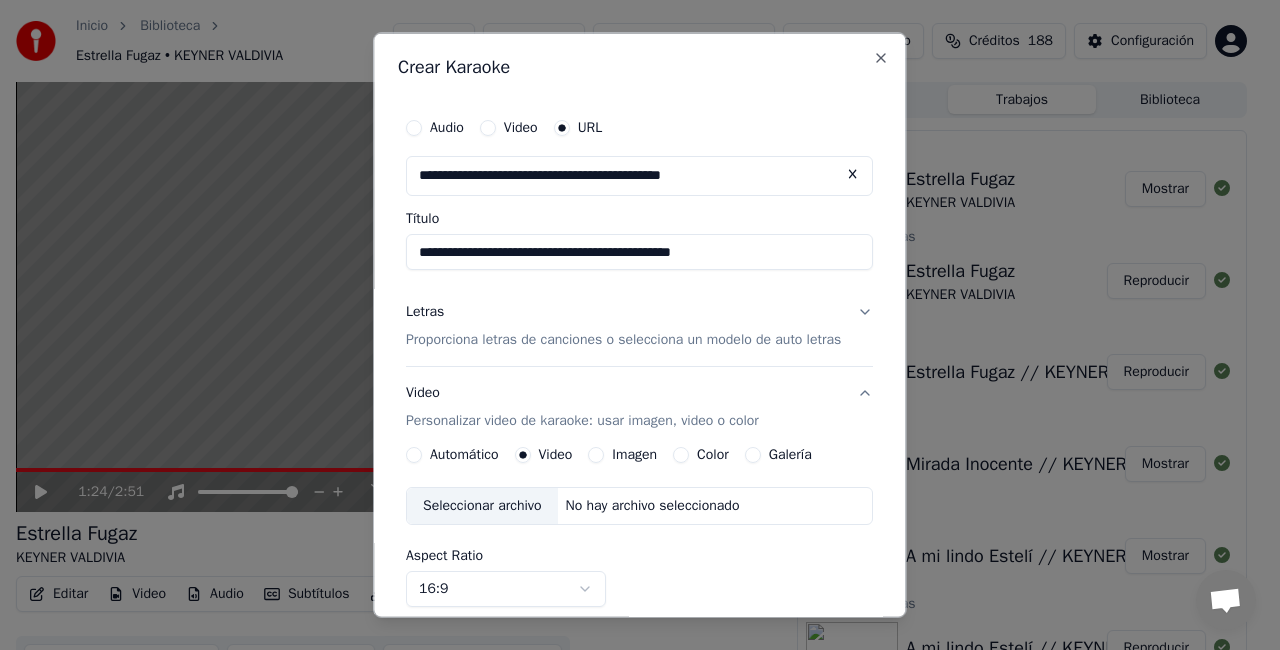 click on "Seleccionar archivo" at bounding box center (482, 505) 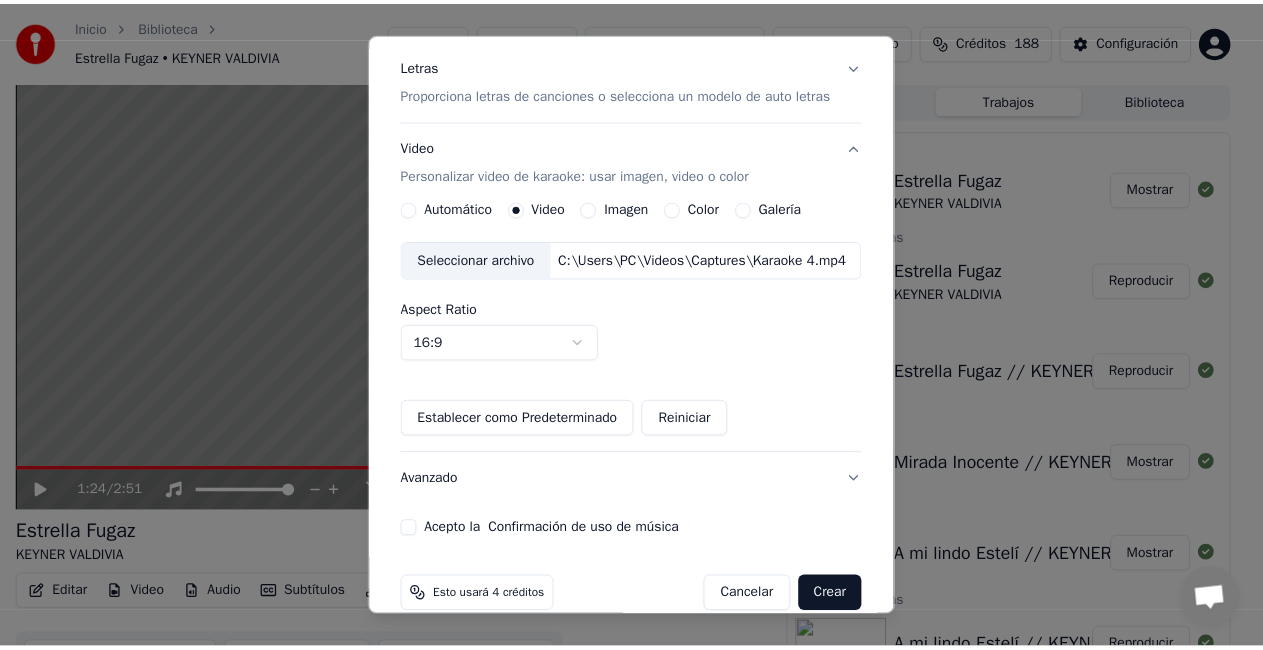 scroll, scrollTop: 250, scrollLeft: 0, axis: vertical 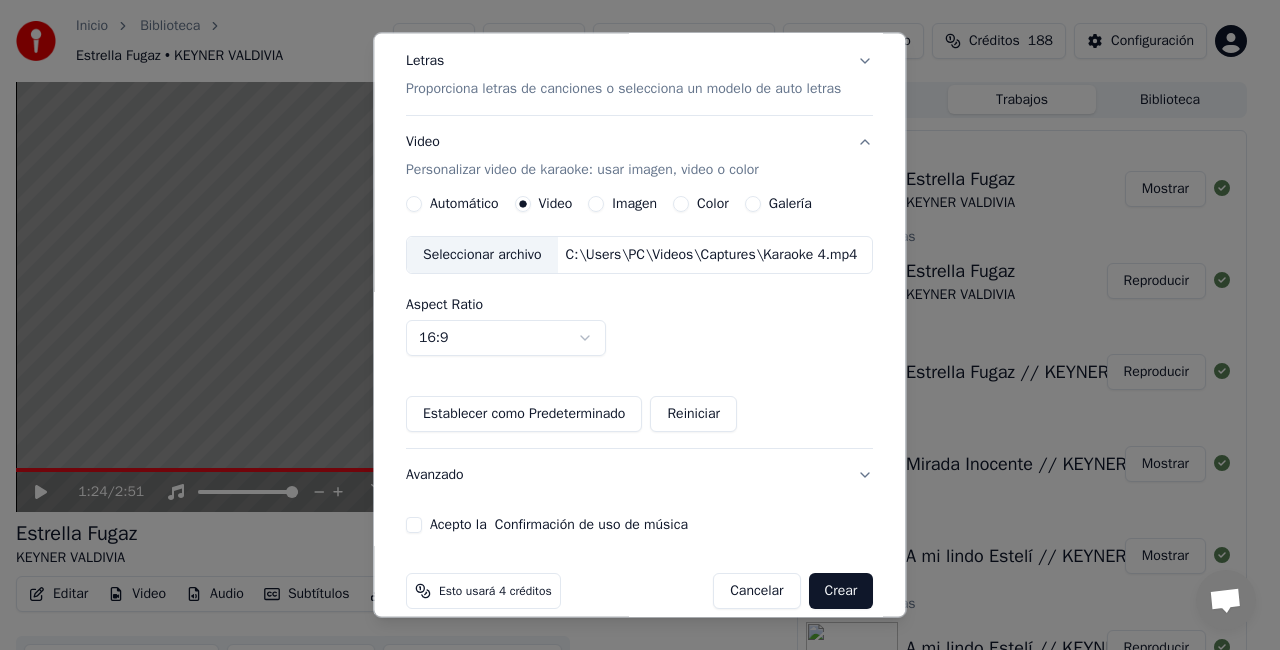 click on "Acepto la   Confirmación de uso de música" at bounding box center (414, 525) 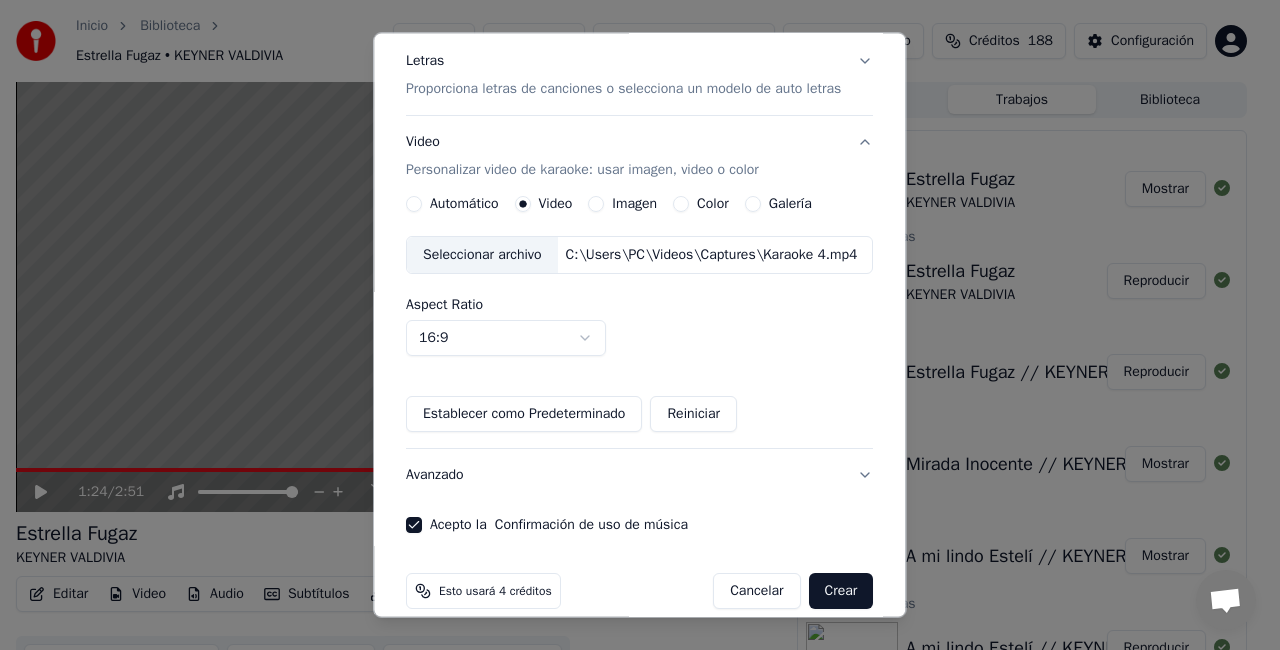 click on "Crear" at bounding box center [841, 591] 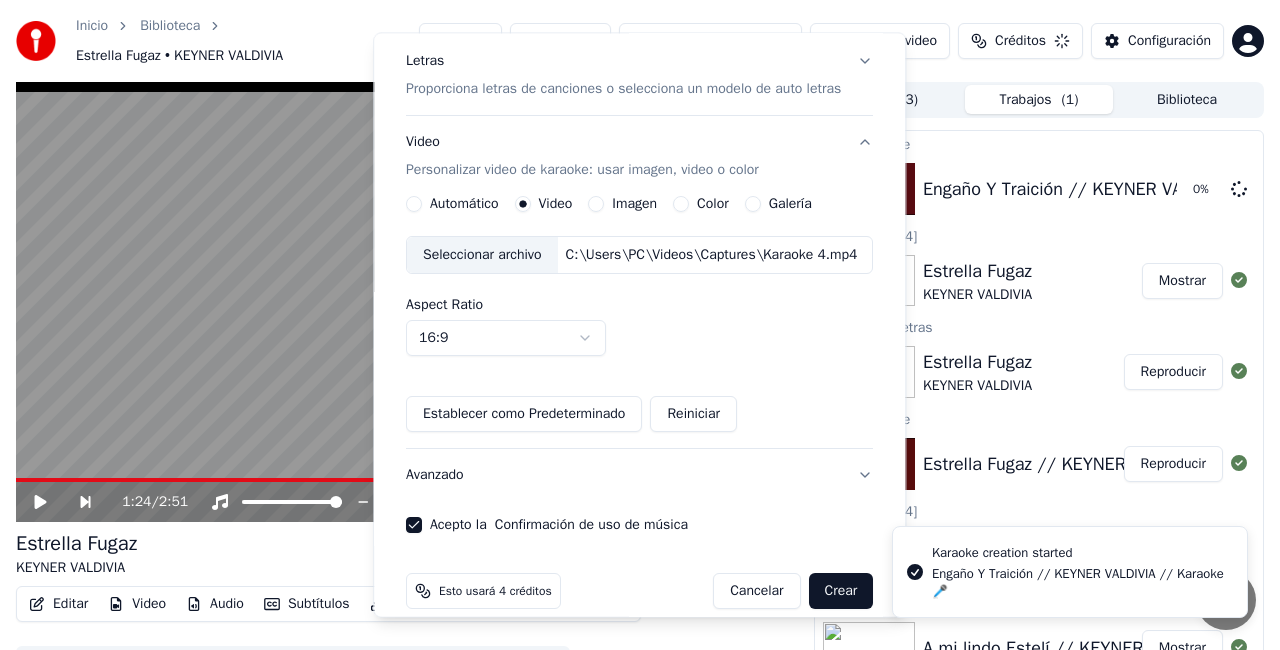 type 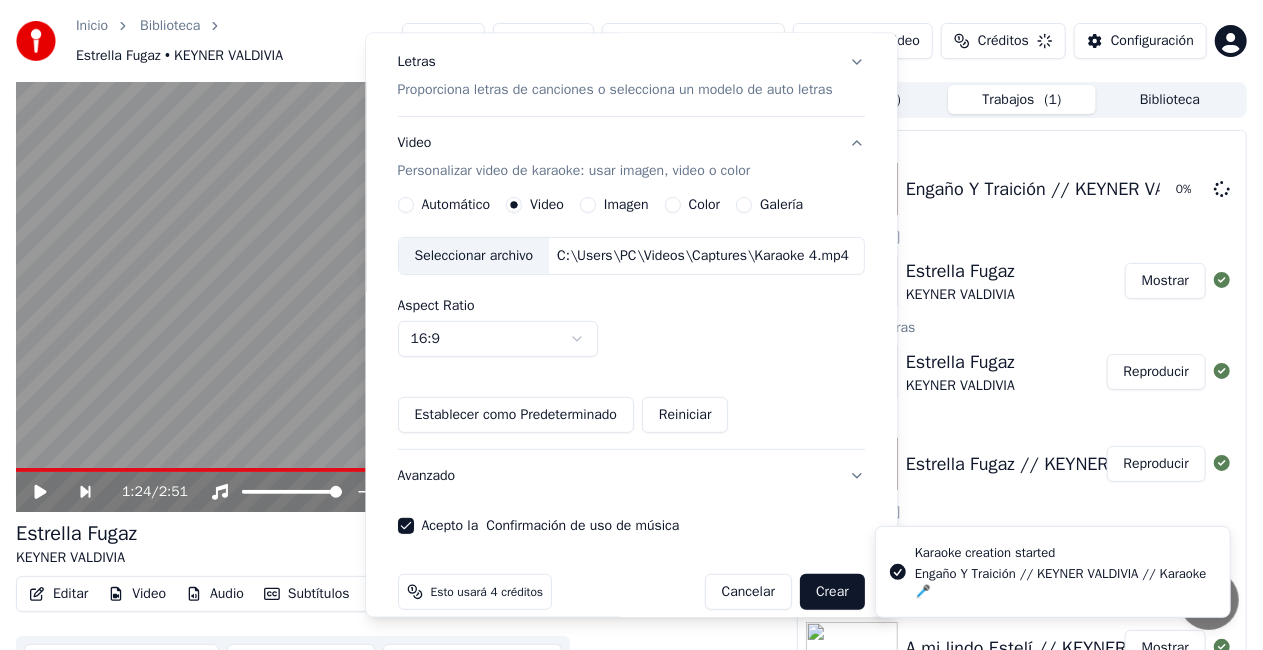 scroll, scrollTop: 154, scrollLeft: 0, axis: vertical 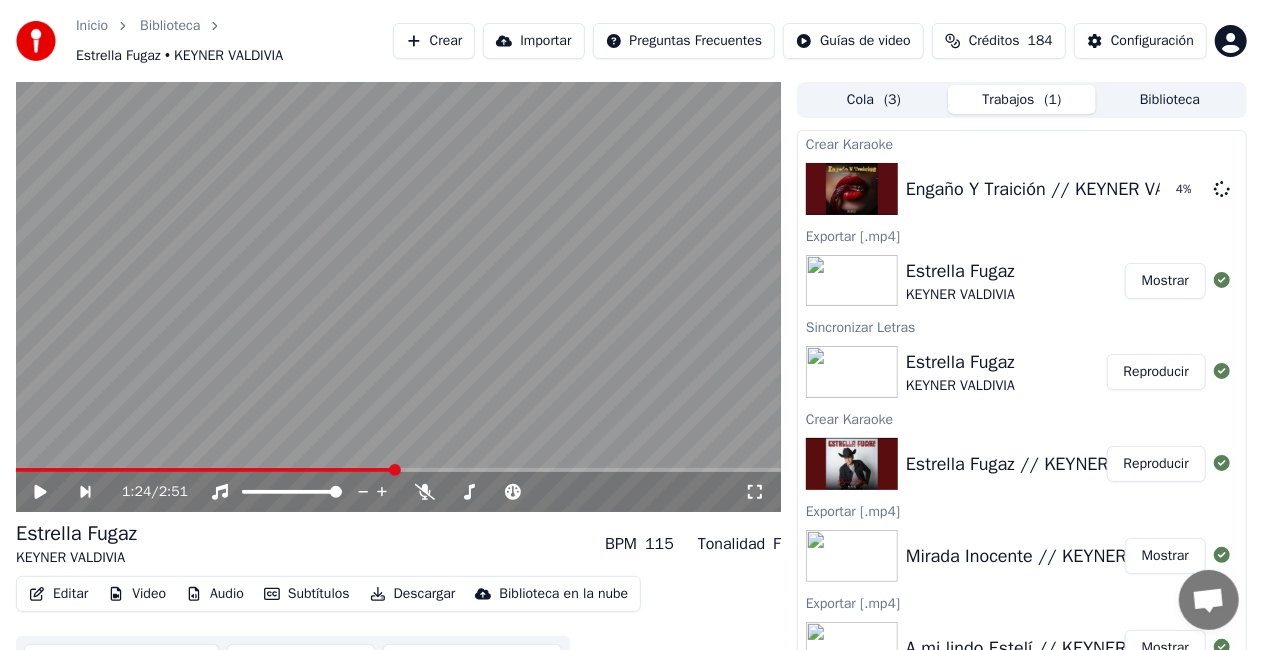 click on "Biblioteca" at bounding box center [1170, 99] 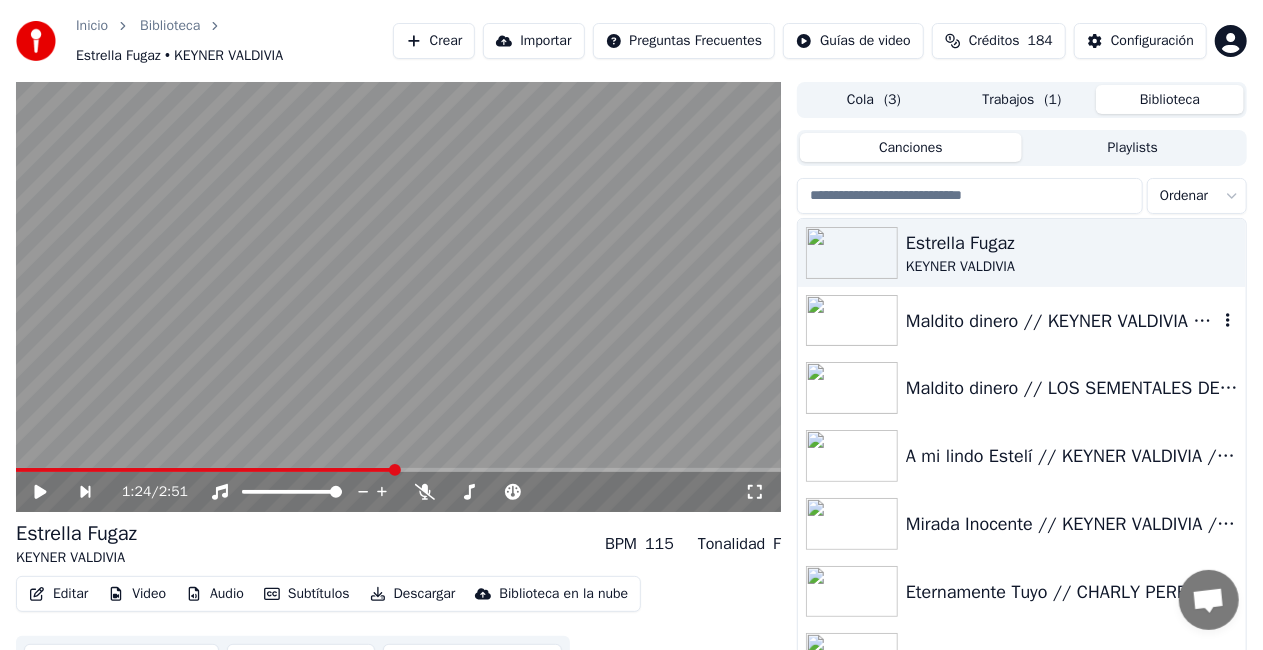 click on "Maldito dinero // KEYNER VALDIVIA // Karaoke 🎤" at bounding box center [1062, 321] 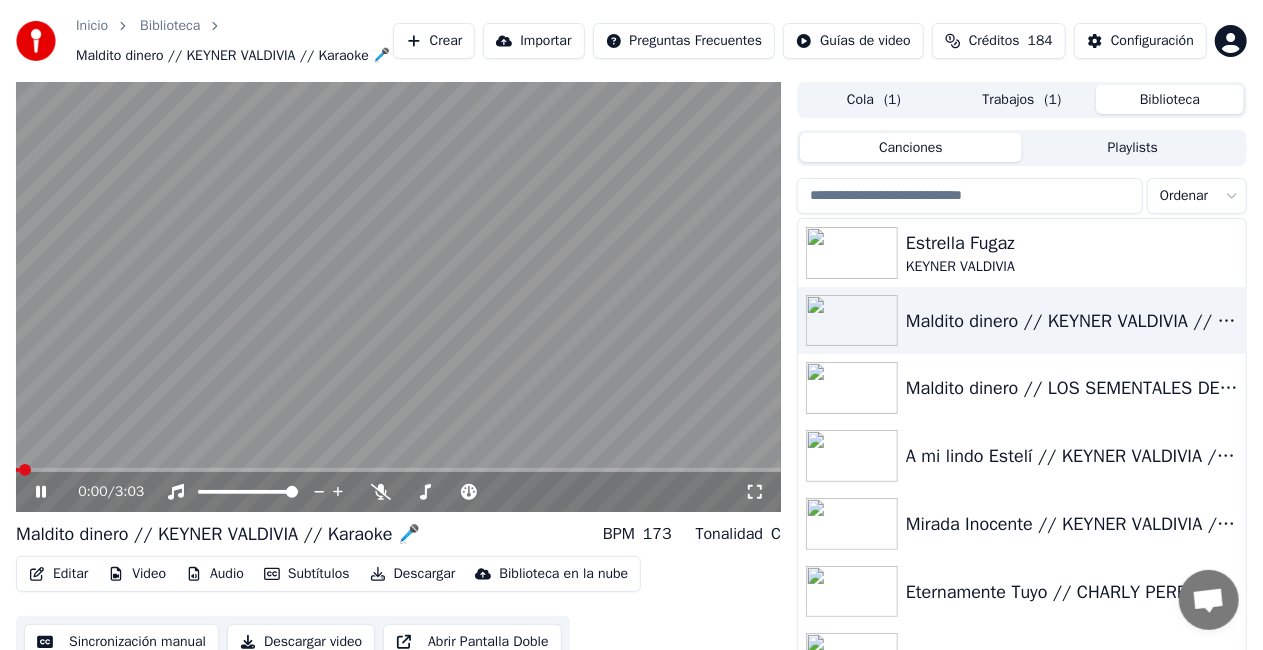 click on "Editar" at bounding box center [58, 574] 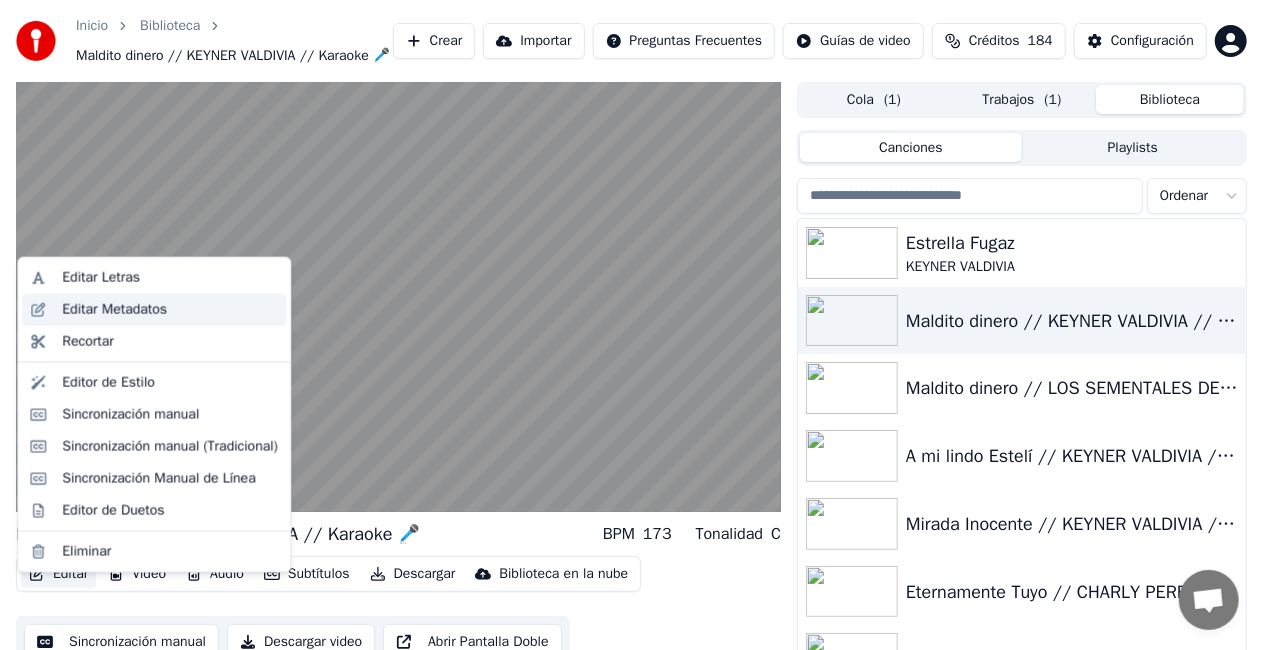click on "Editar Metadatos" at bounding box center (114, 310) 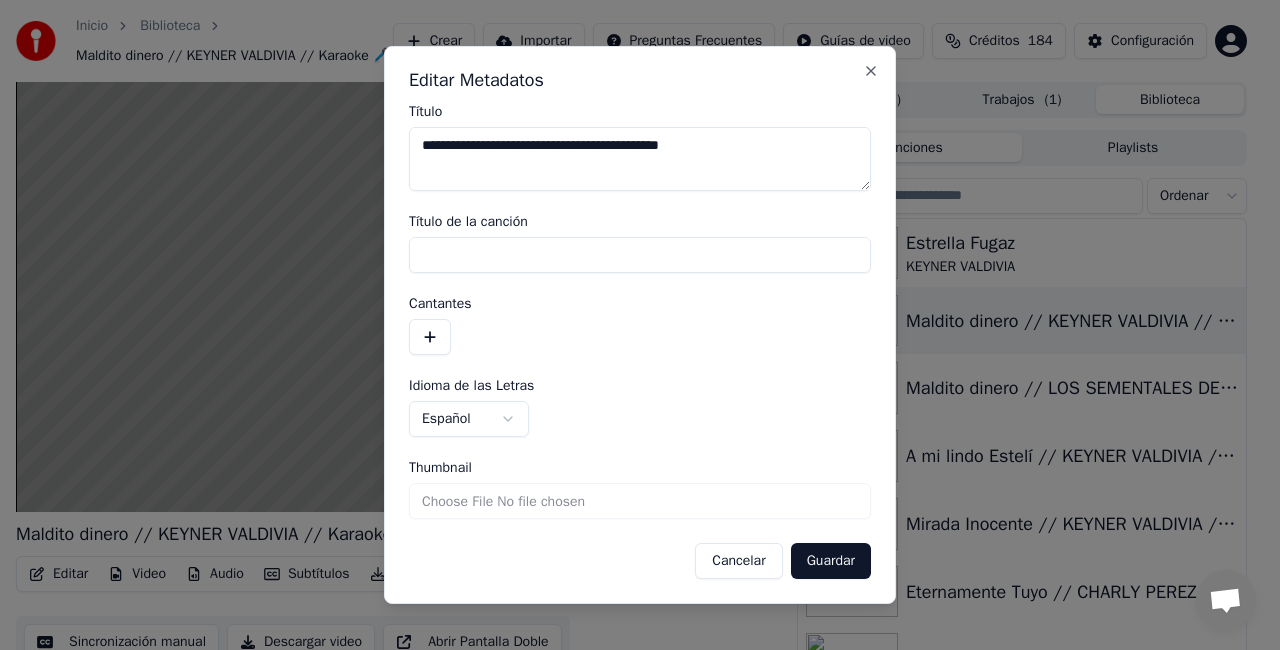 click on "**********" at bounding box center [640, 325] 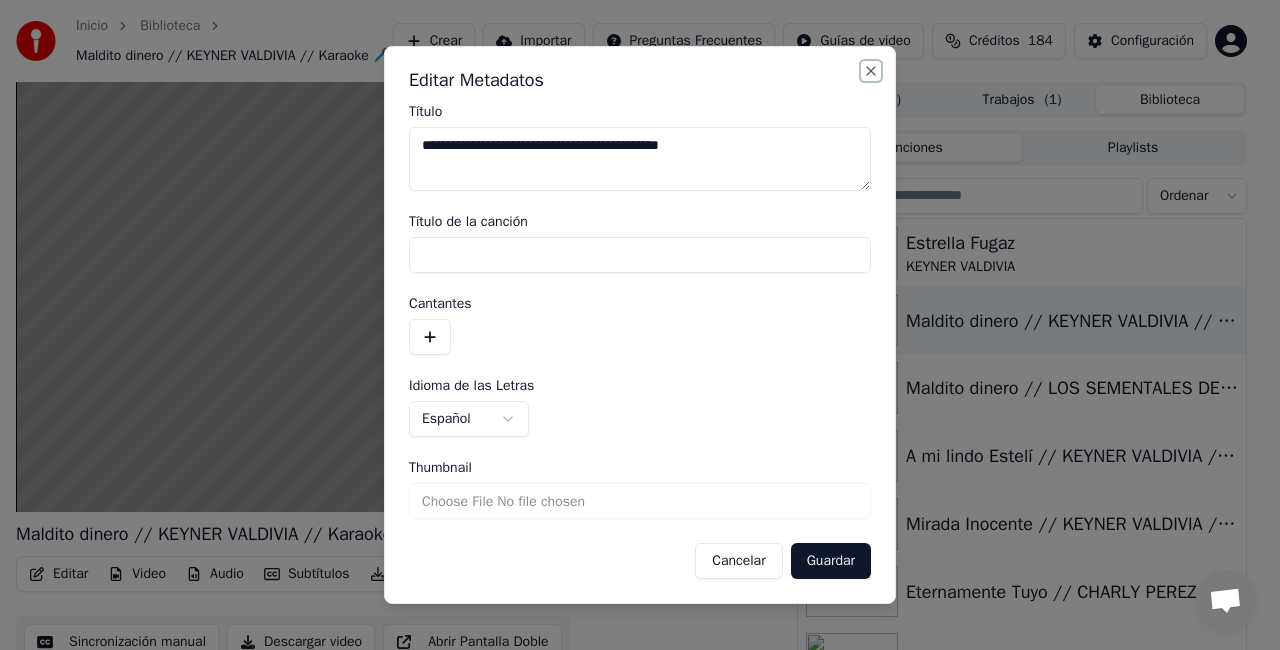 click on "Close" at bounding box center [871, 71] 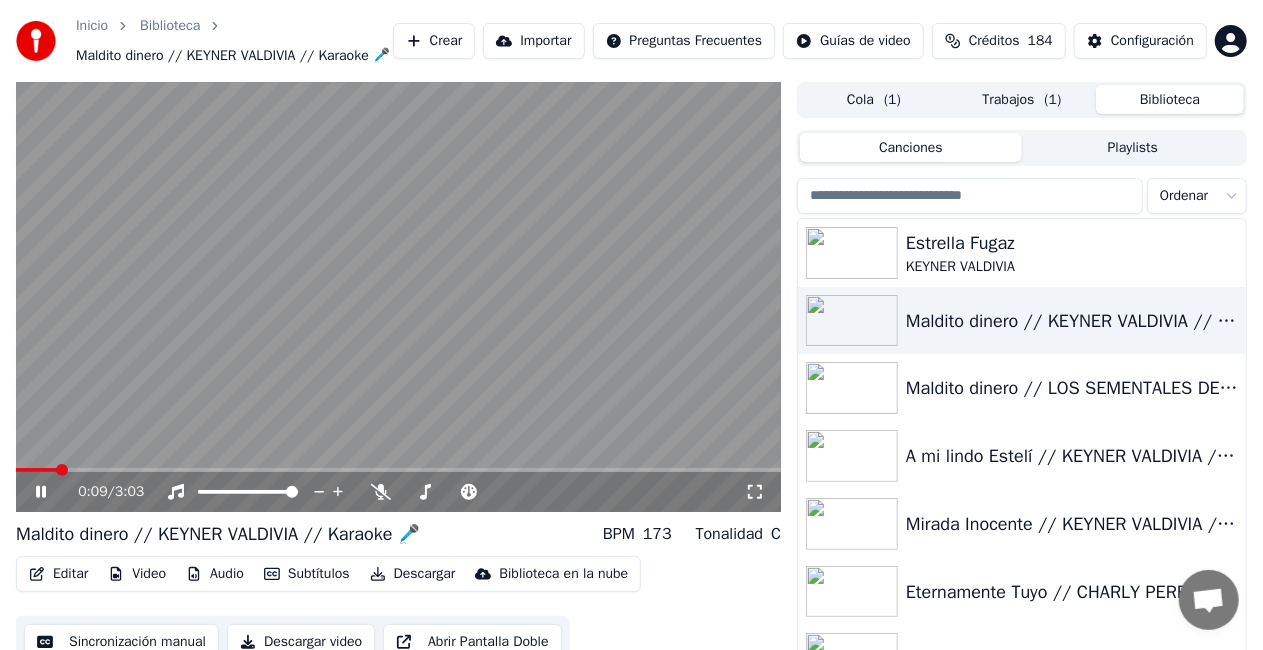click at bounding box center (398, 297) 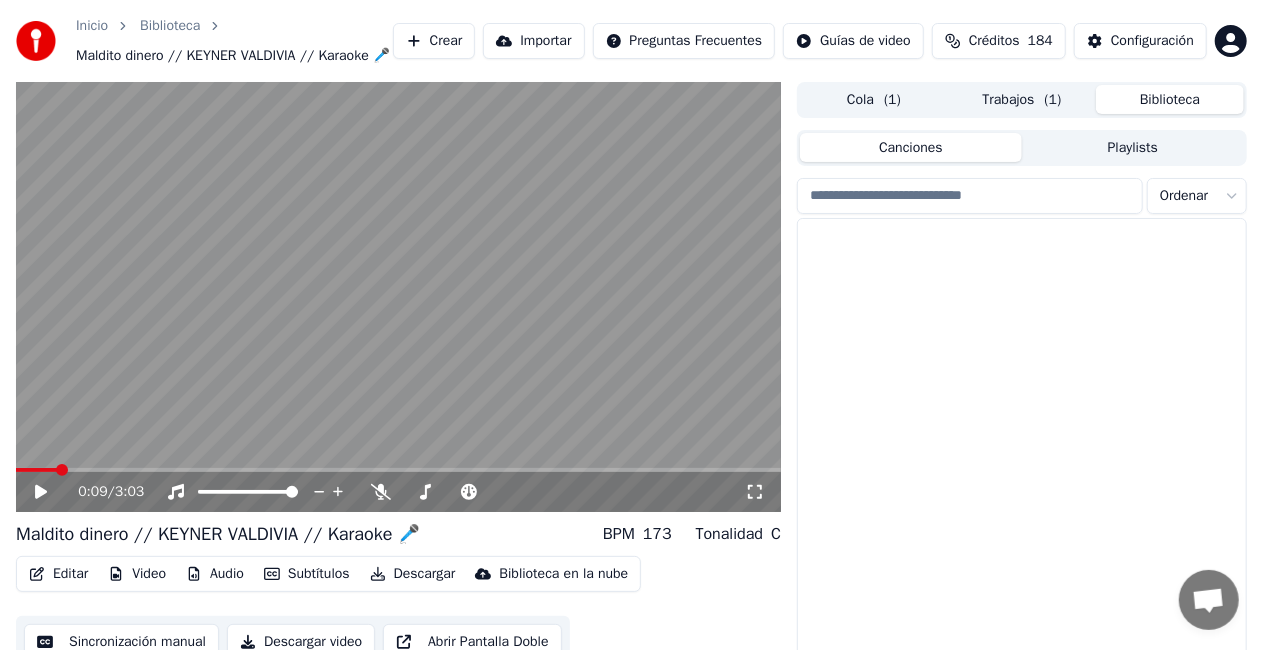 scroll, scrollTop: 0, scrollLeft: 0, axis: both 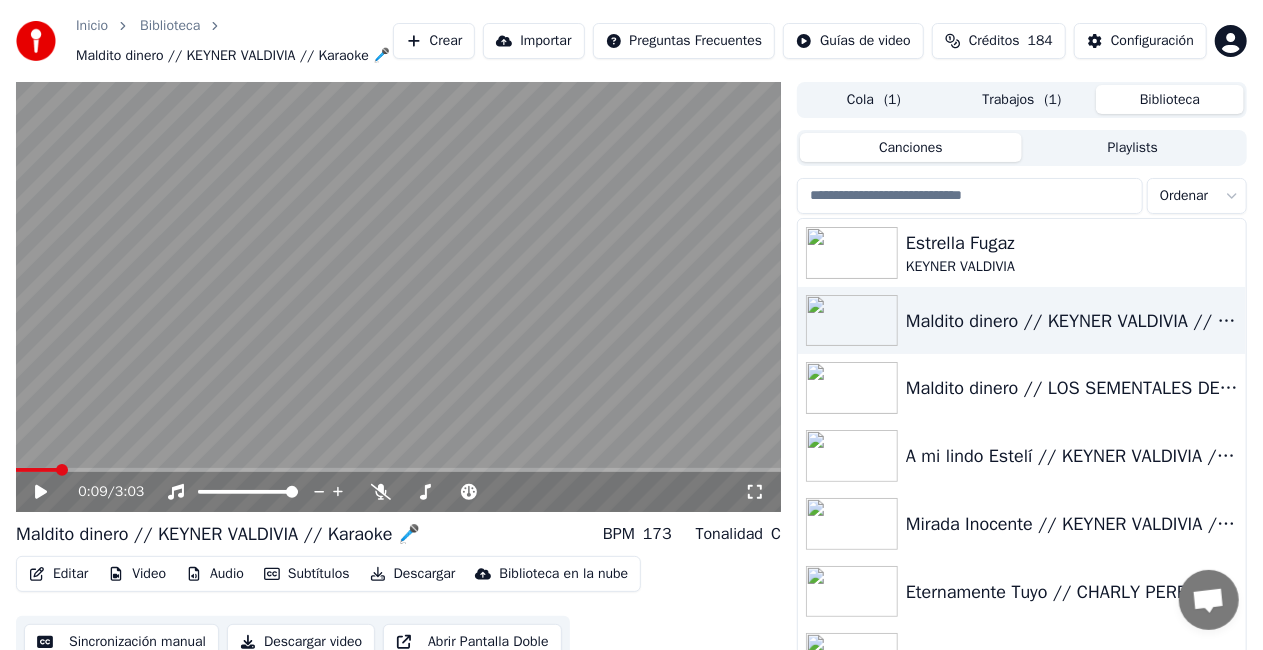 click on "Biblioteca" at bounding box center [1170, 99] 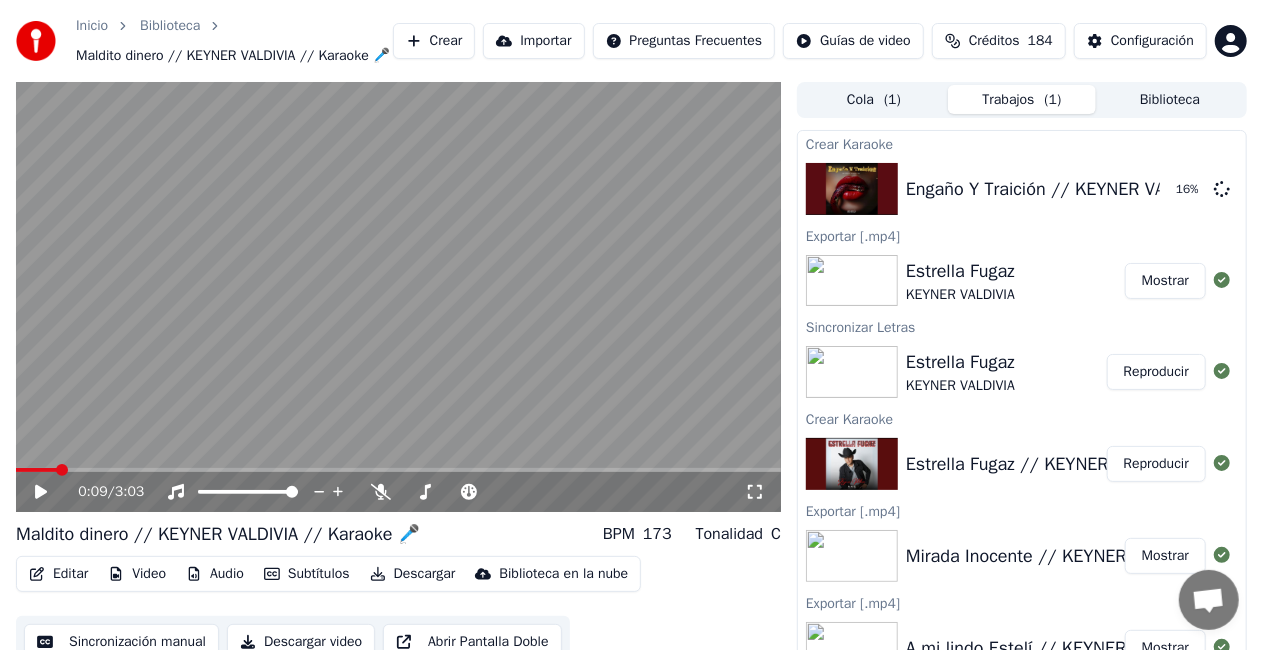click on "Mirada Inocente // KEYNER VALDIVIA // Karaoke 🎤" at bounding box center [1115, 556] 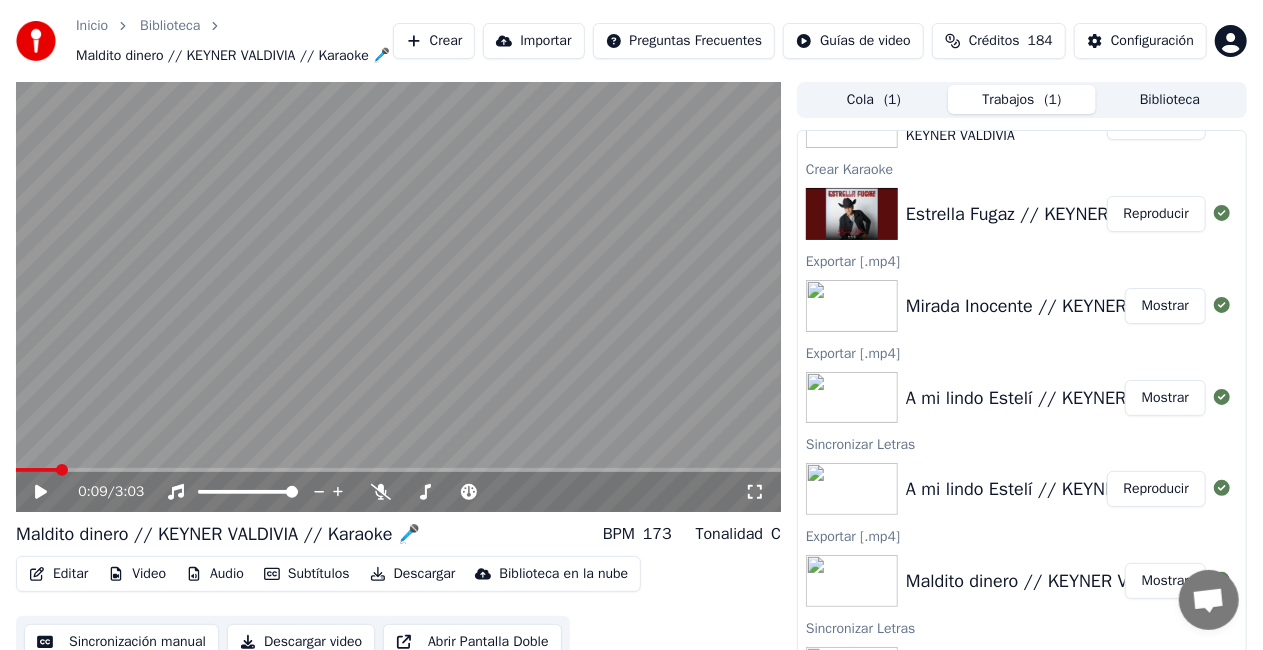 scroll, scrollTop: 248, scrollLeft: 0, axis: vertical 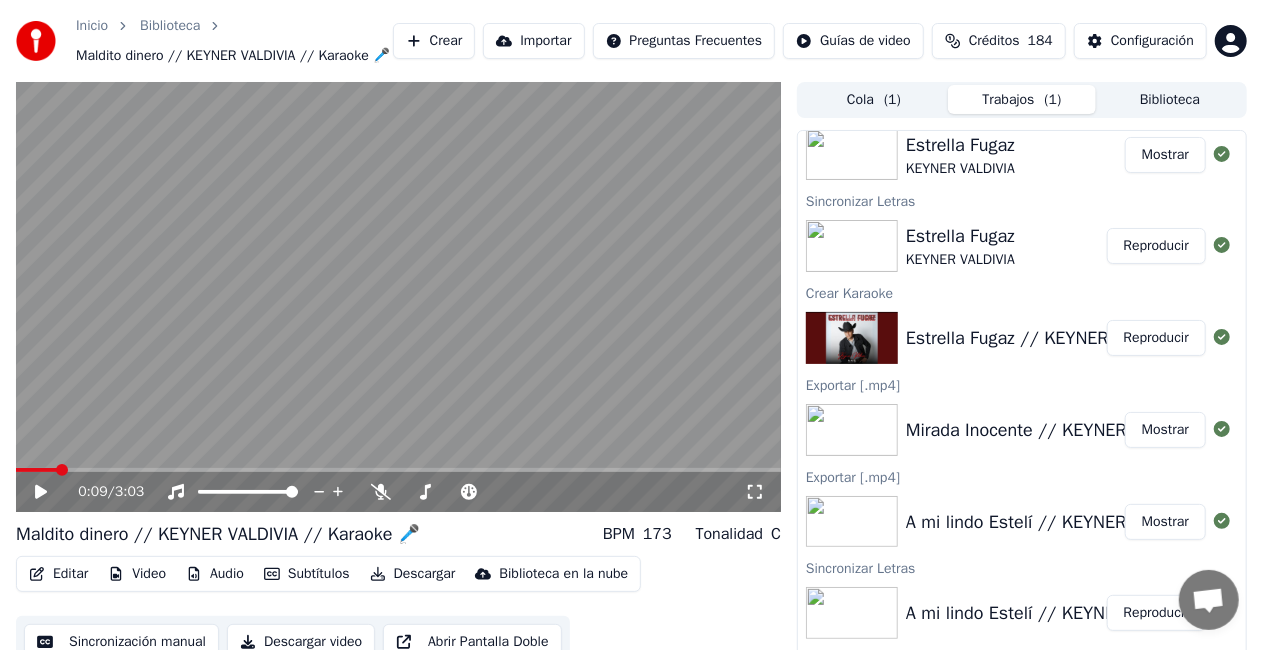 click on "Cola ( 1 )" at bounding box center [874, 99] 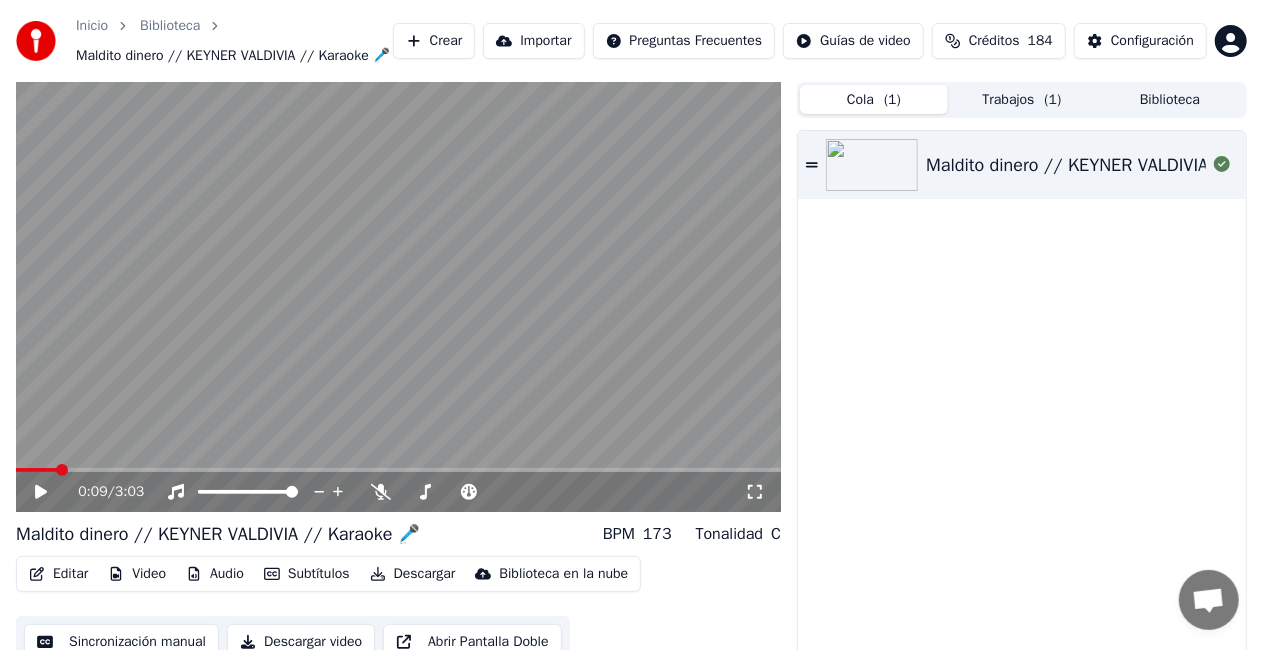 scroll, scrollTop: 52, scrollLeft: 0, axis: vertical 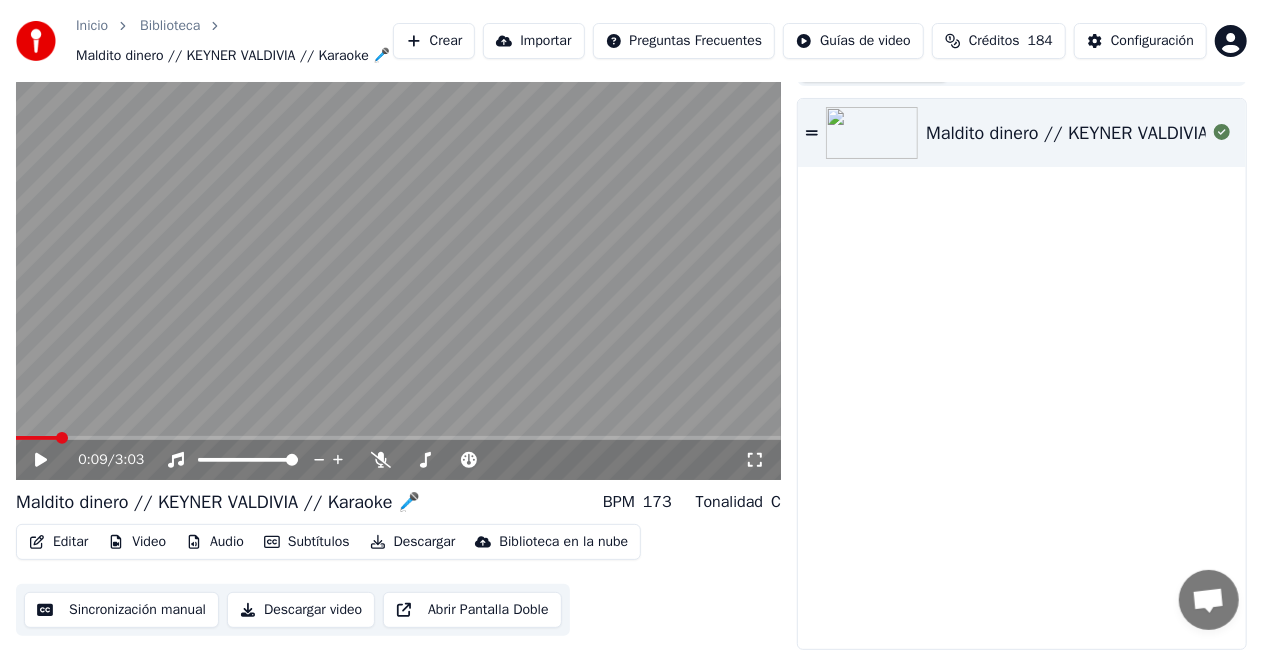click on "Biblioteca" at bounding box center [170, 26] 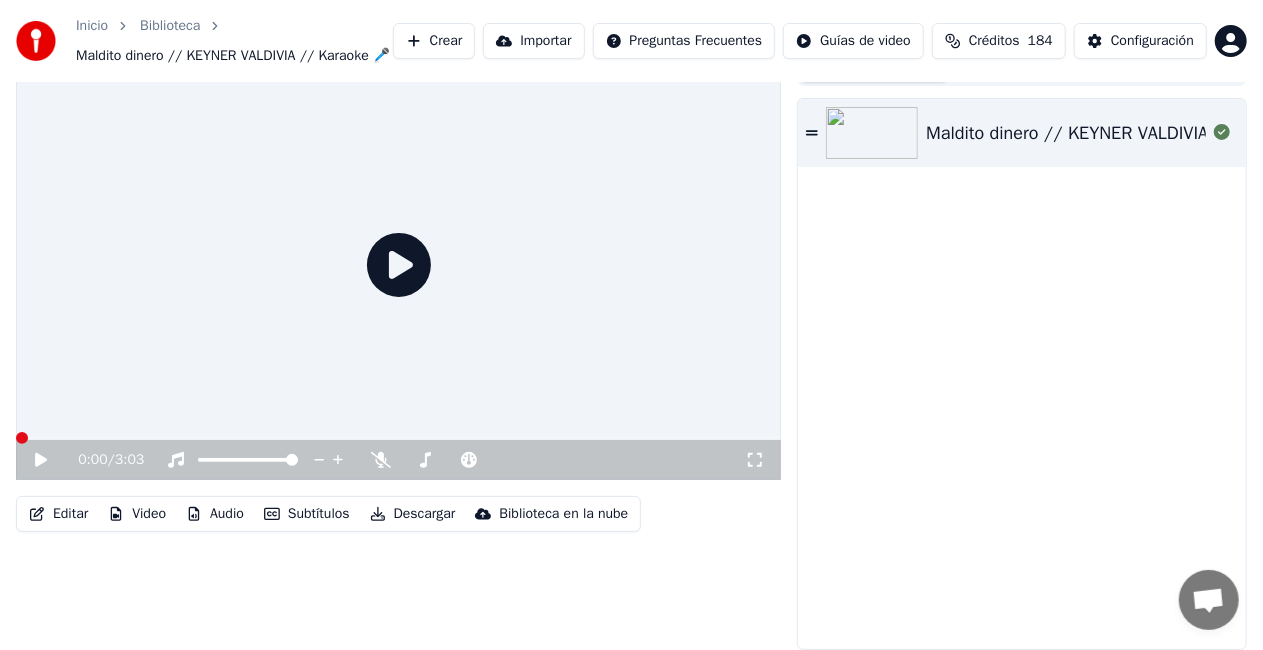 scroll, scrollTop: 22, scrollLeft: 0, axis: vertical 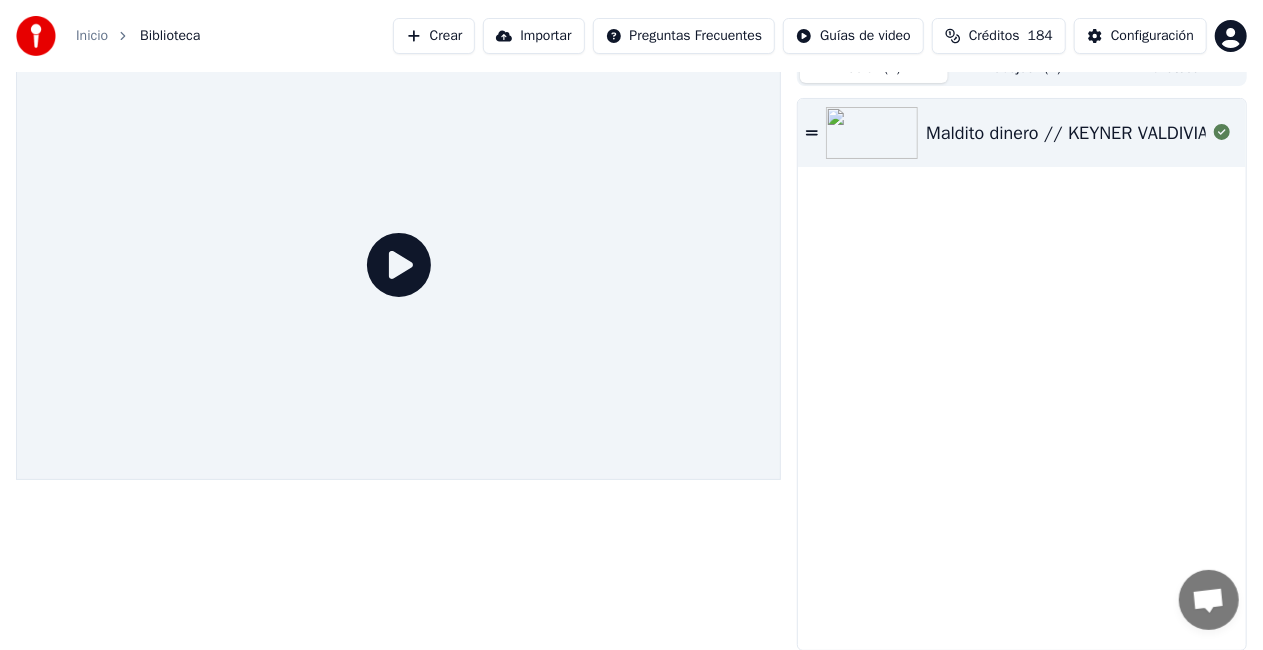 click on "Biblioteca" at bounding box center (170, 36) 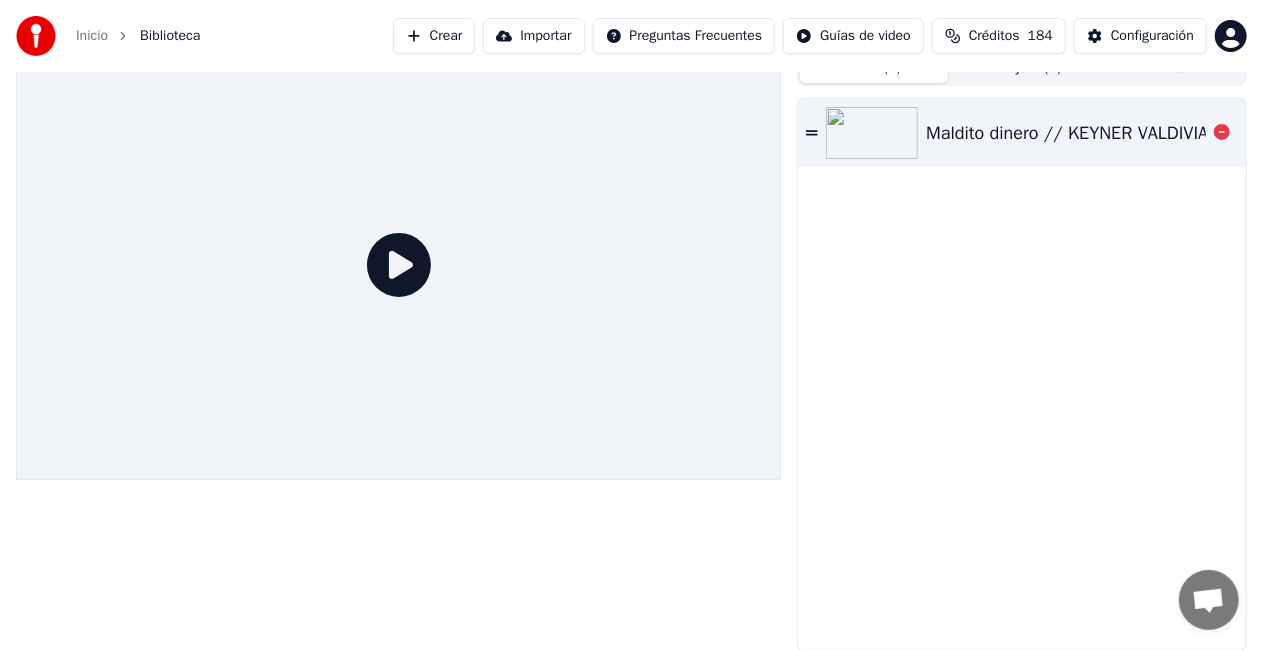 click 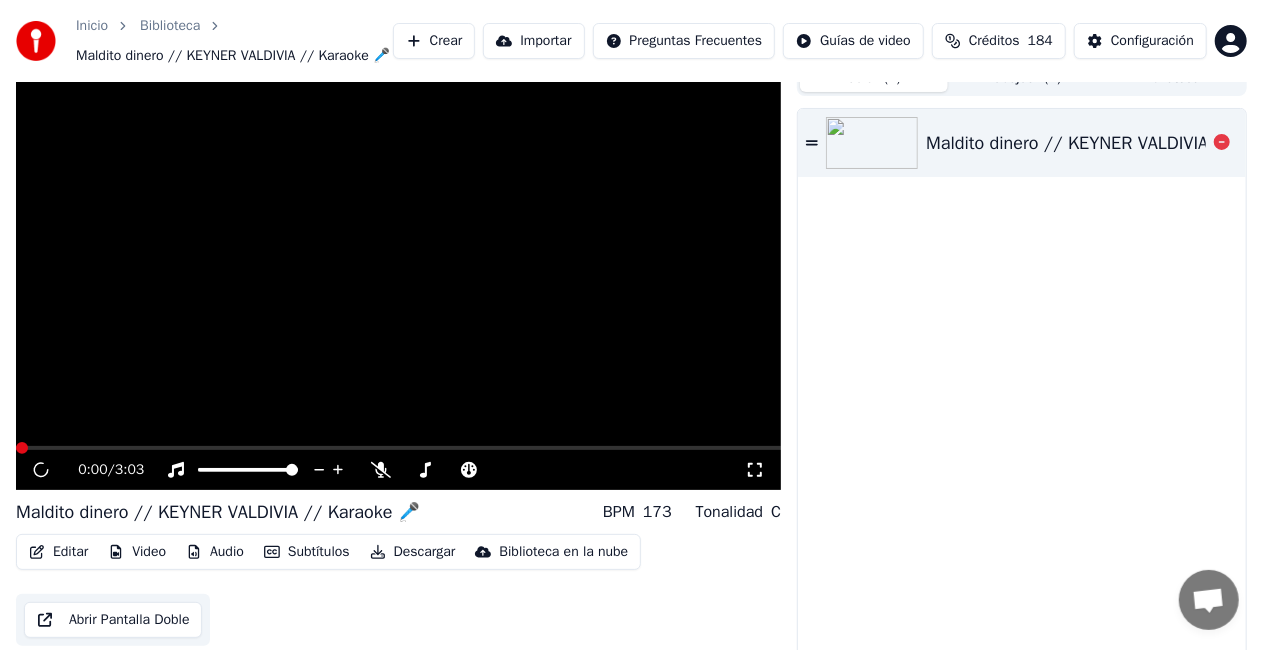 scroll, scrollTop: 52, scrollLeft: 0, axis: vertical 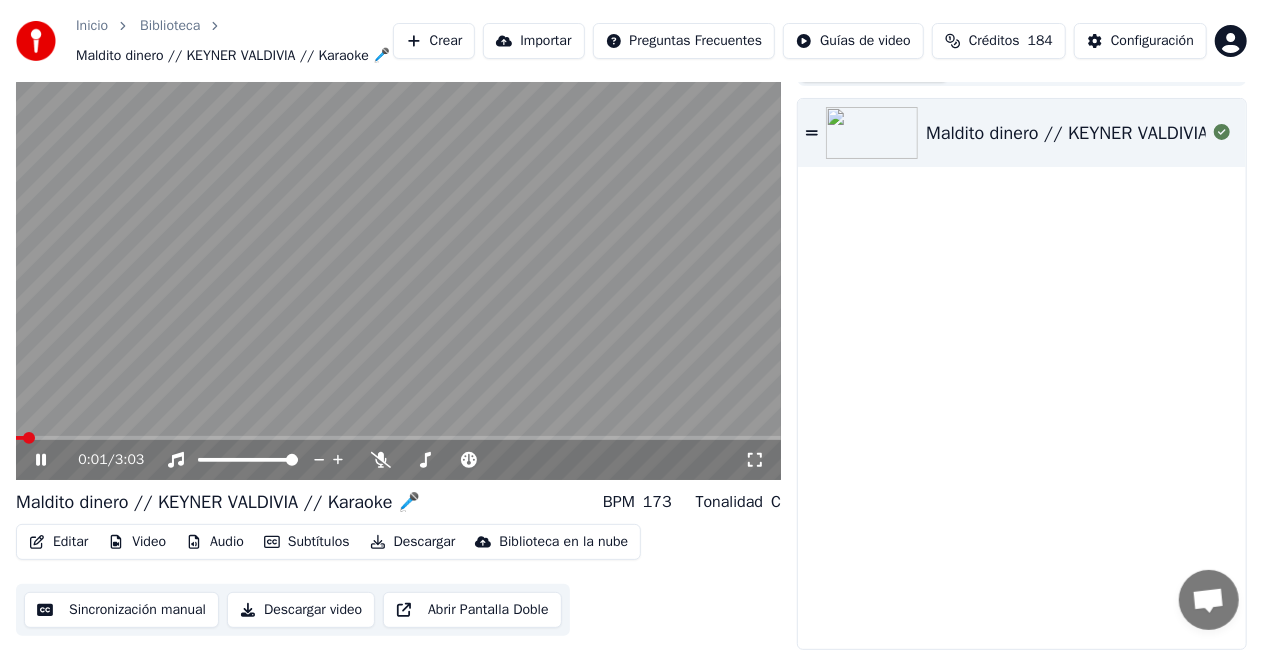 click at bounding box center [398, 265] 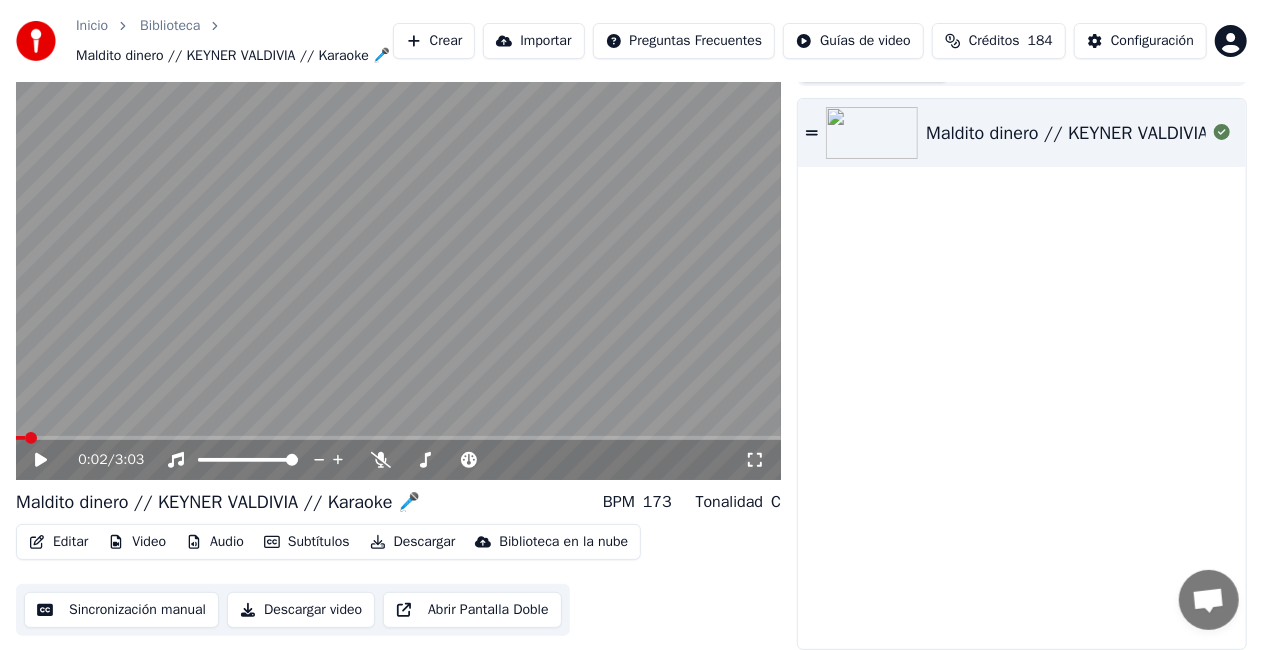 click on "Biblioteca" at bounding box center (170, 26) 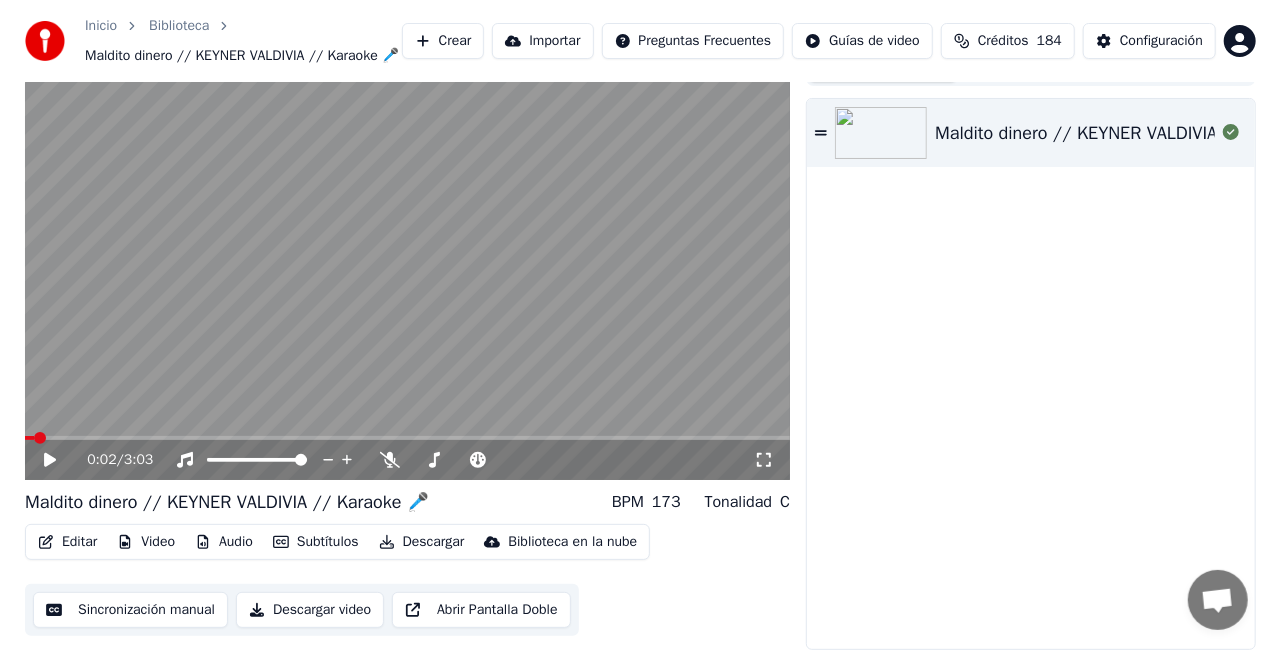 scroll, scrollTop: 22, scrollLeft: 0, axis: vertical 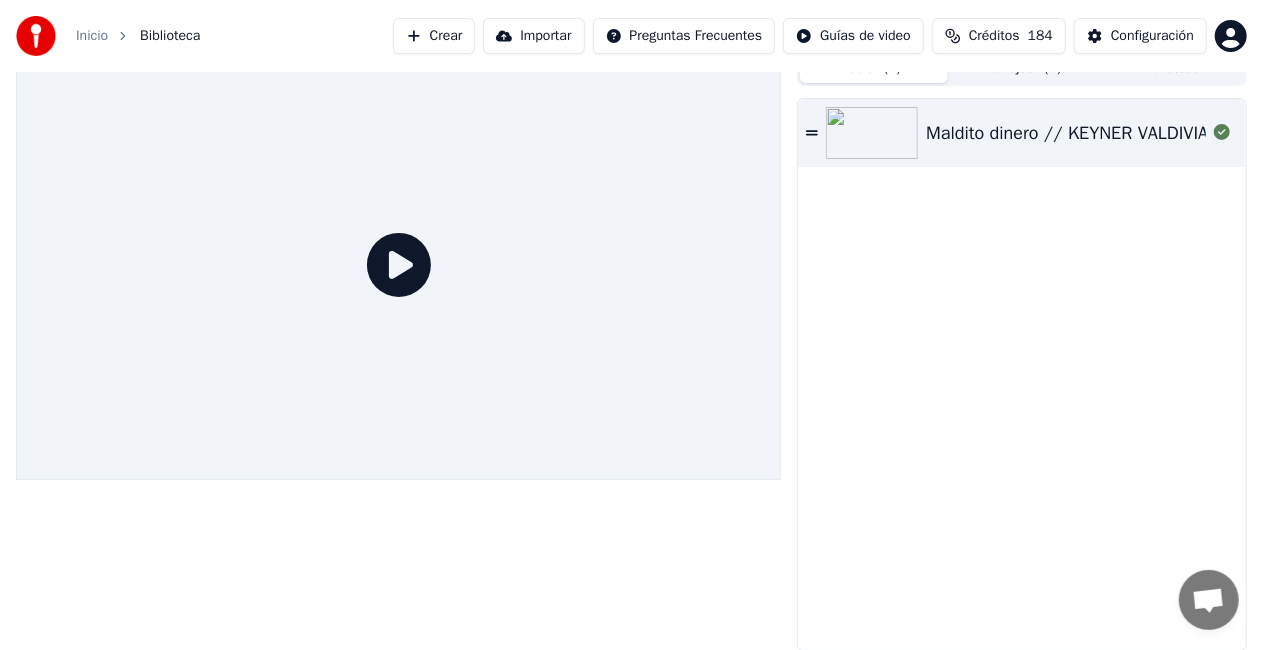 click on "Inicio" at bounding box center (92, 36) 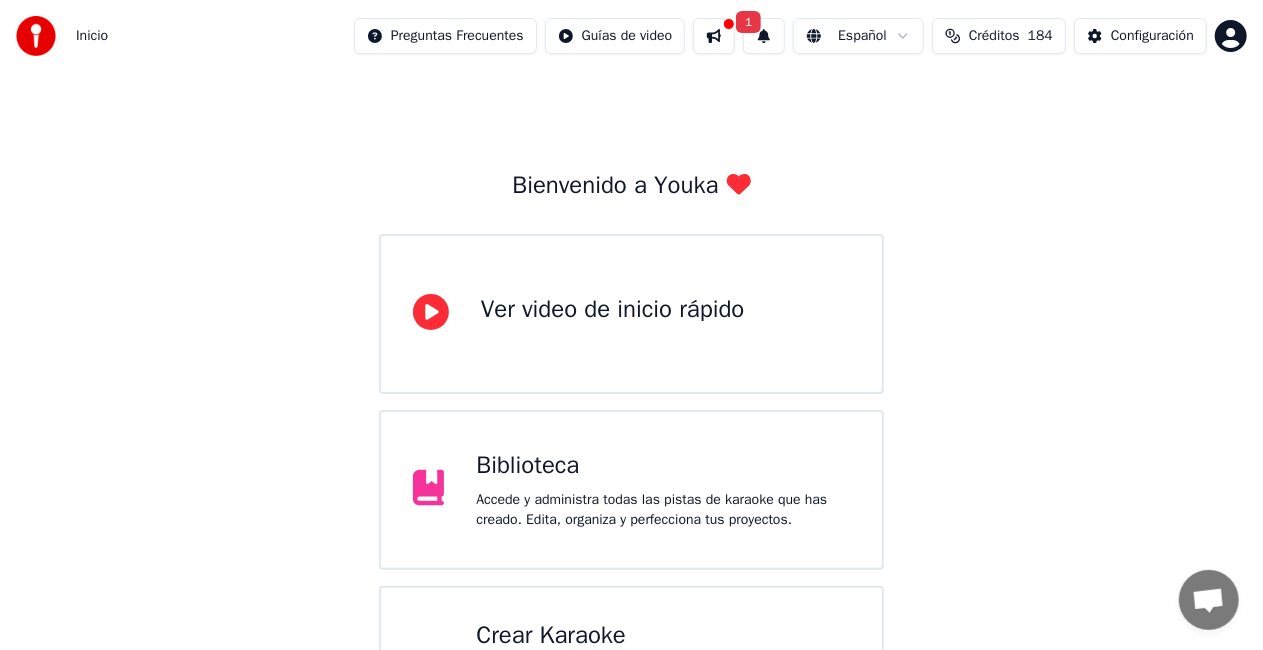 click on "Biblioteca" at bounding box center (663, 466) 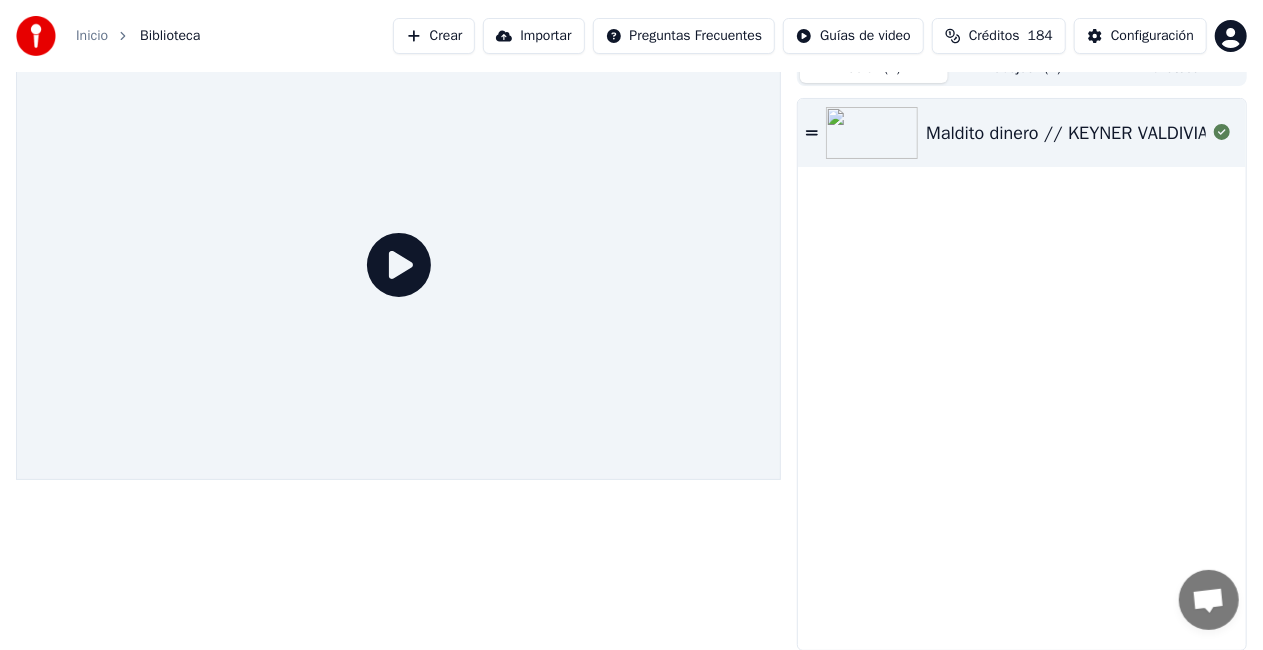 drag, startPoint x: 390, startPoint y: 31, endPoint x: 400, endPoint y: 38, distance: 12.206555 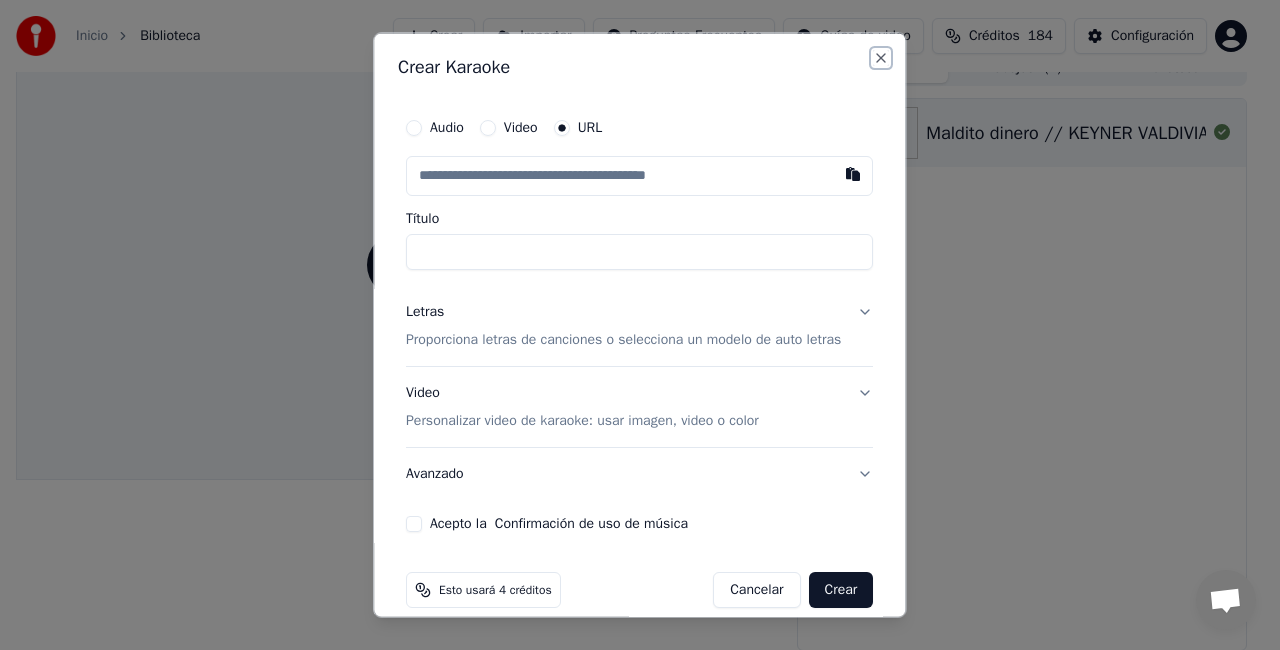 click on "Close" at bounding box center (882, 58) 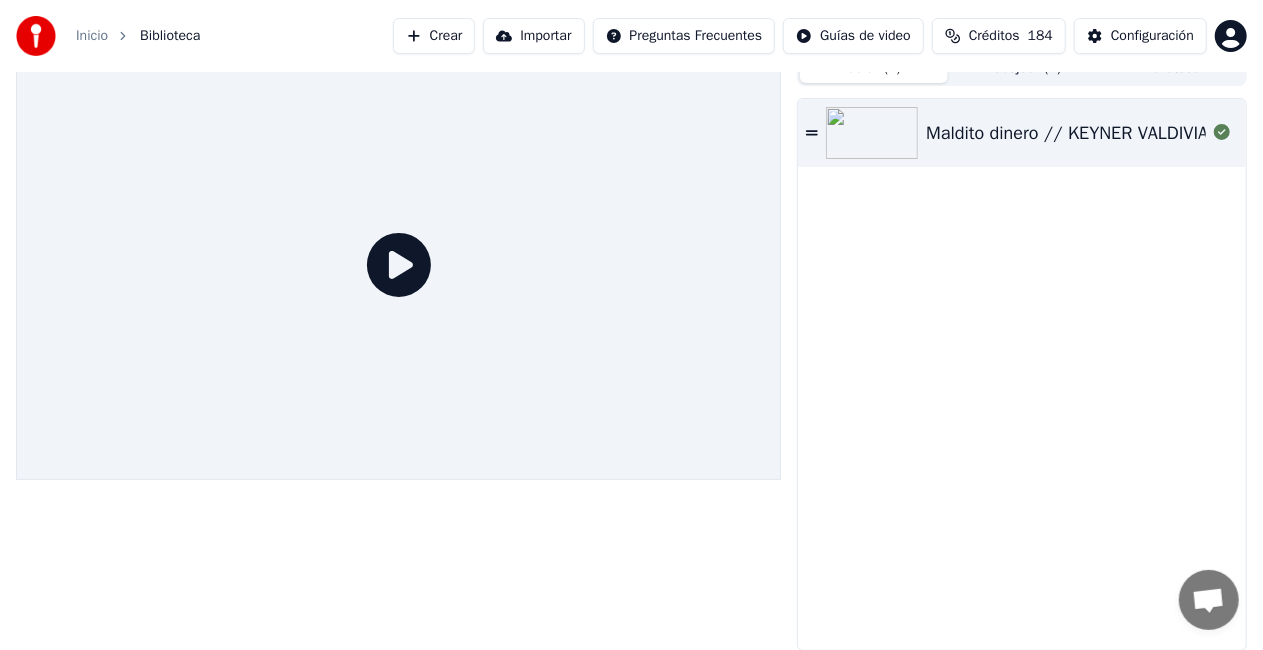 click on "Inicio Biblioteca Crear Importar Preguntas Frecuentes Guías de video Créditos 184 Configuración Cola ( 1 ) Trabajos ( 1 ) Biblioteca Maldito dinero // KEYNER VALDIVIA // Karaoke 🎤" at bounding box center [631, 303] 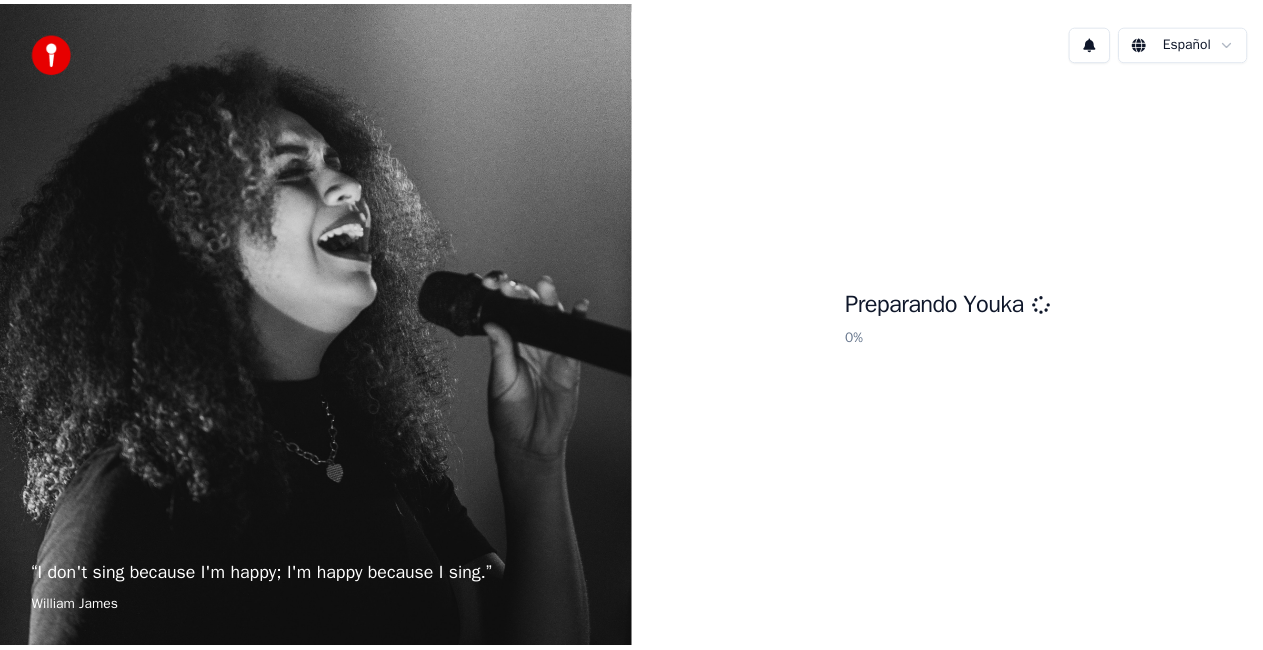 scroll, scrollTop: 0, scrollLeft: 0, axis: both 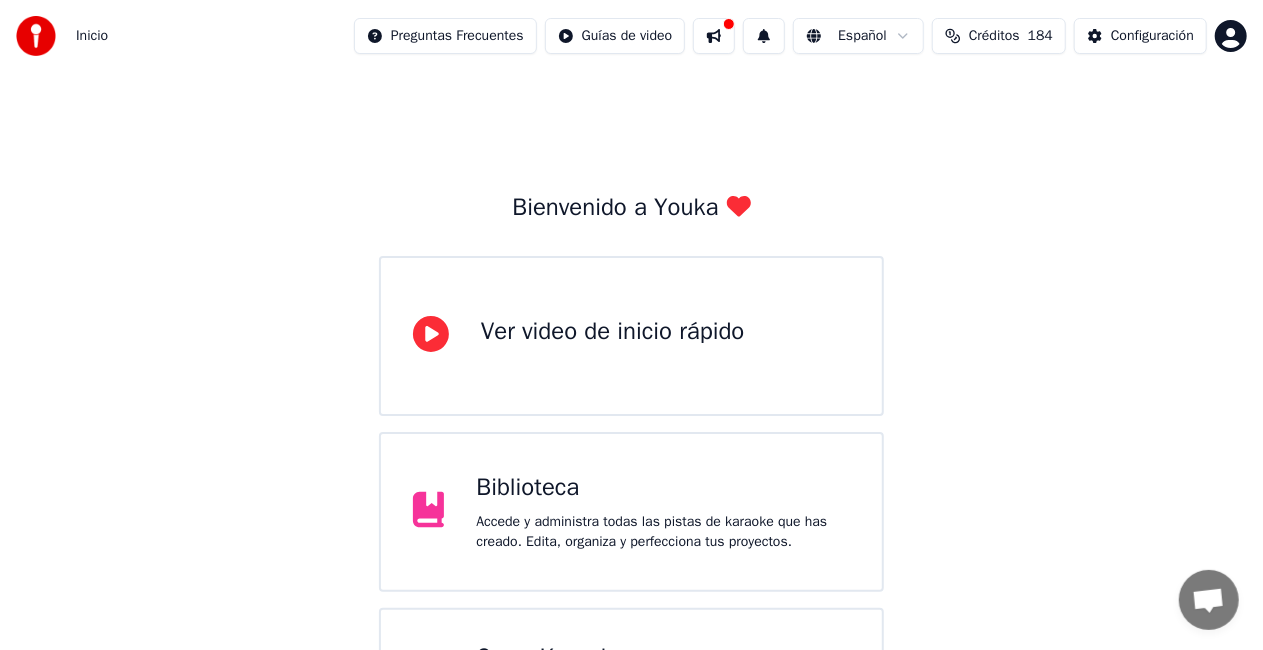 click on "Biblioteca" at bounding box center [663, 488] 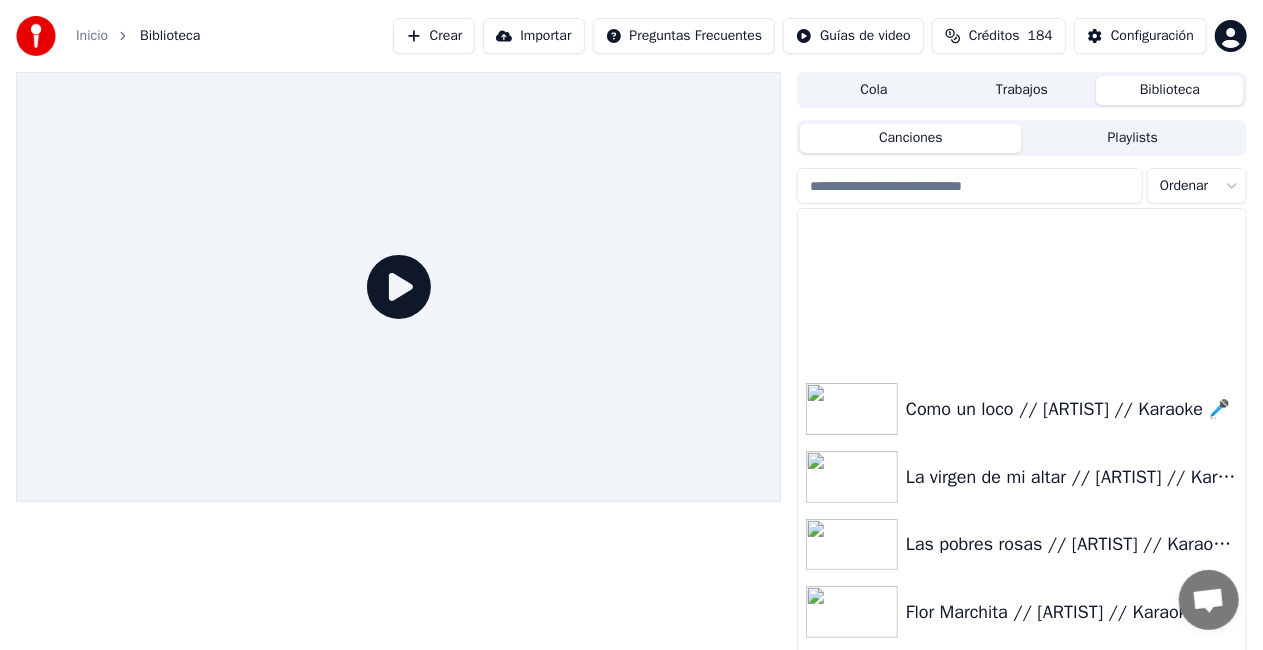 scroll, scrollTop: 1838, scrollLeft: 0, axis: vertical 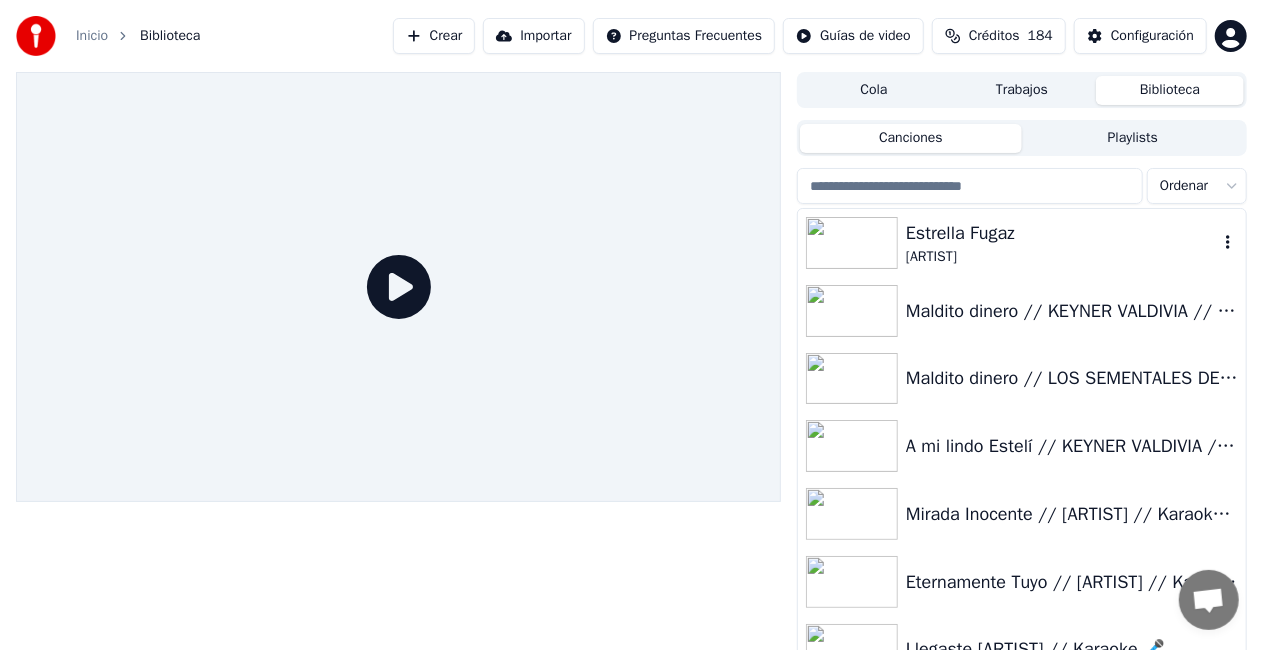 click on "Estrella Fugaz" at bounding box center (1062, 233) 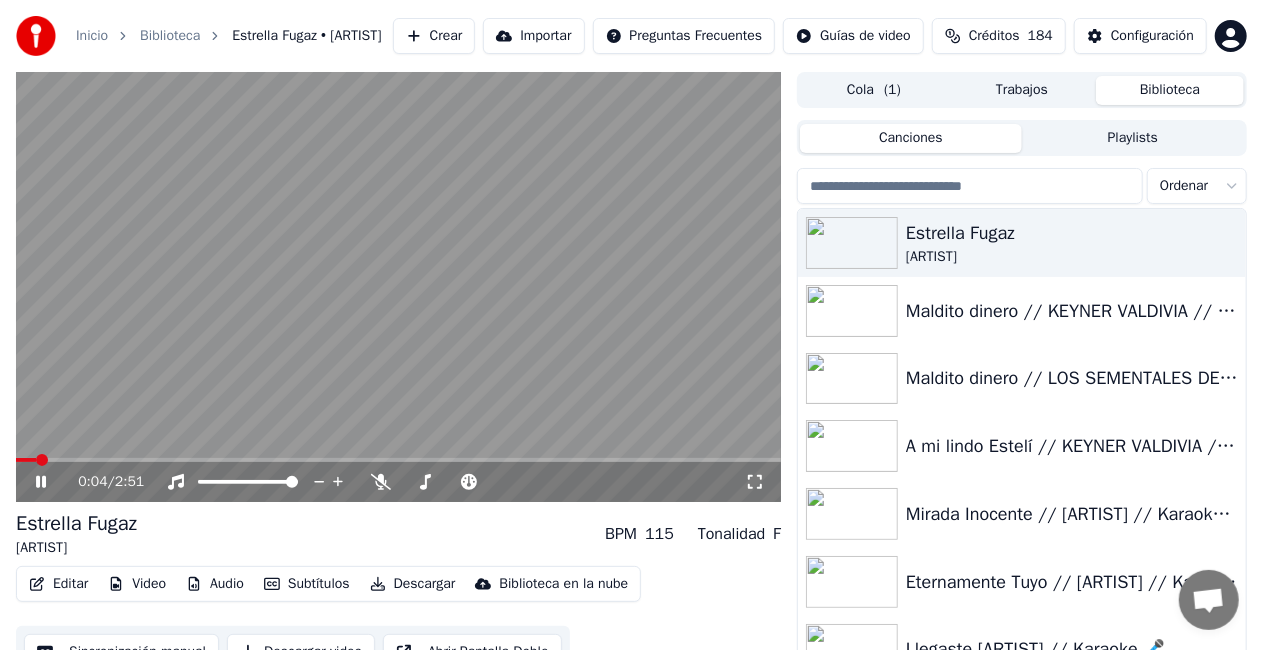 click 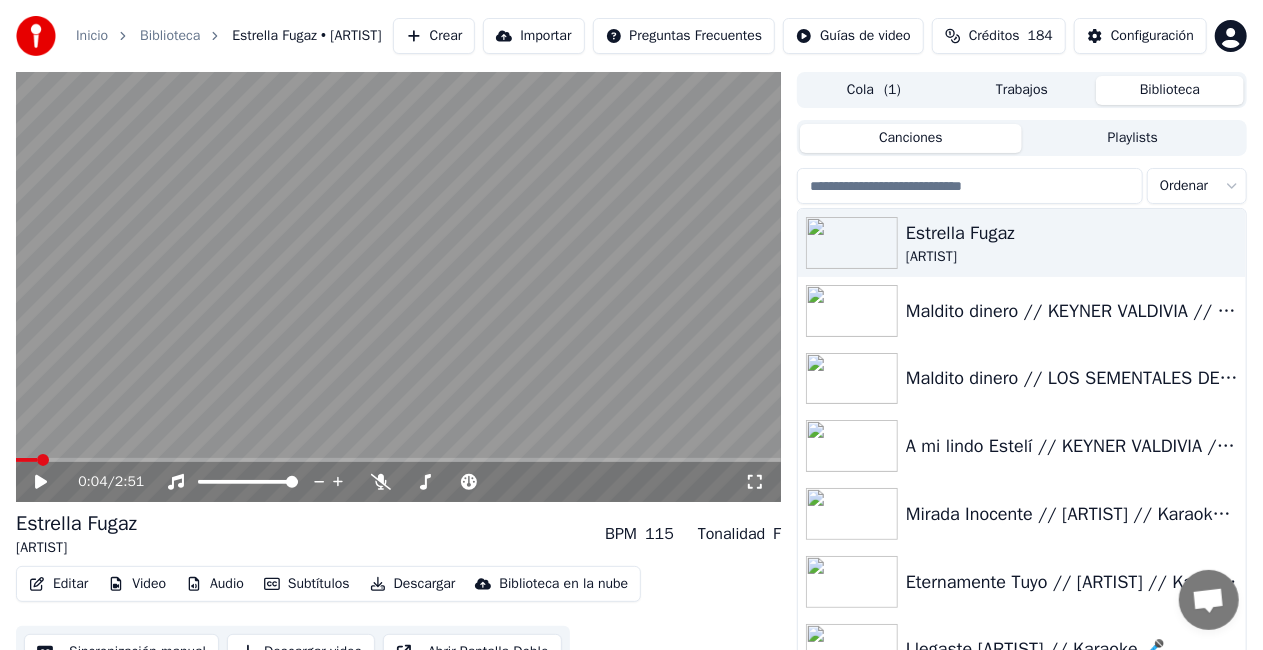 click on "Editar" at bounding box center (58, 584) 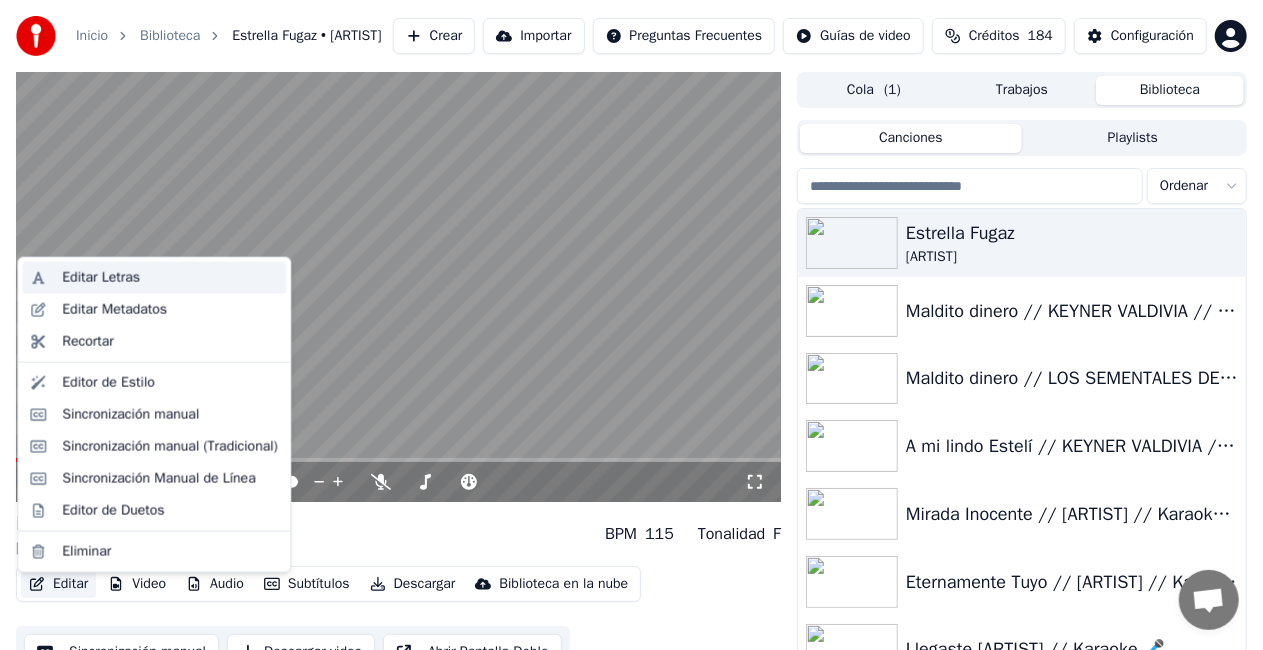 click on "Editar Letras" at bounding box center [170, 278] 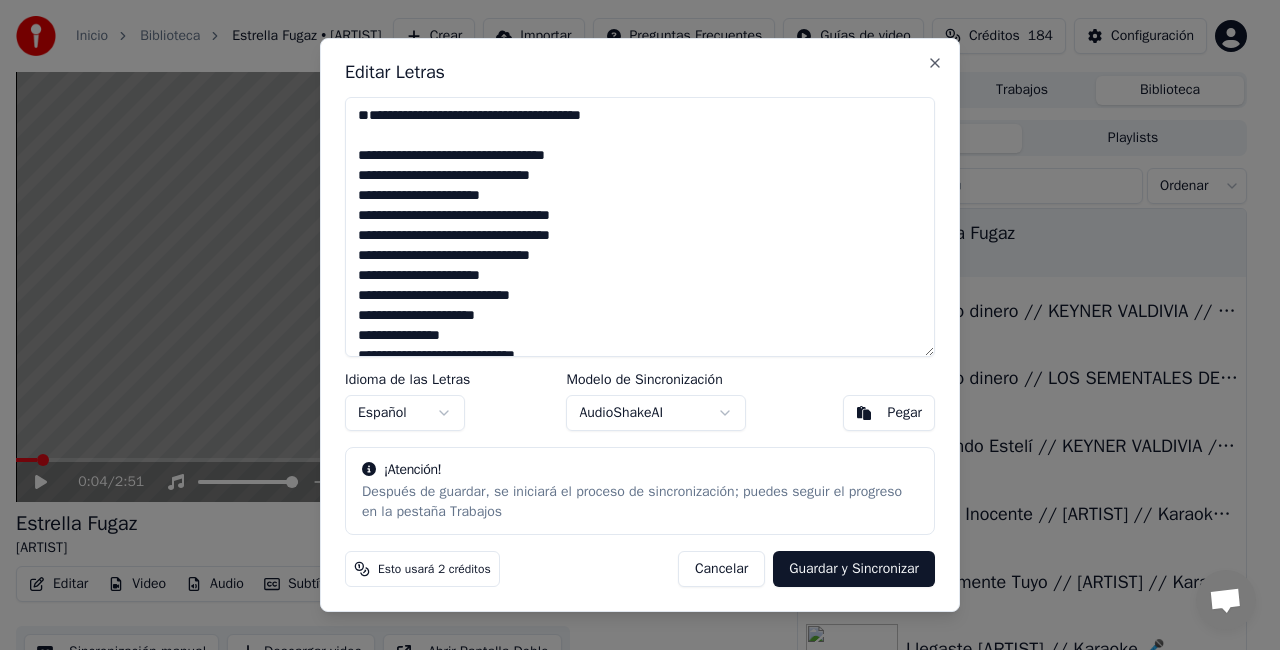 click at bounding box center [640, 227] 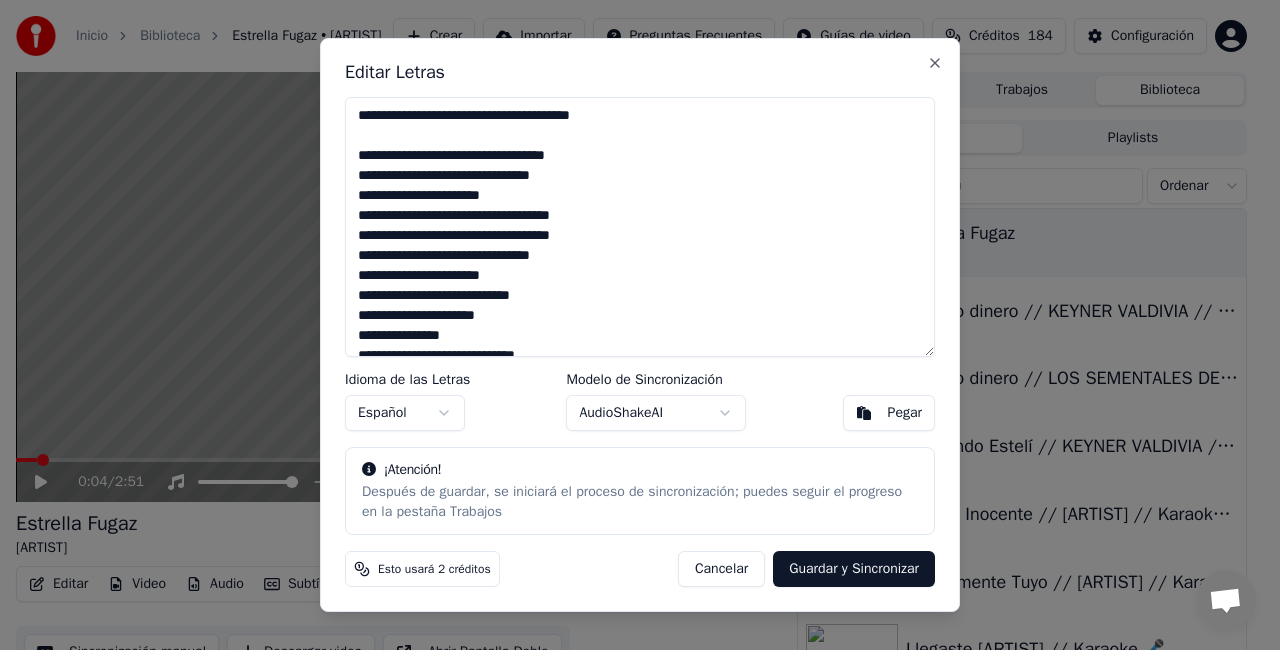 click on "Cancelar" at bounding box center [721, 569] 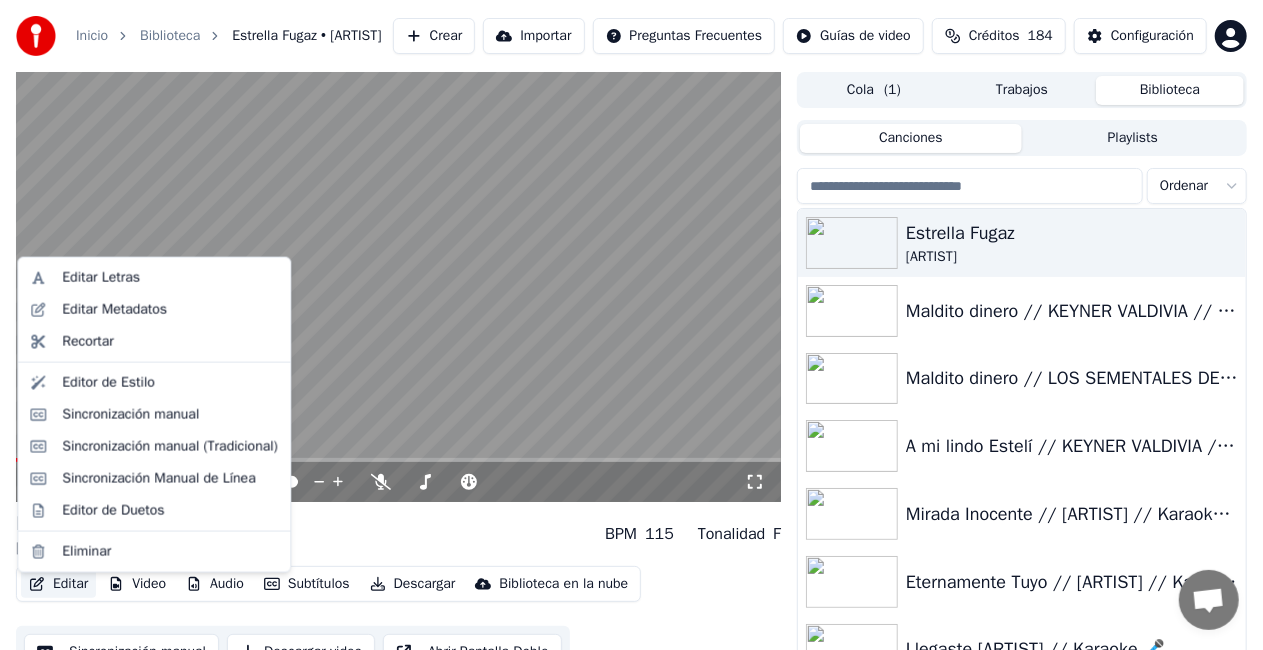 click on "Editar" at bounding box center (58, 584) 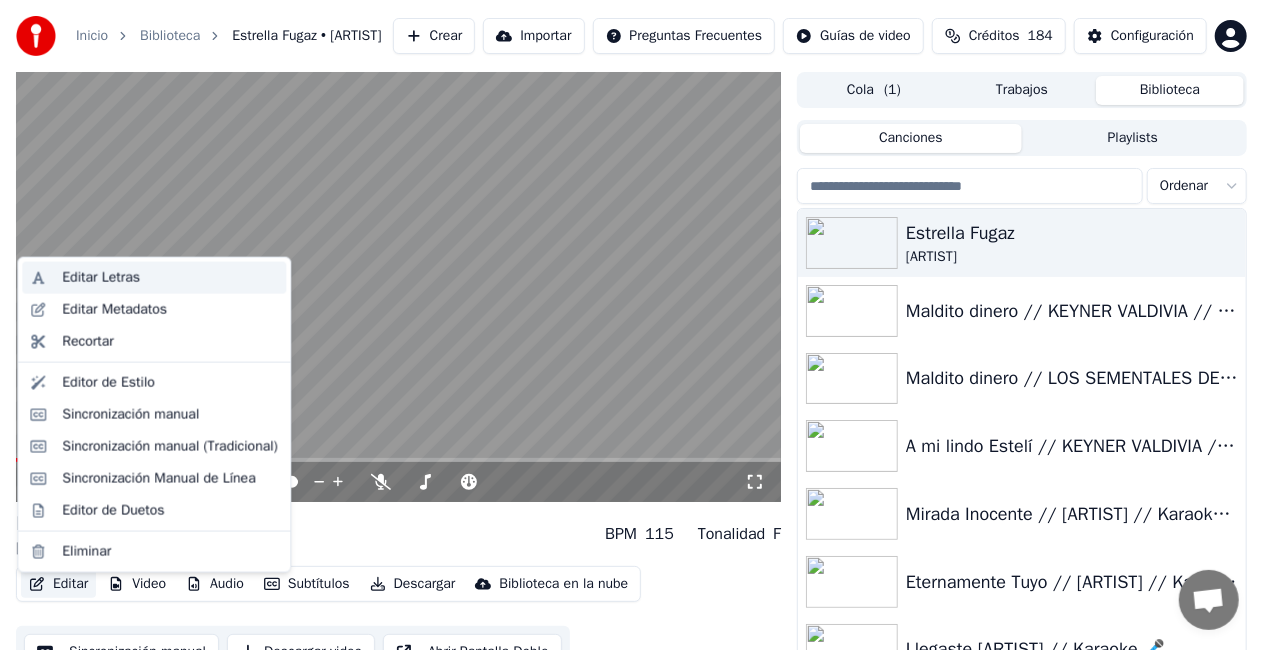 click on "Editar Letras" at bounding box center [101, 278] 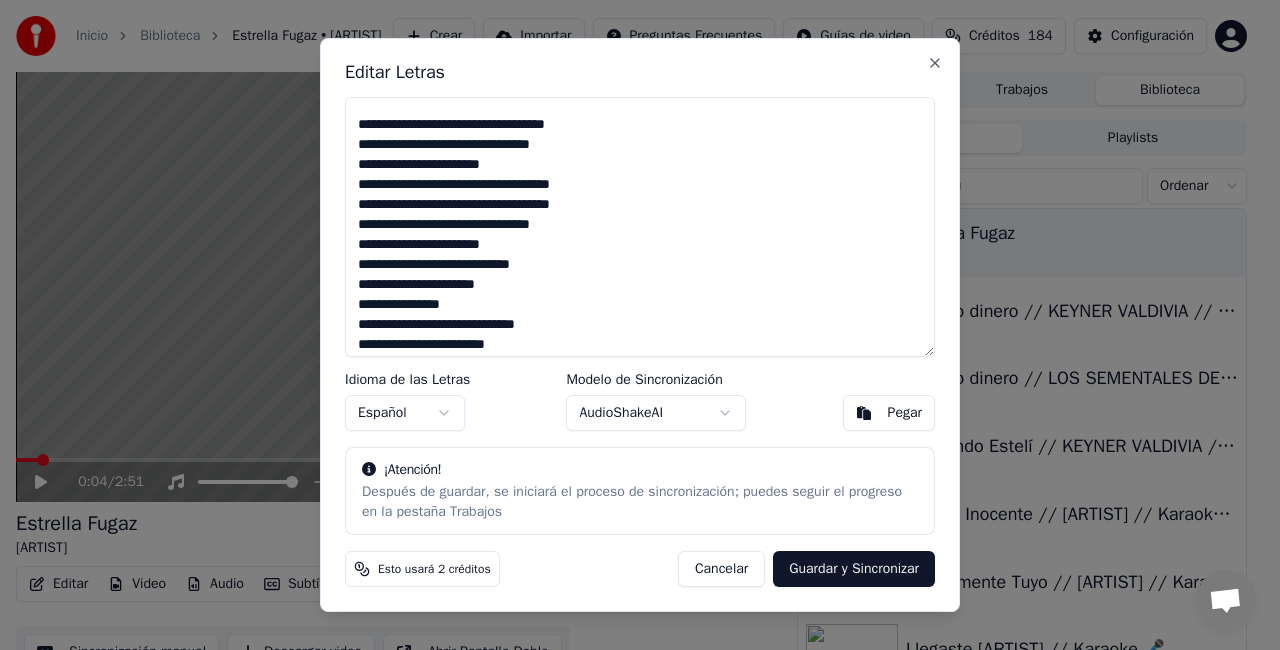 scroll, scrollTop: 0, scrollLeft: 0, axis: both 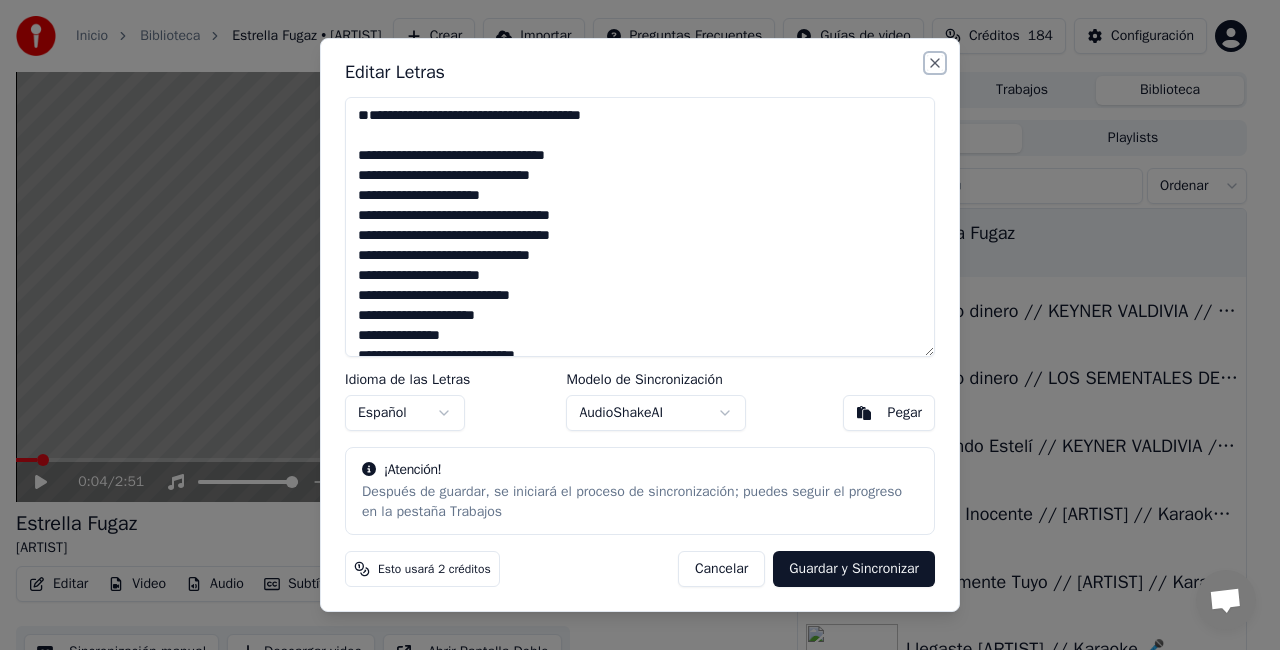 click on "Close" at bounding box center [935, 63] 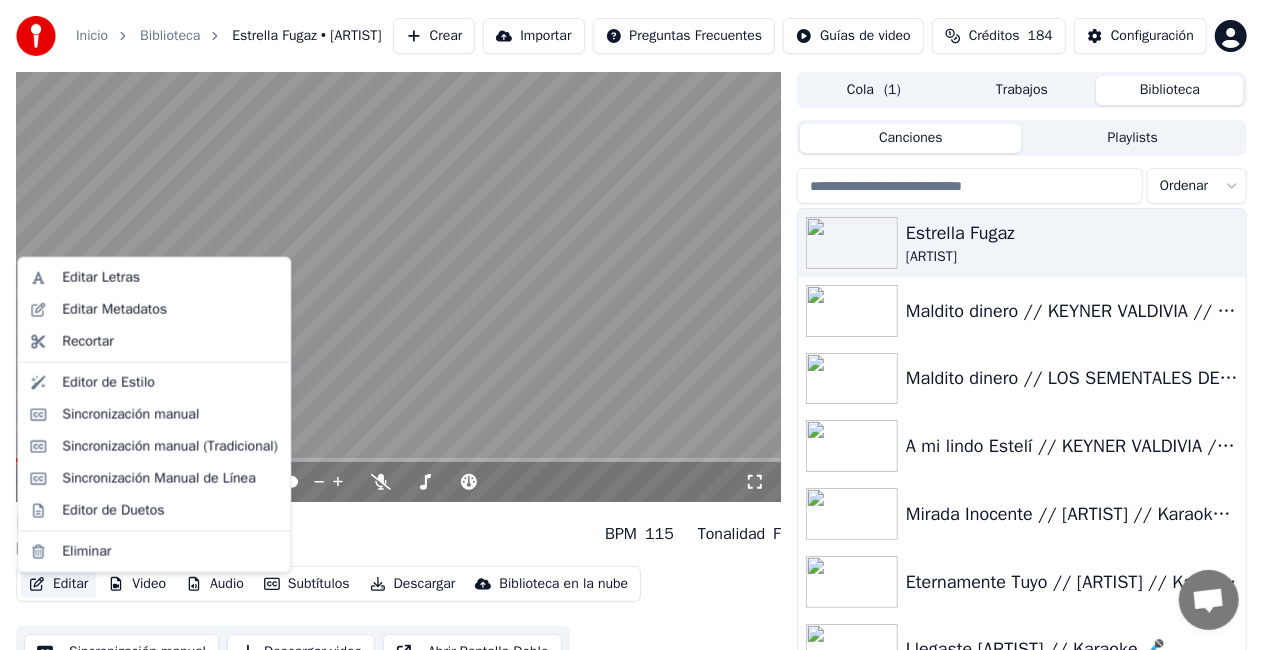 click on "Editar" at bounding box center (58, 584) 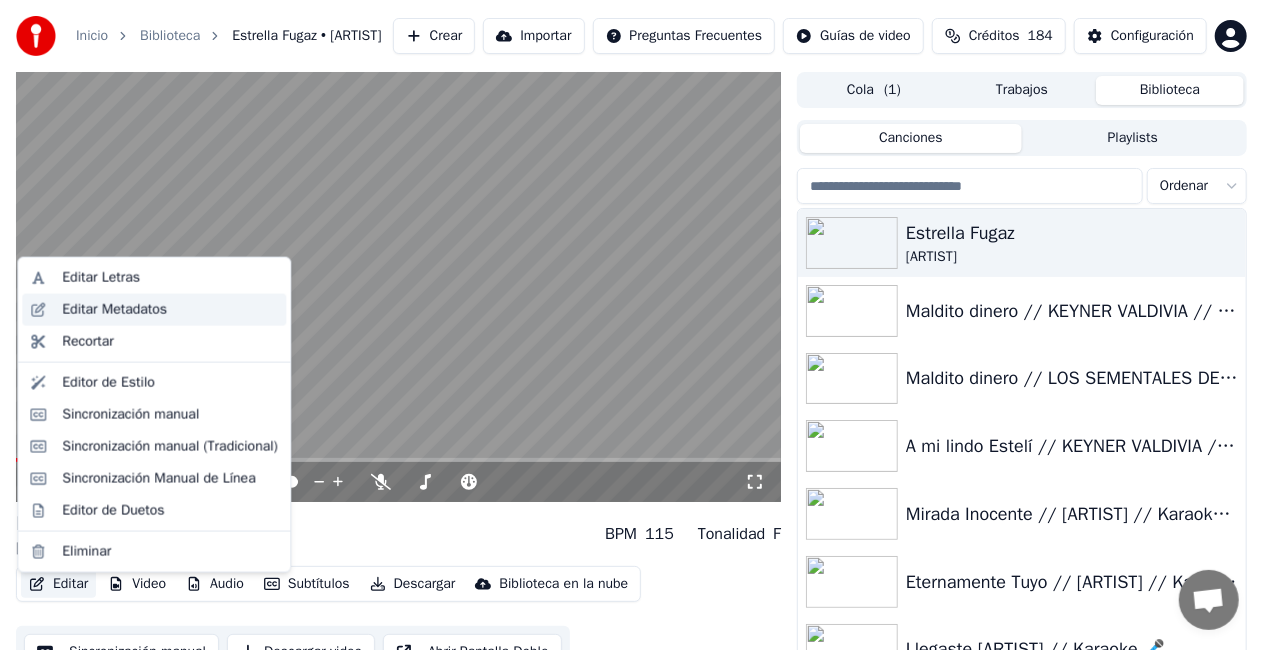 click on "Editar Metadatos" at bounding box center [114, 310] 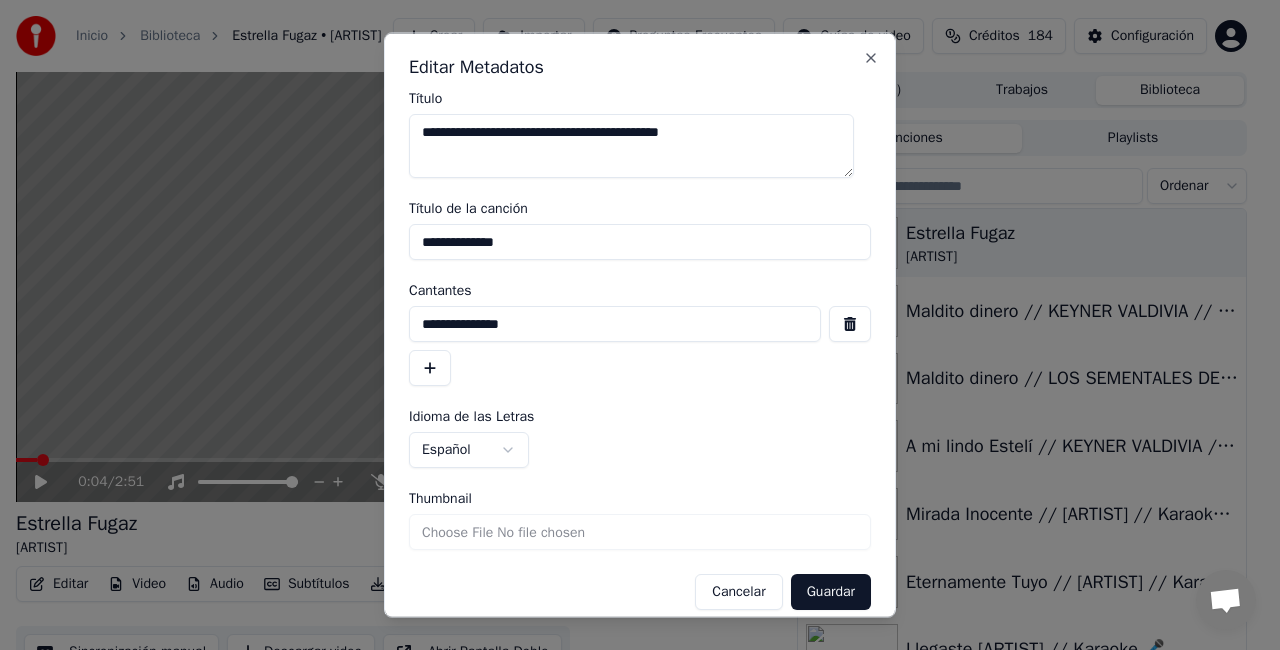 click on "**********" at bounding box center [640, 242] 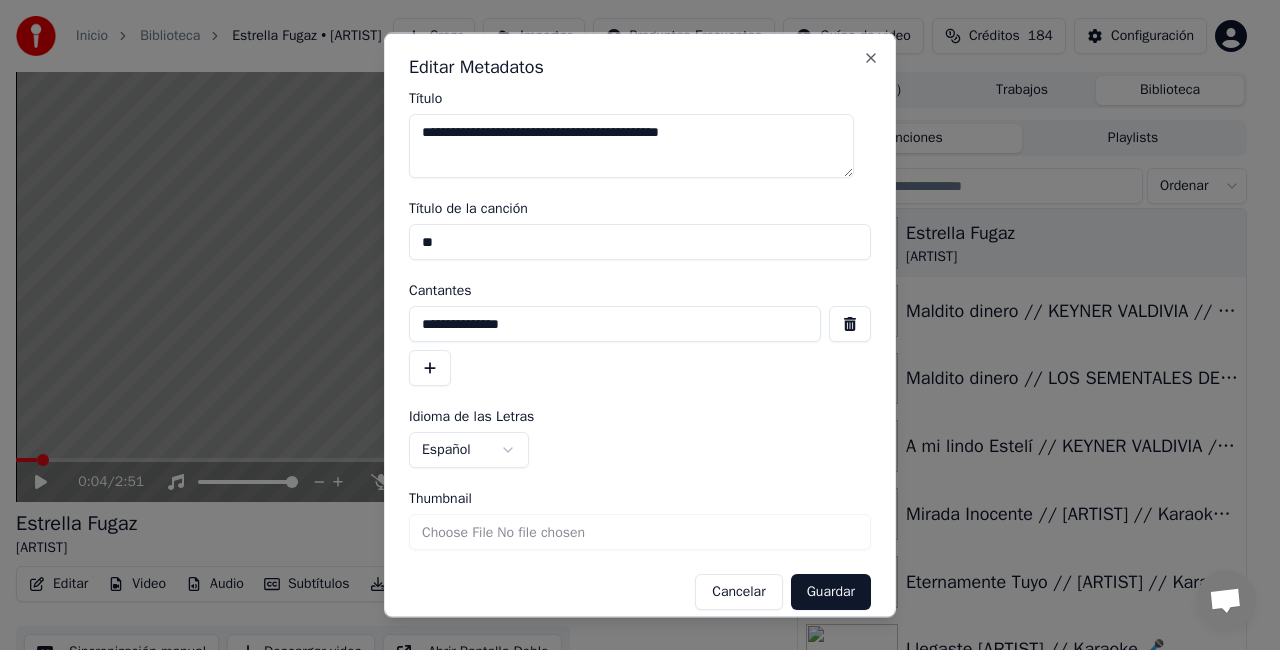 type on "*" 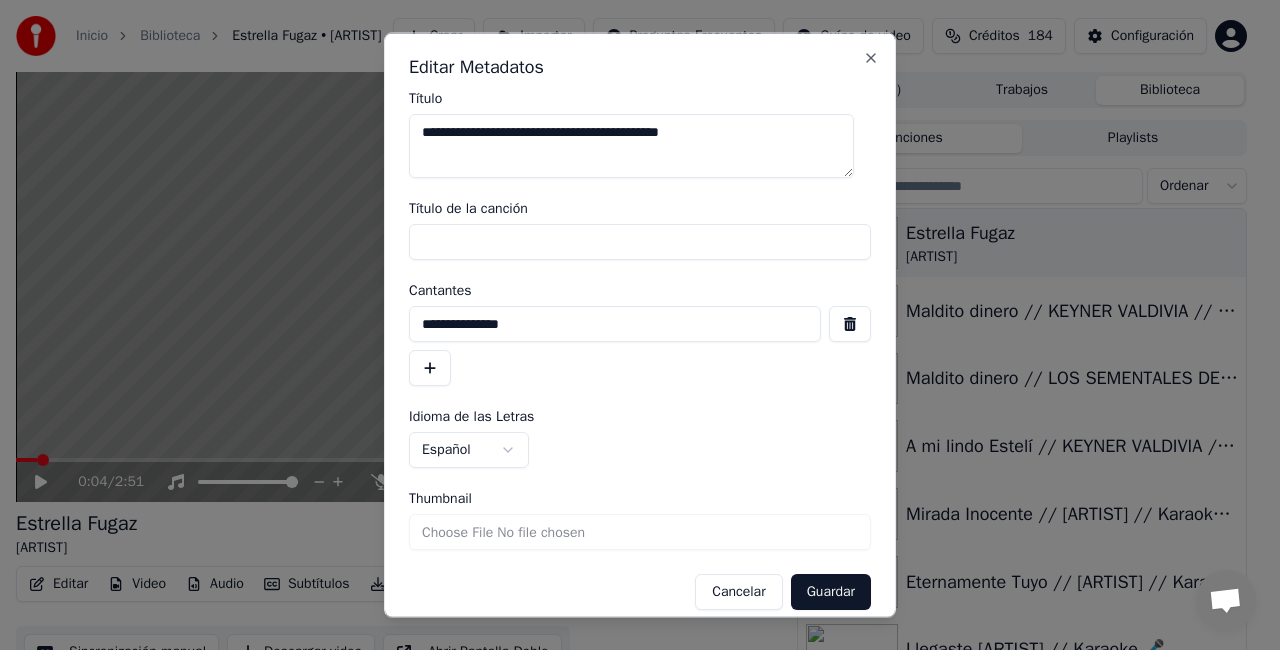 type 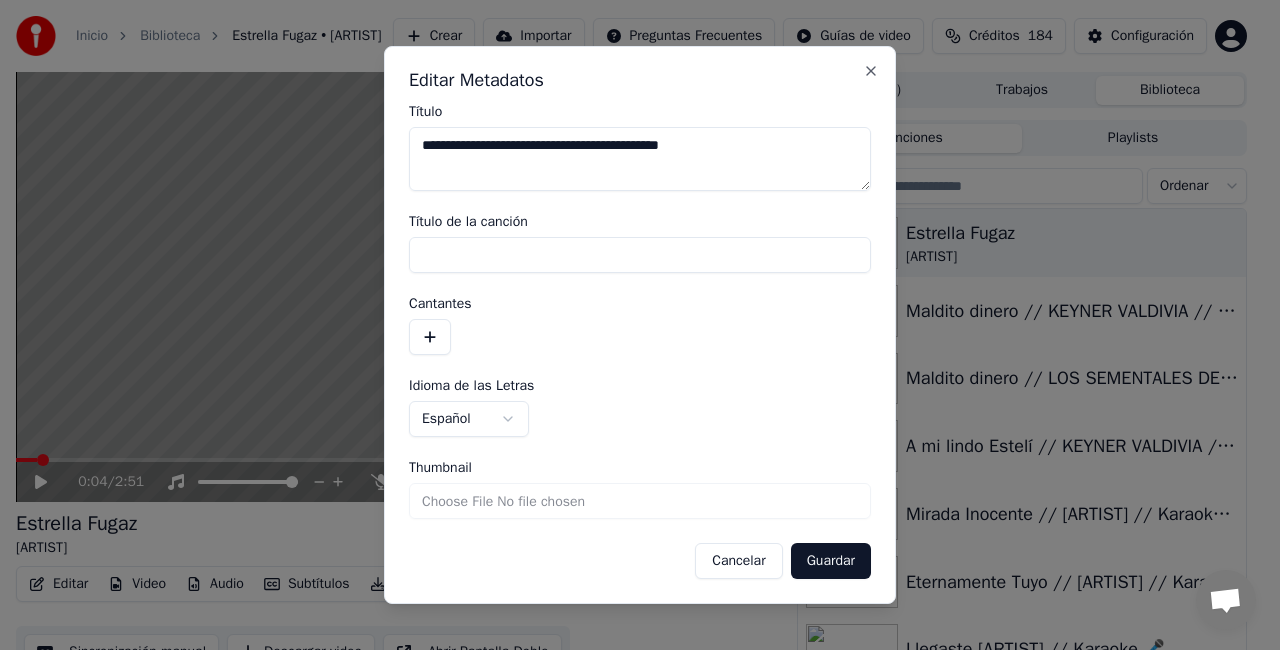 click on "Thumbnail" at bounding box center [640, 501] 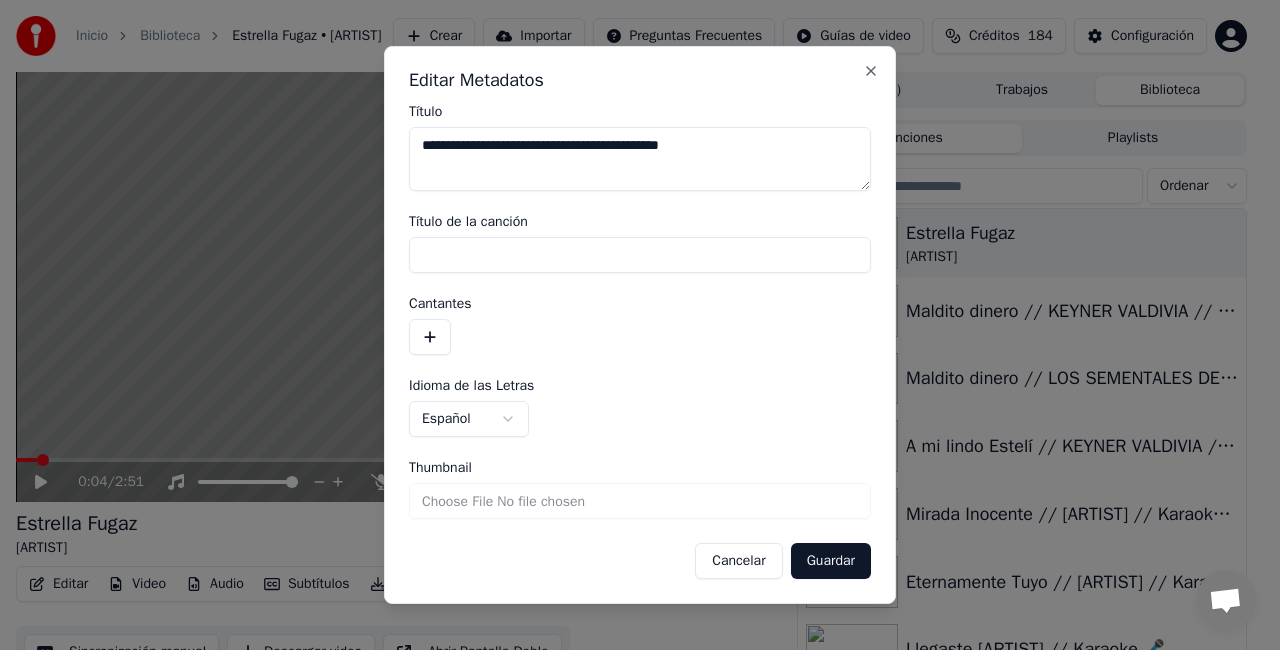 type on "**********" 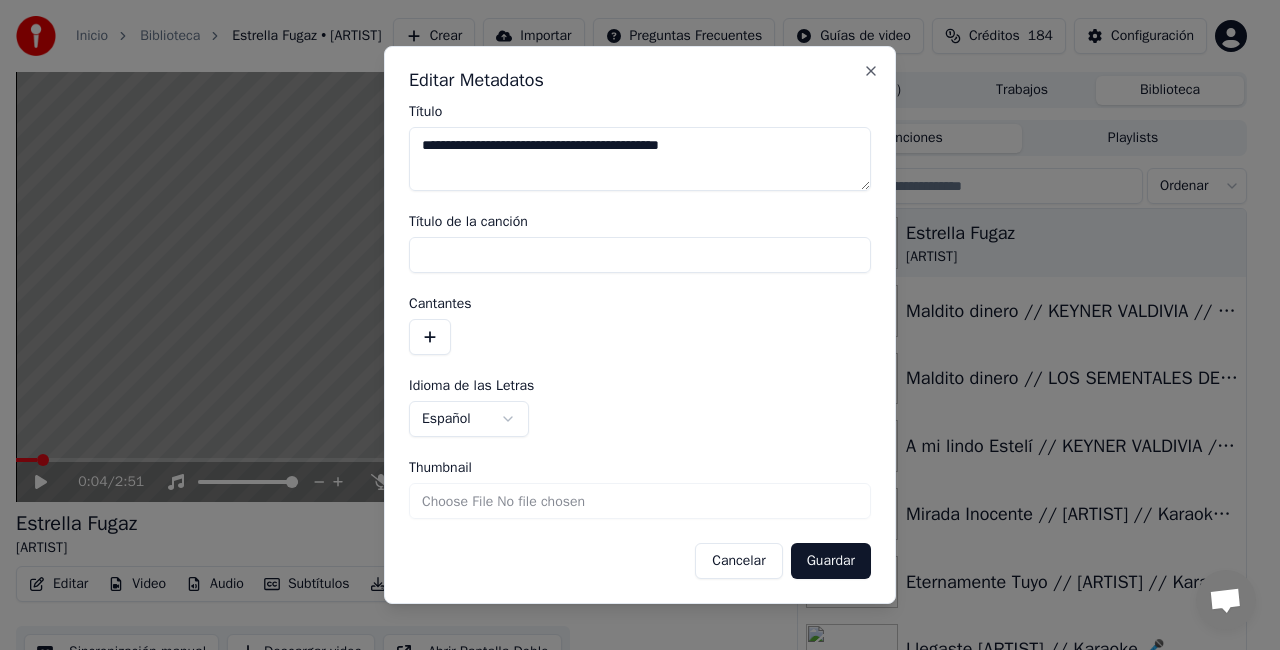 click on "Guardar" at bounding box center (831, 561) 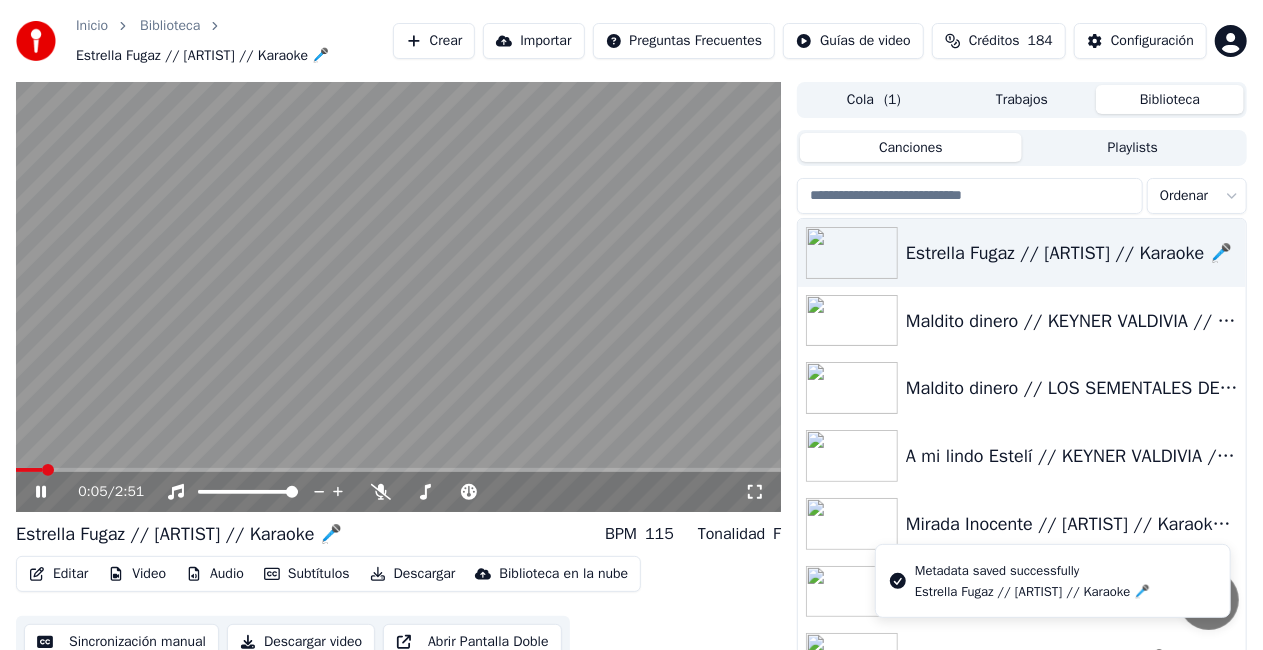 click on "Descargar" at bounding box center (413, 574) 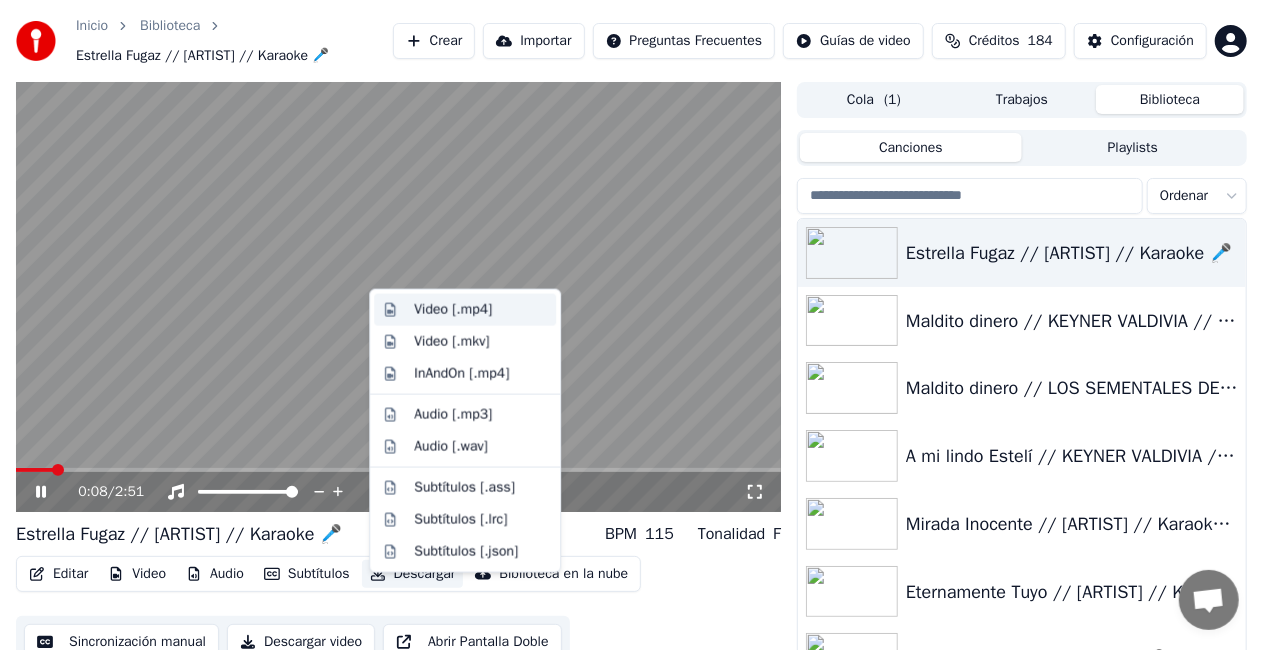 click on "Video [.mp4]" at bounding box center (453, 310) 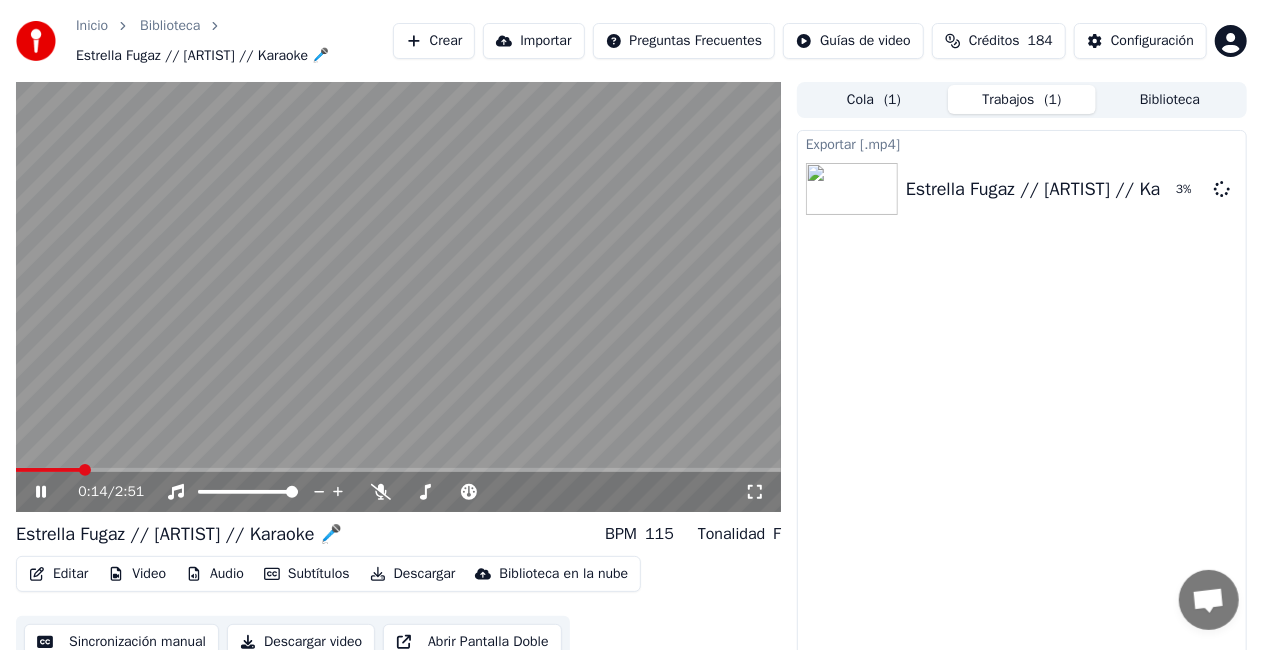 click at bounding box center [398, 297] 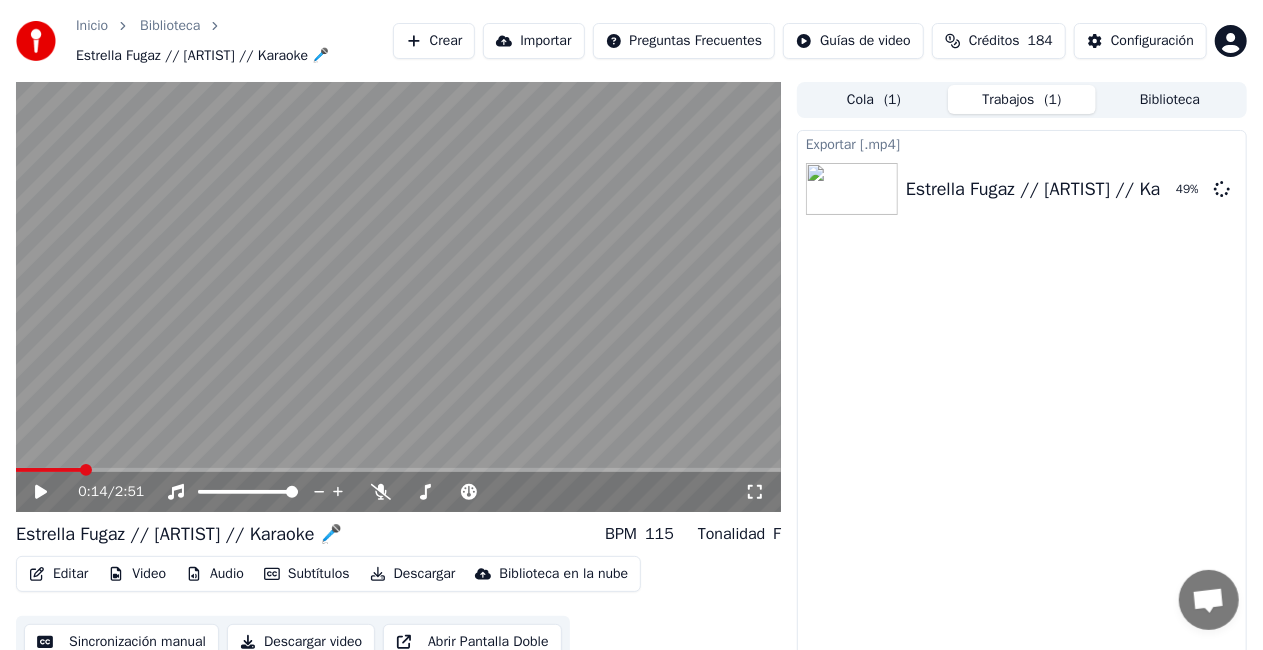click on "Biblioteca" at bounding box center [1170, 99] 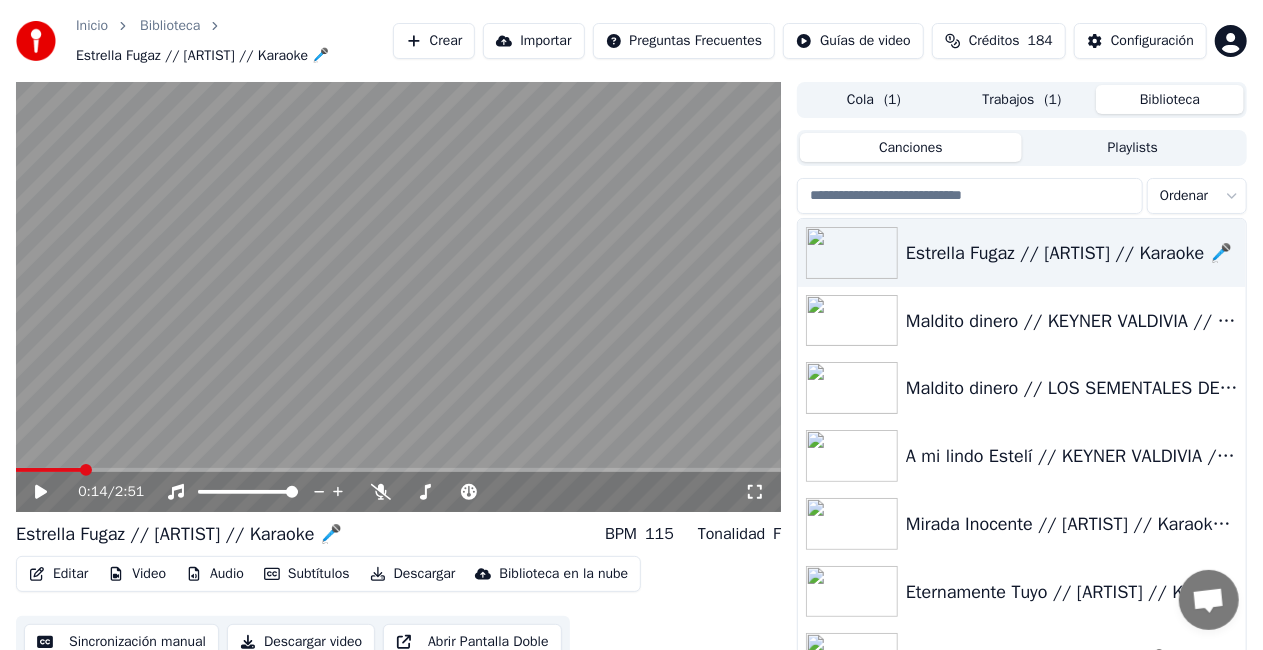 click at bounding box center (970, 196) 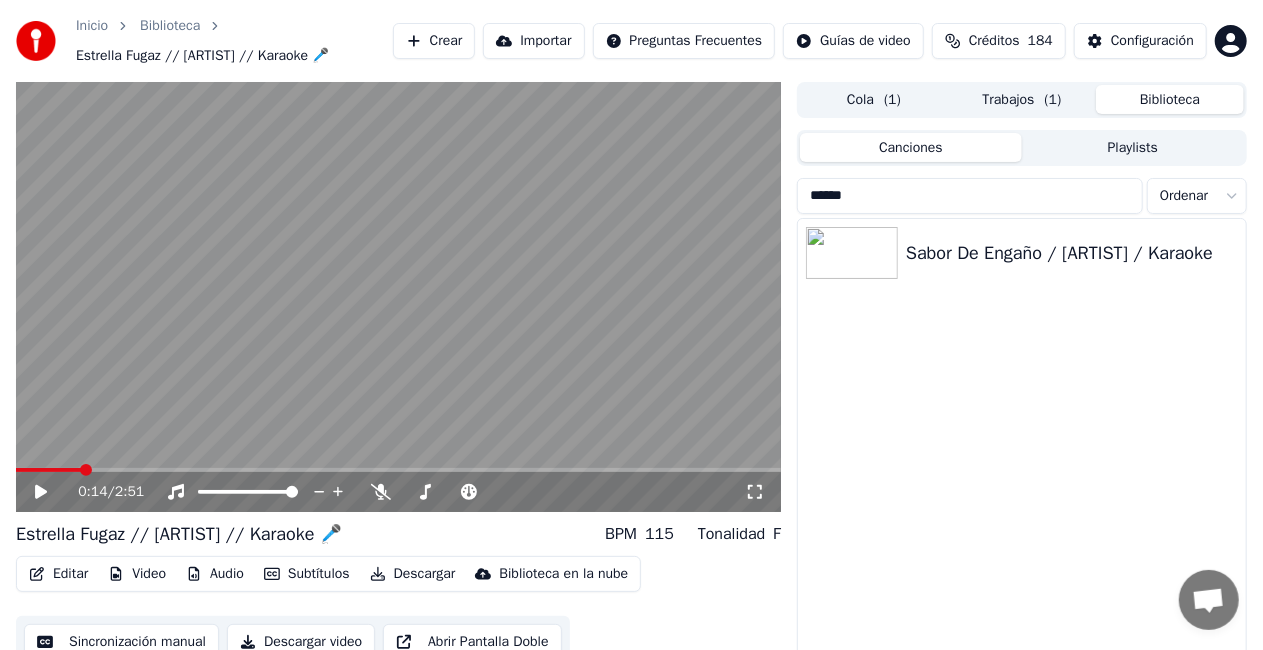 type on "******" 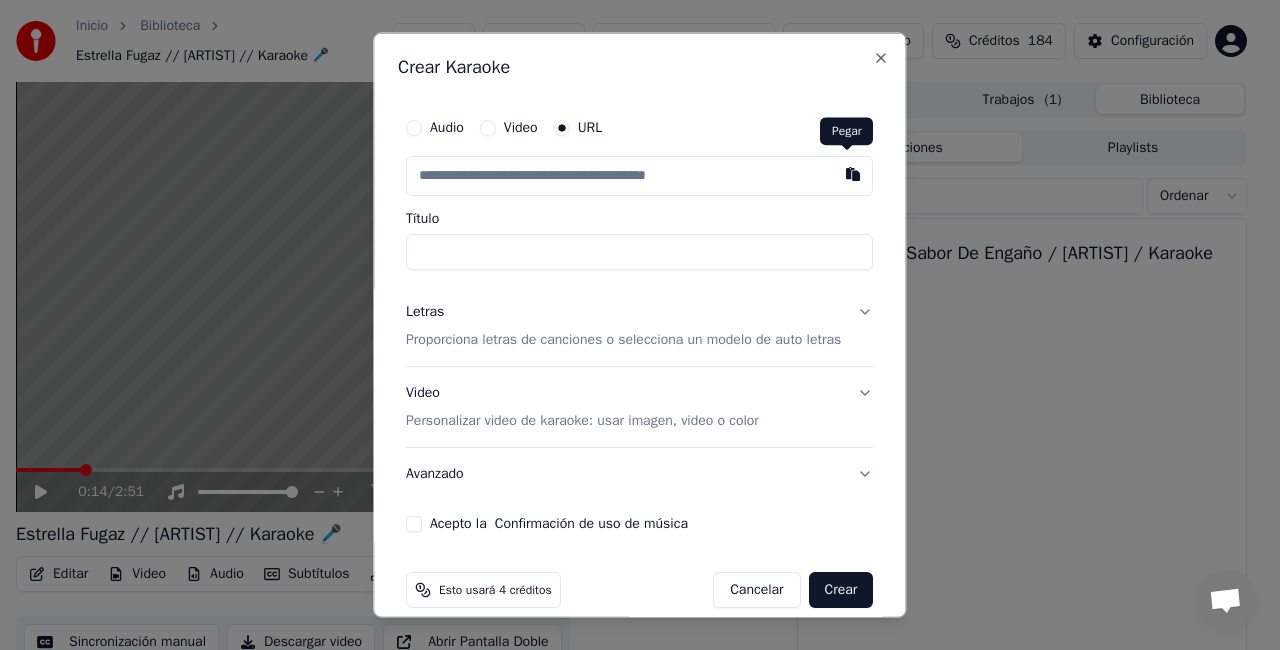 click at bounding box center [854, 174] 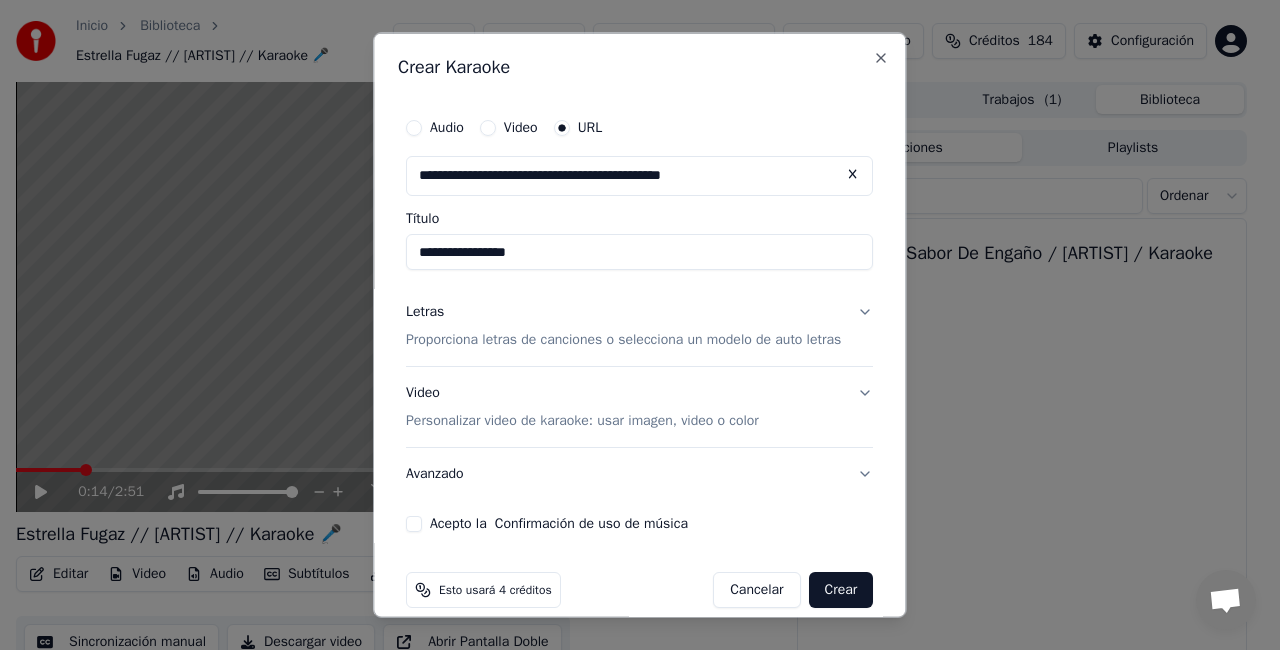 click on "**********" at bounding box center (639, 252) 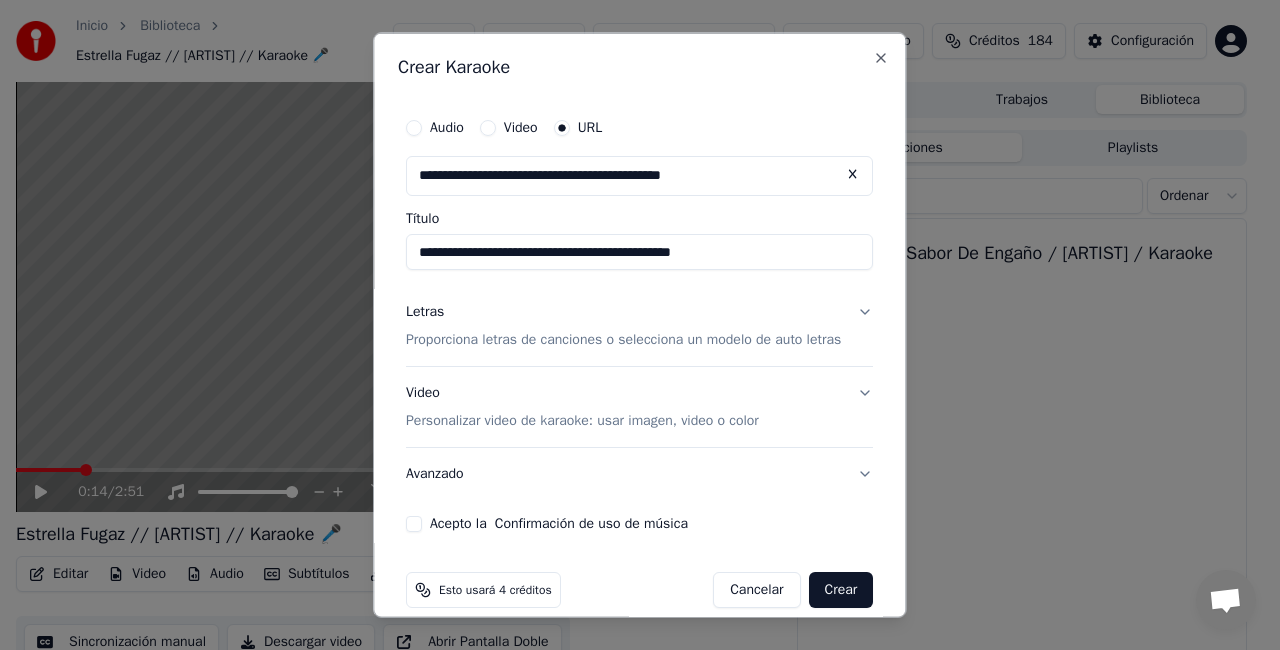 type on "**********" 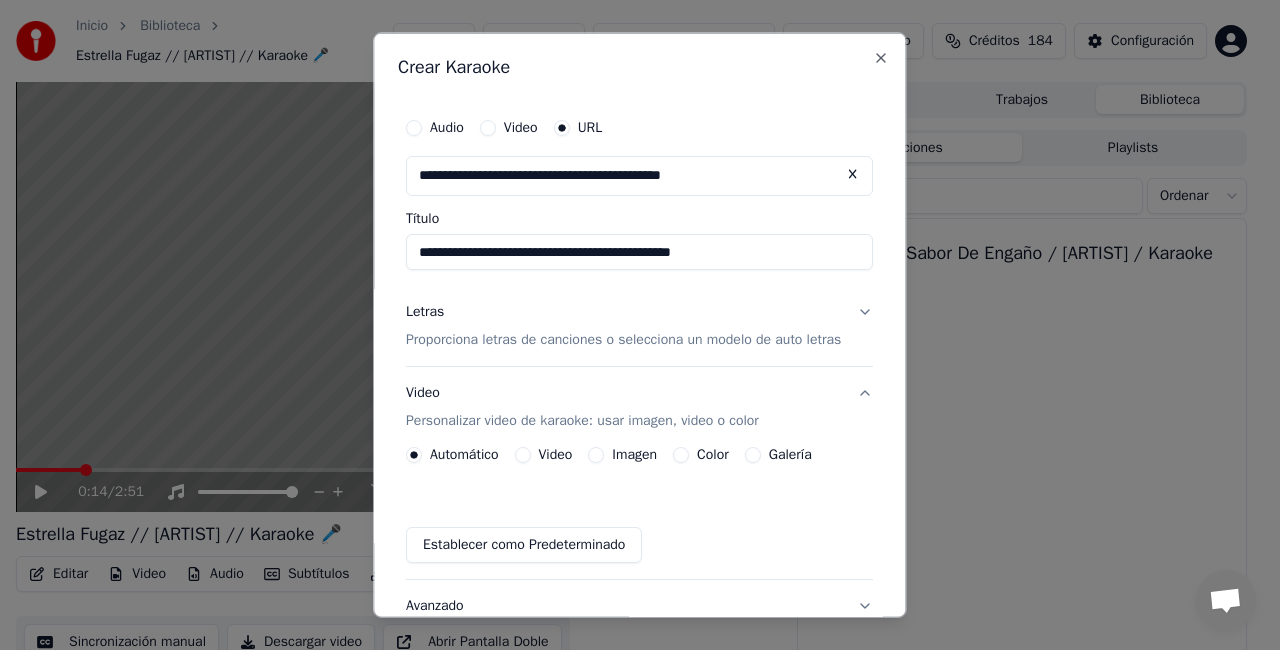 click on "Video" at bounding box center (523, 454) 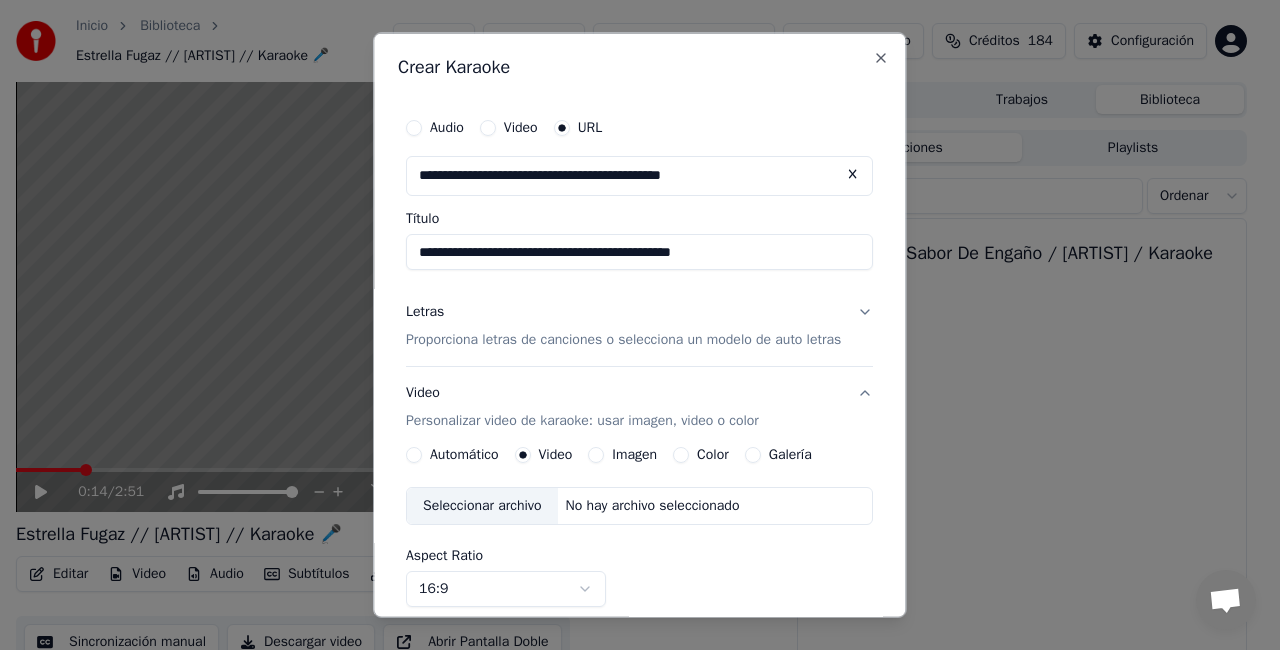 click on "Seleccionar archivo" at bounding box center (482, 505) 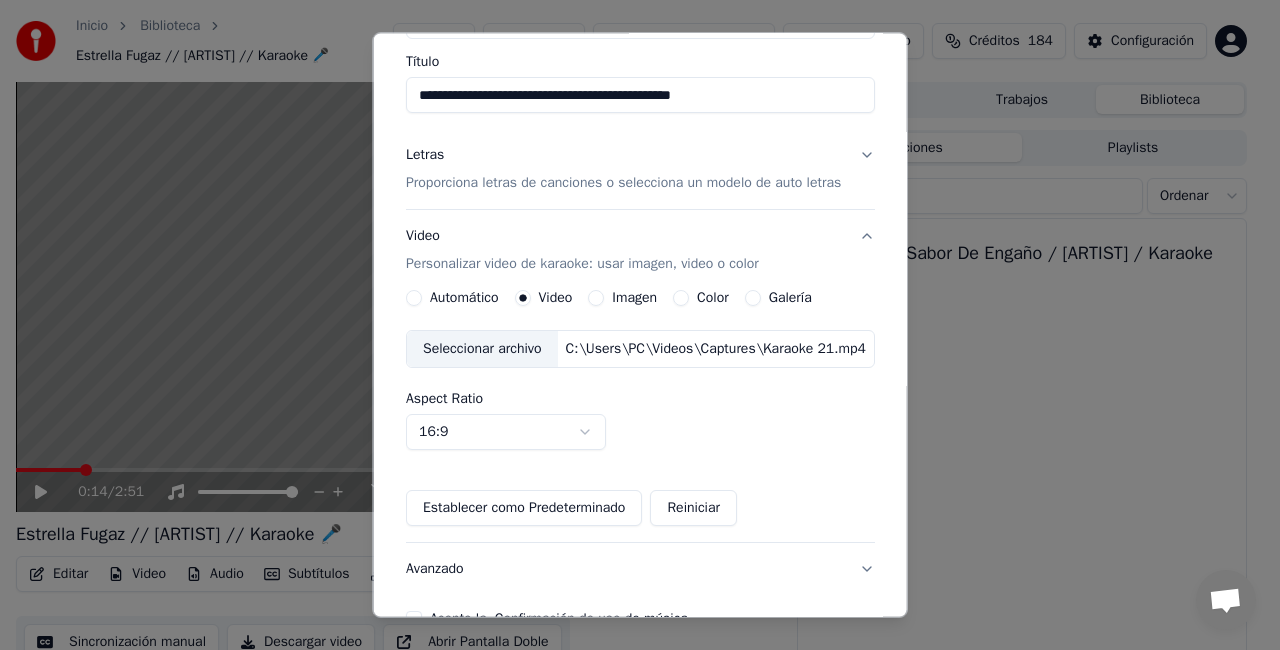 scroll, scrollTop: 159, scrollLeft: 0, axis: vertical 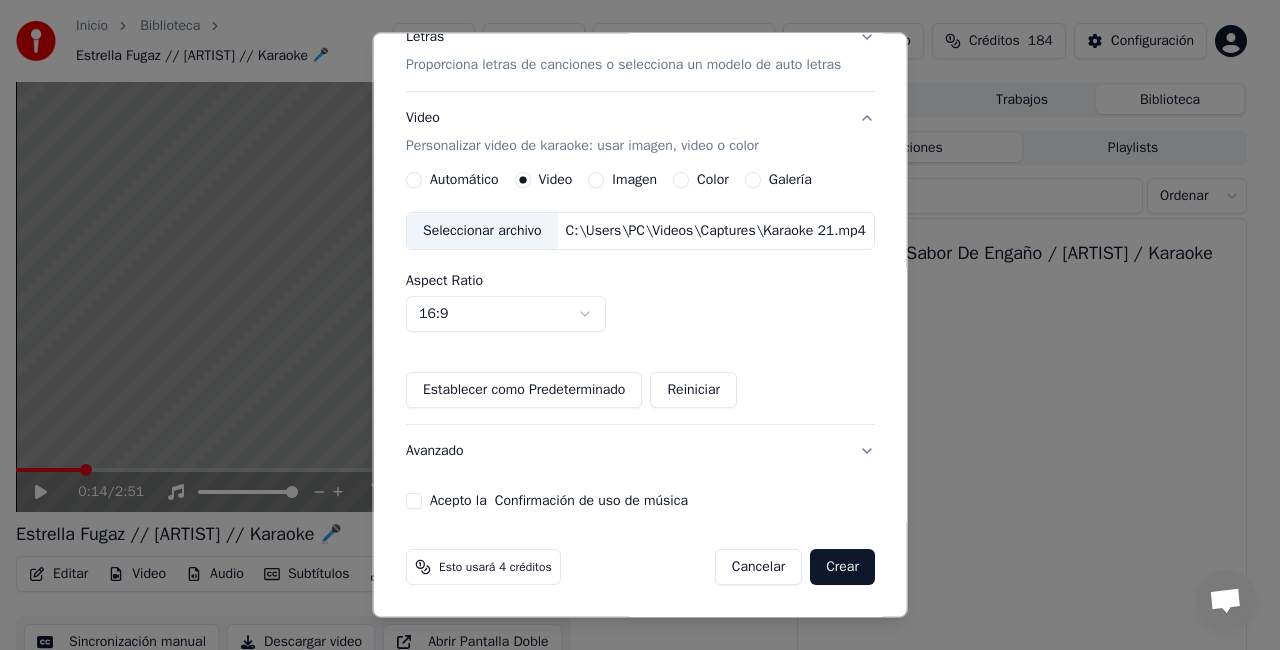 click on "Acepto la   Confirmación de uso de música" at bounding box center (414, 501) 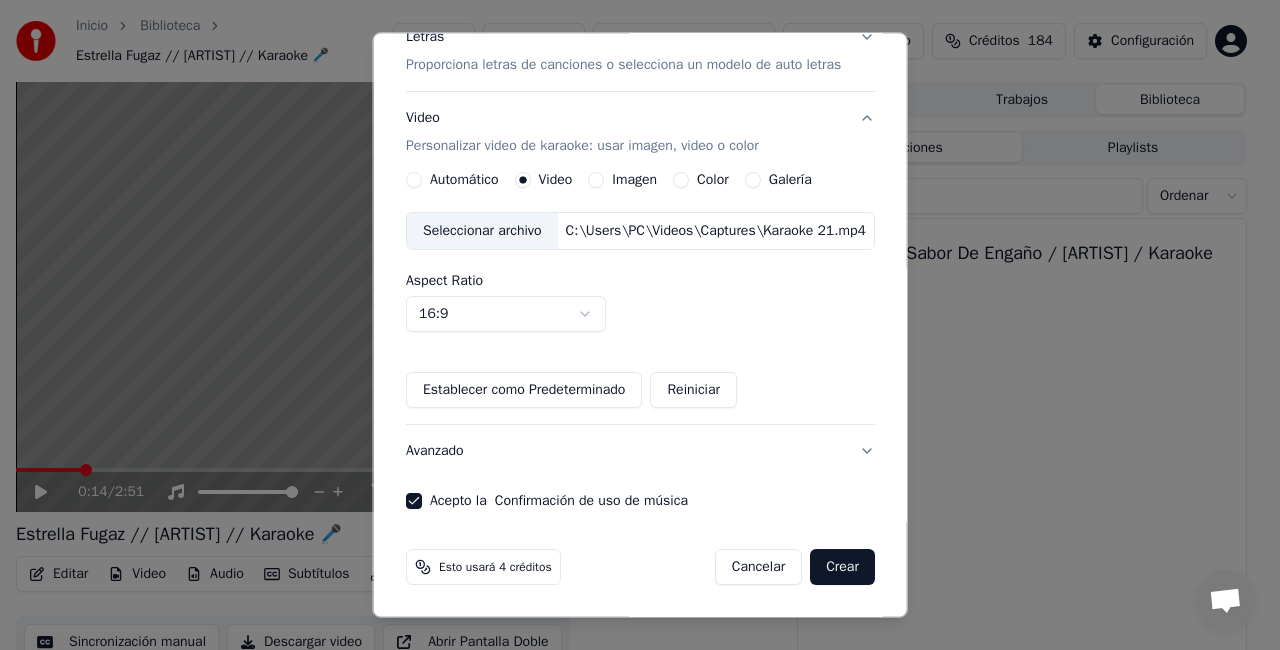 click on "Crear" at bounding box center [842, 567] 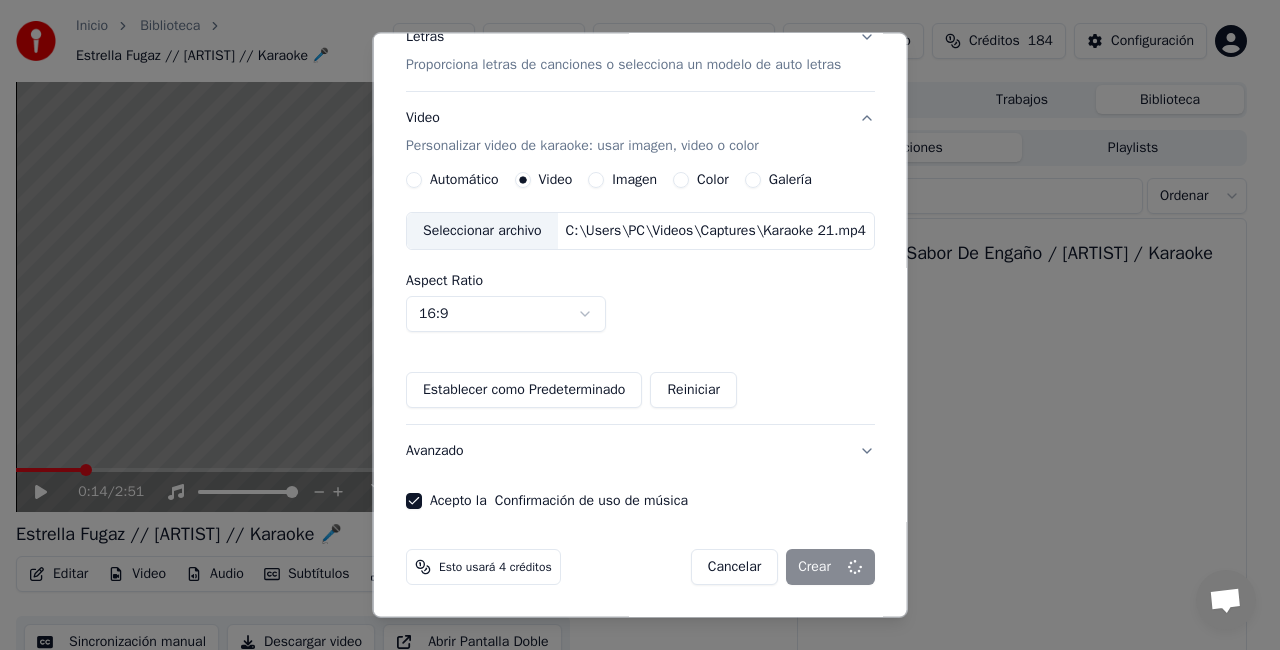 type 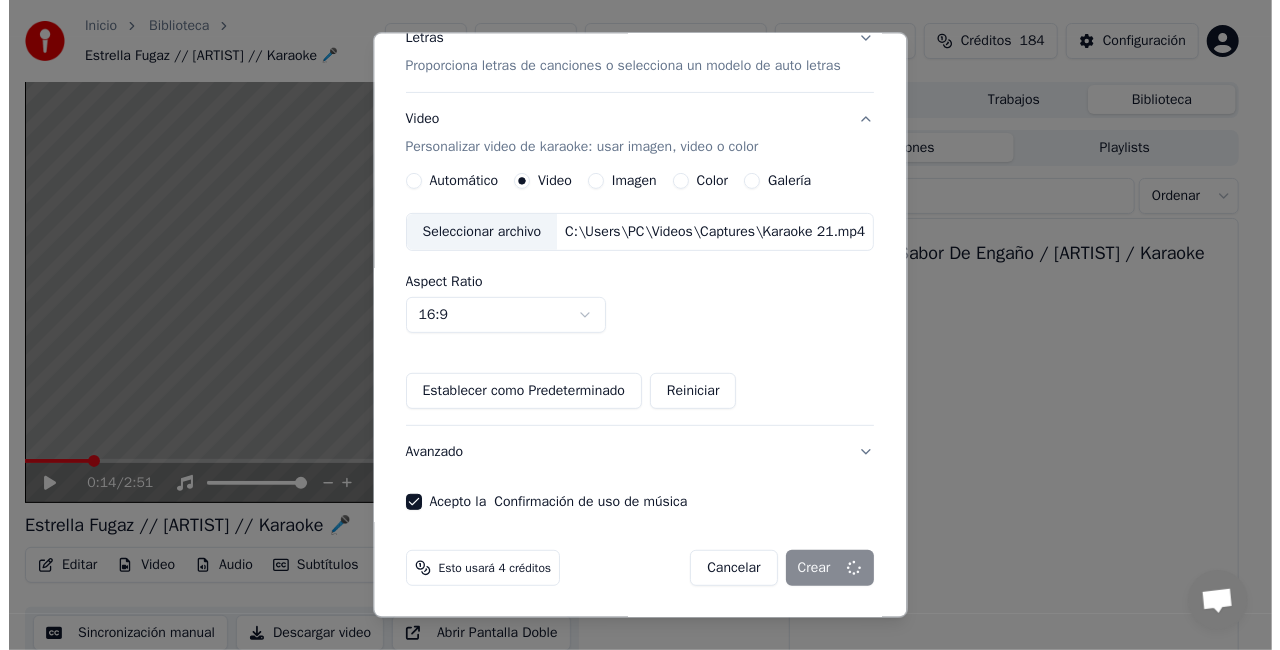 scroll, scrollTop: 154, scrollLeft: 0, axis: vertical 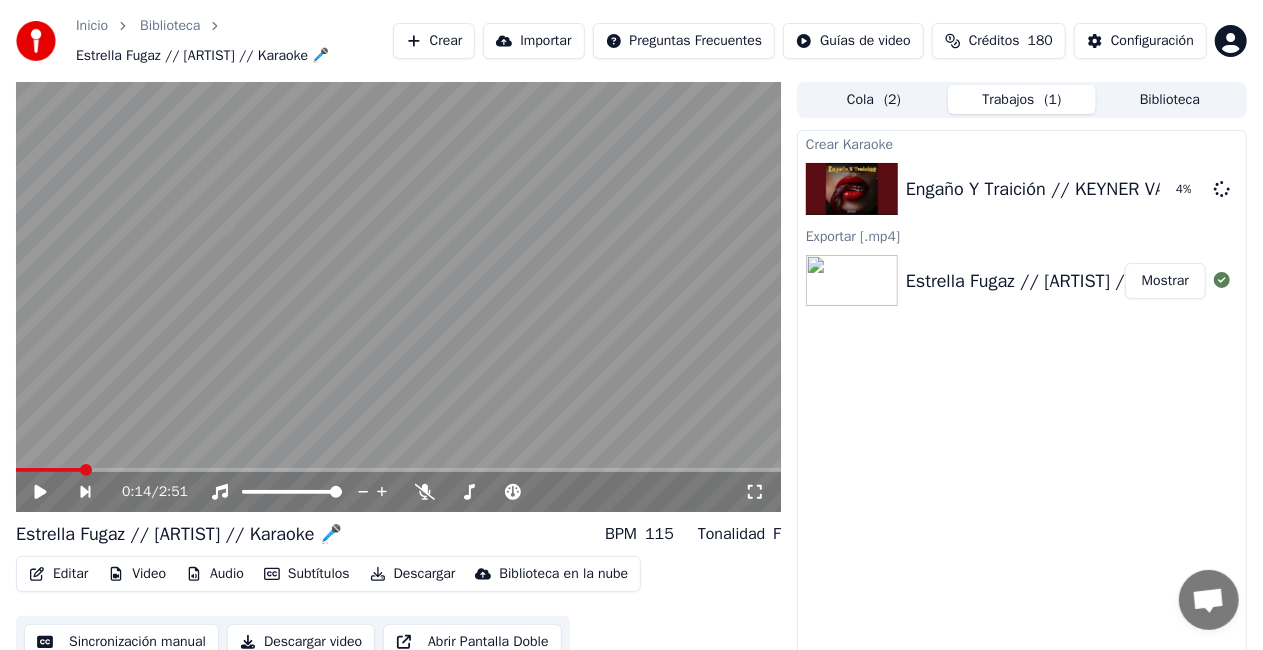 click on "Cola ( 2 )" at bounding box center [874, 99] 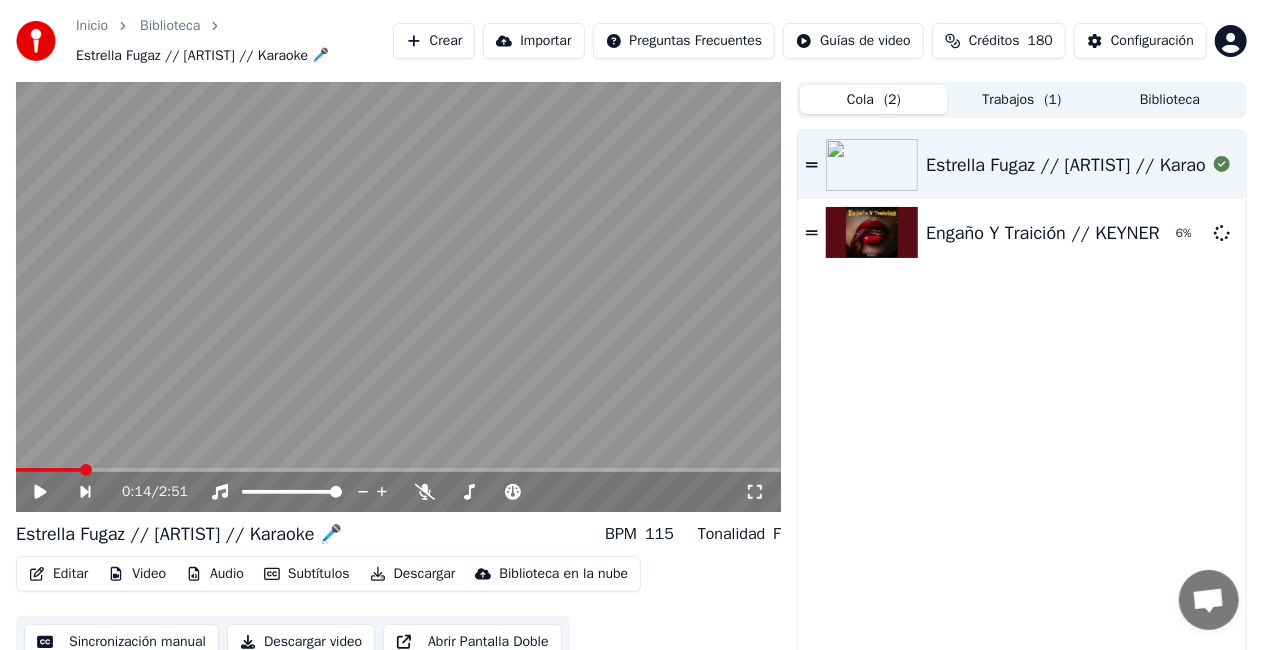 click on "Cola ( 2 )" at bounding box center [874, 99] 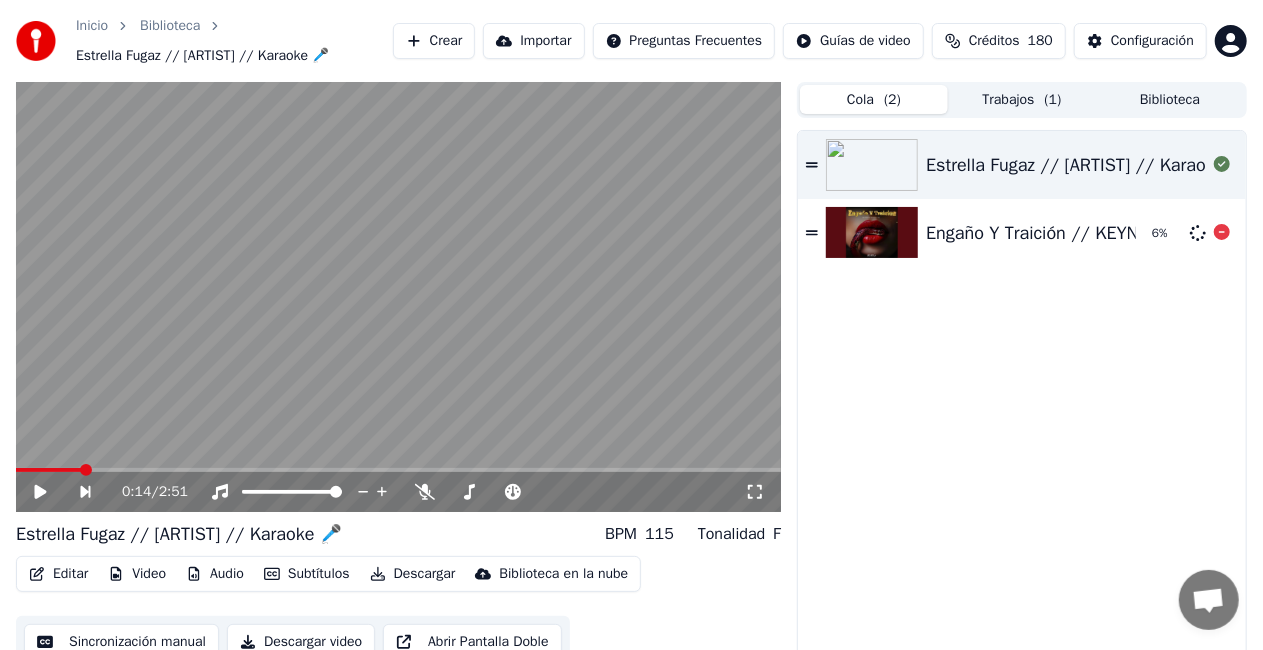 click at bounding box center [872, 233] 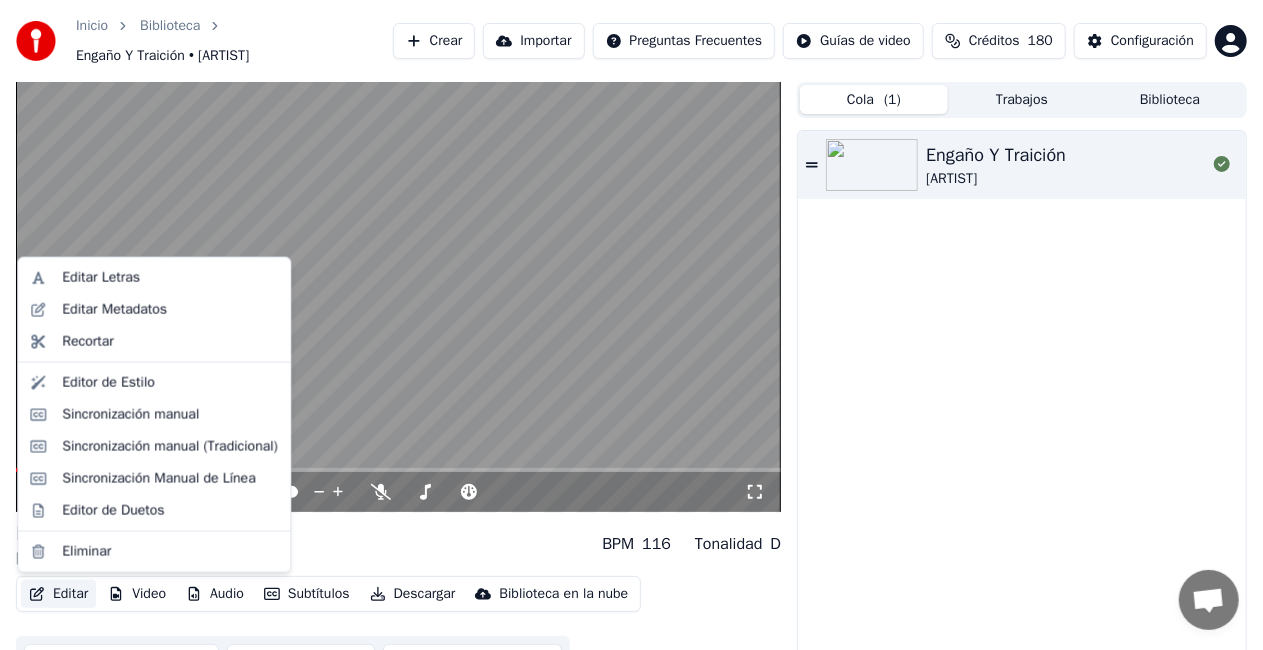 click on "Editar" at bounding box center [58, 594] 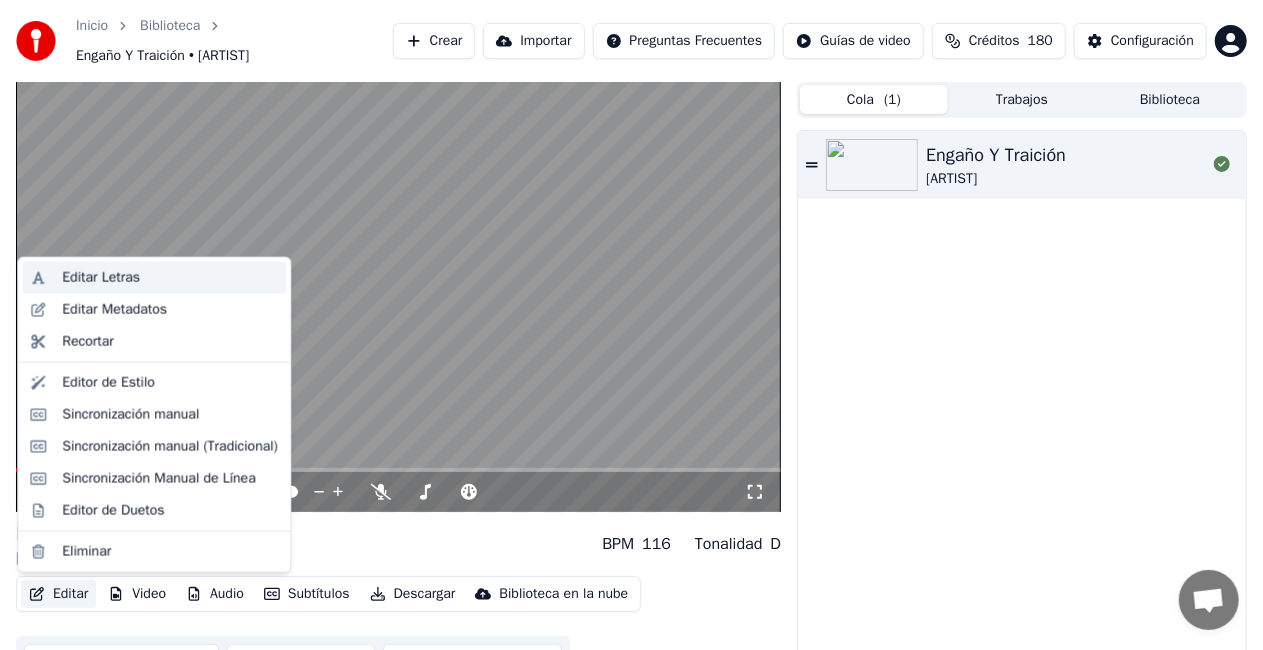 click on "Editar Letras" at bounding box center (101, 278) 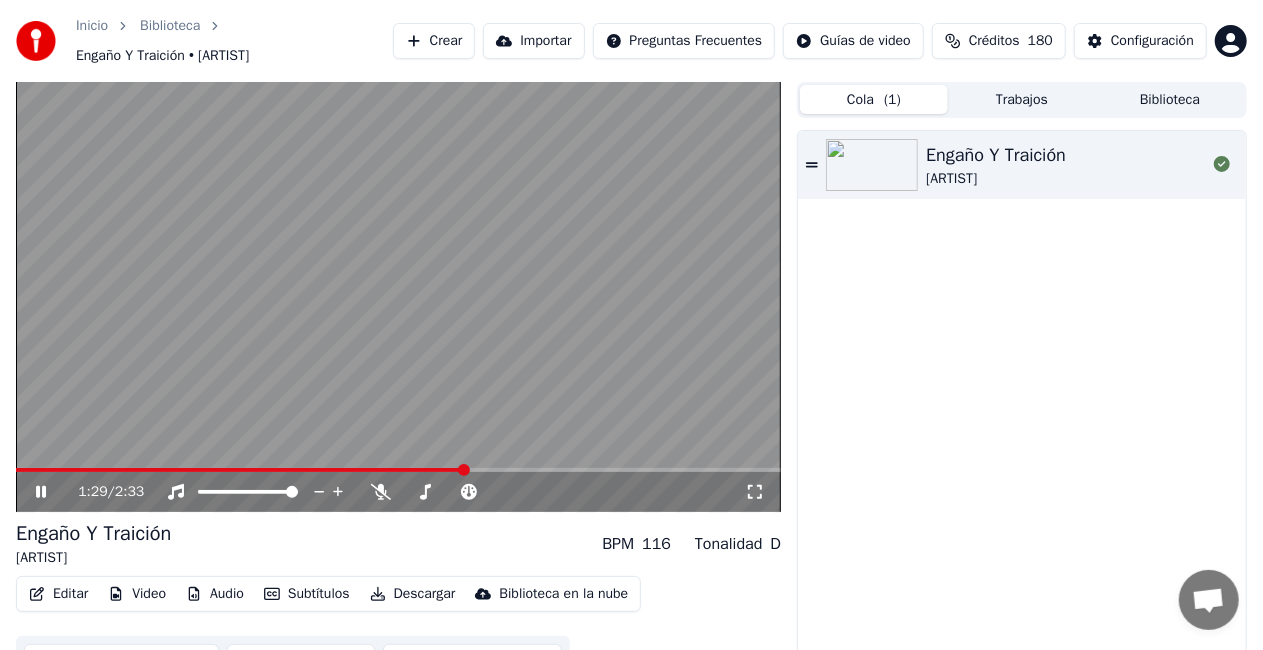 click at bounding box center (398, 297) 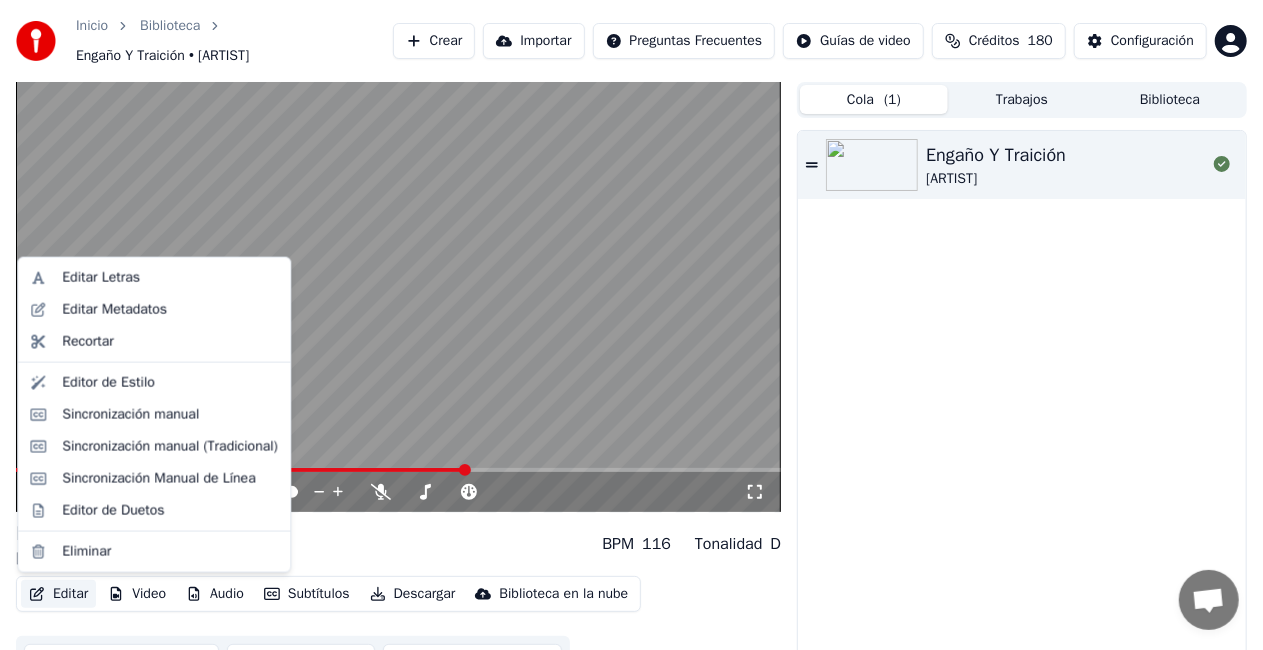 click on "Editar" at bounding box center (58, 594) 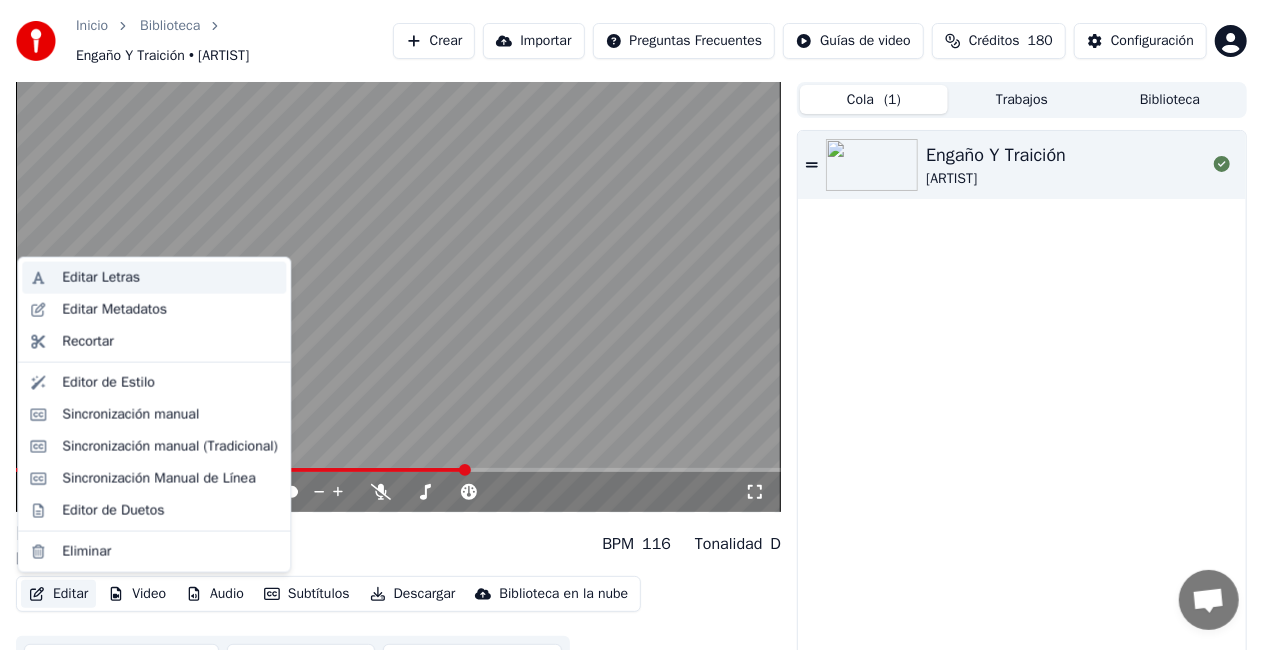 click on "Editar Letras" at bounding box center (101, 278) 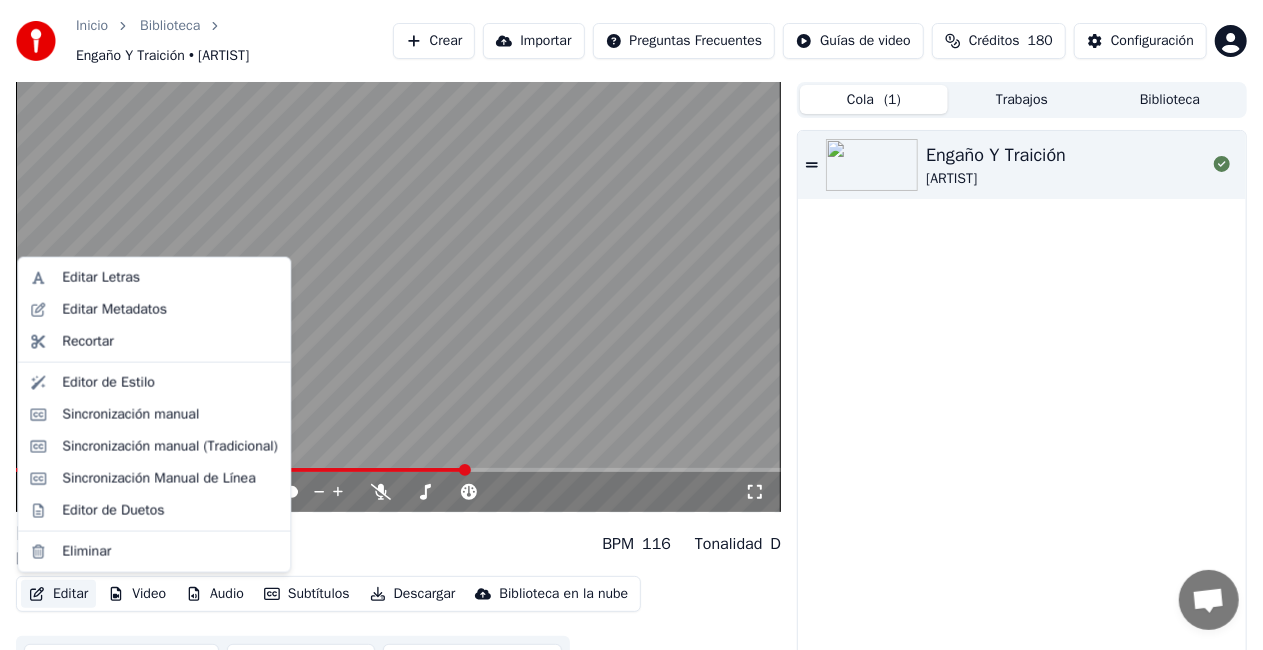 click on "Editar" at bounding box center (58, 594) 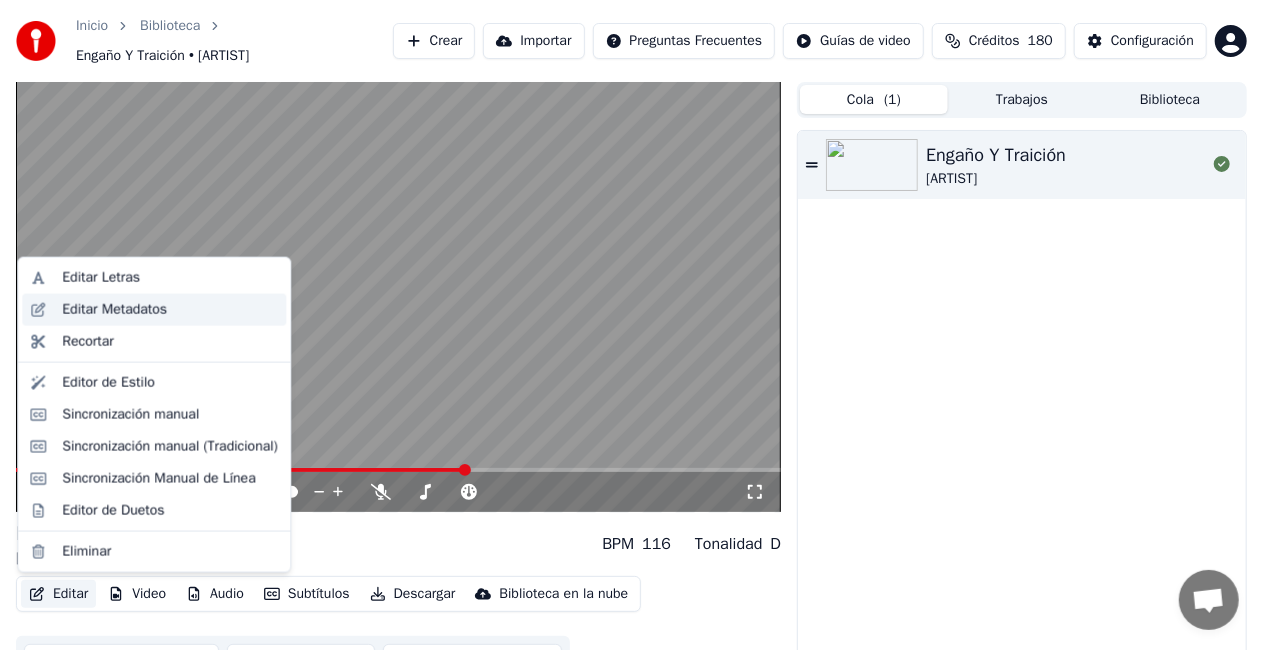 click on "Editar Metadatos" at bounding box center [114, 310] 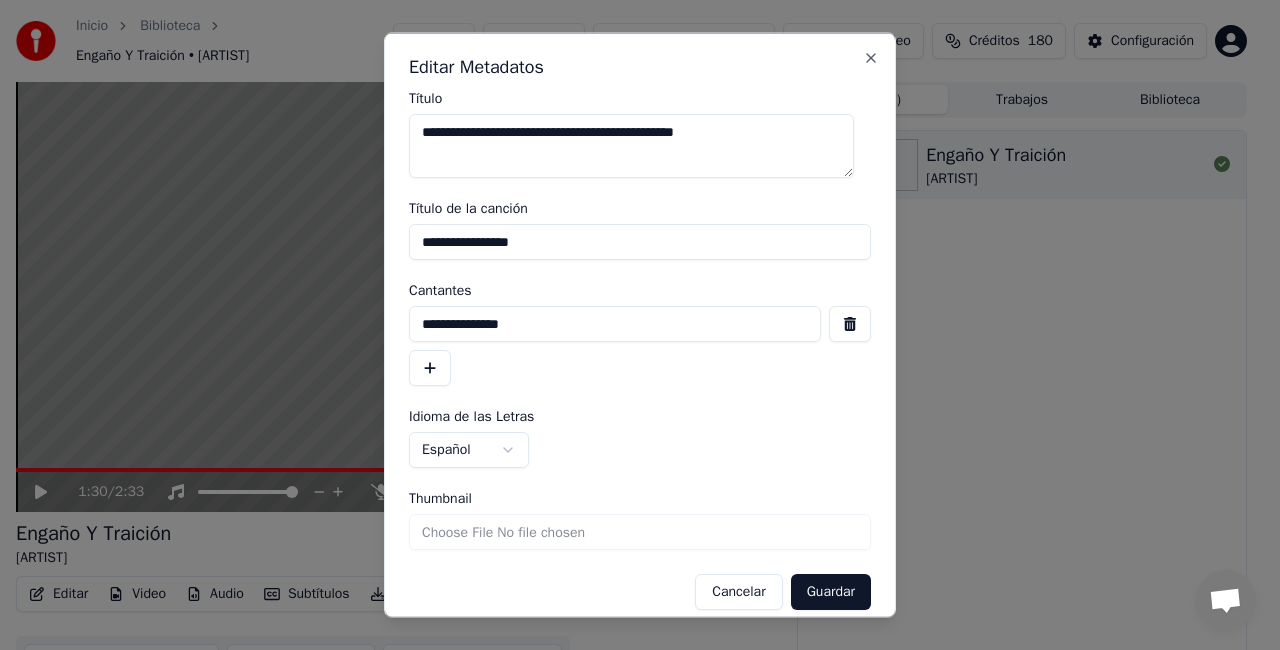 click on "**********" at bounding box center (640, 242) 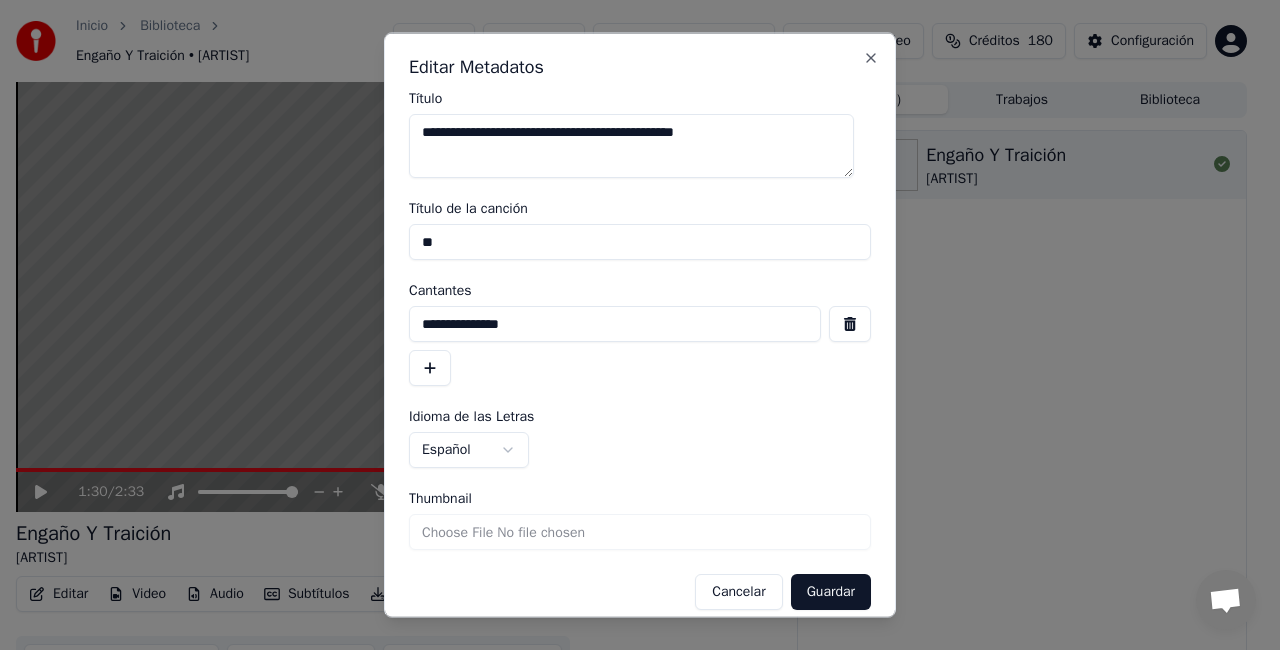 type on "*" 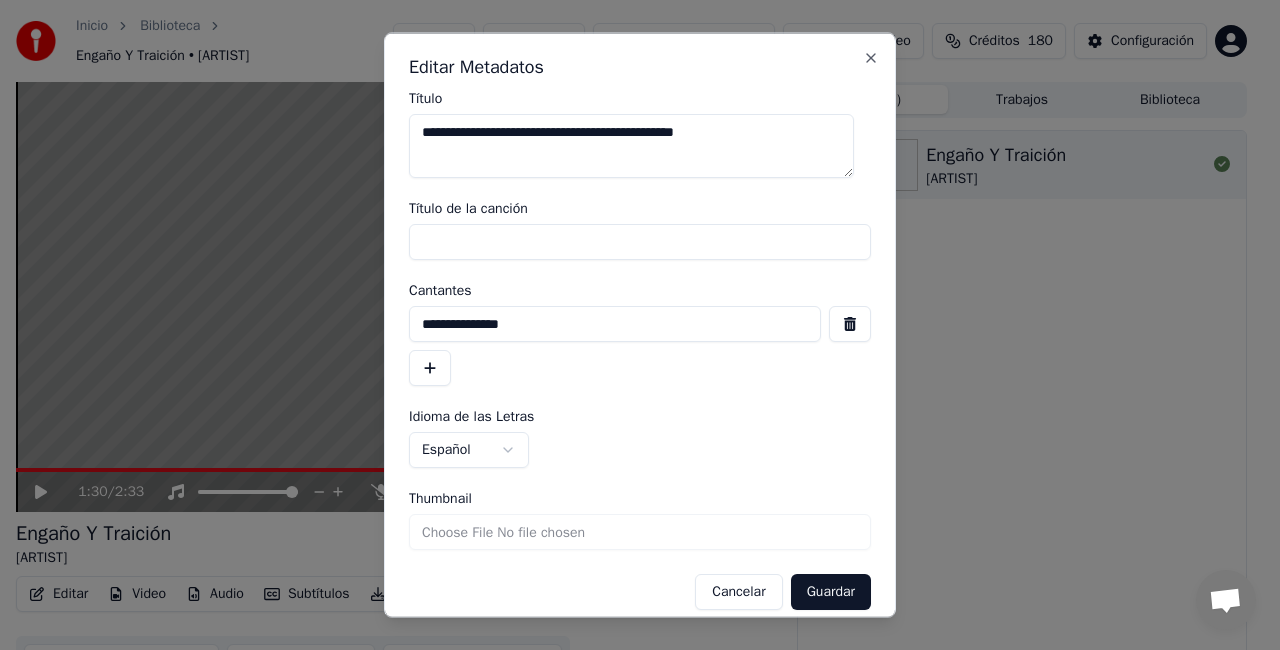 type 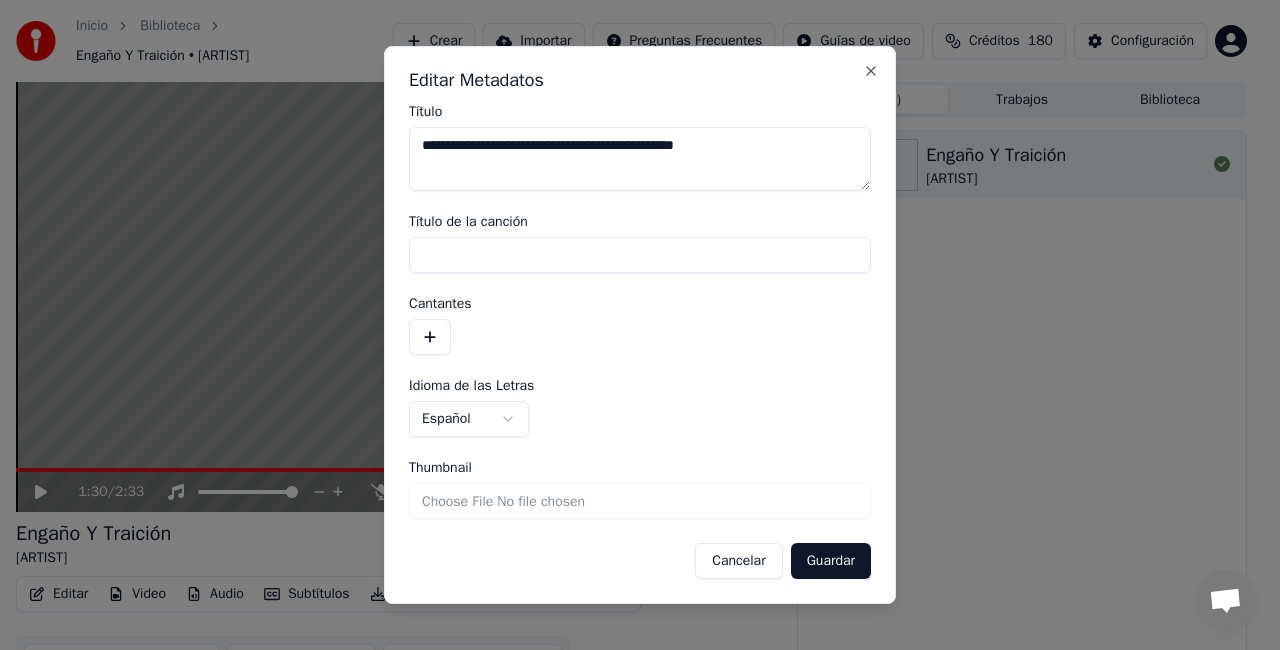 click on "Thumbnail" at bounding box center [640, 501] 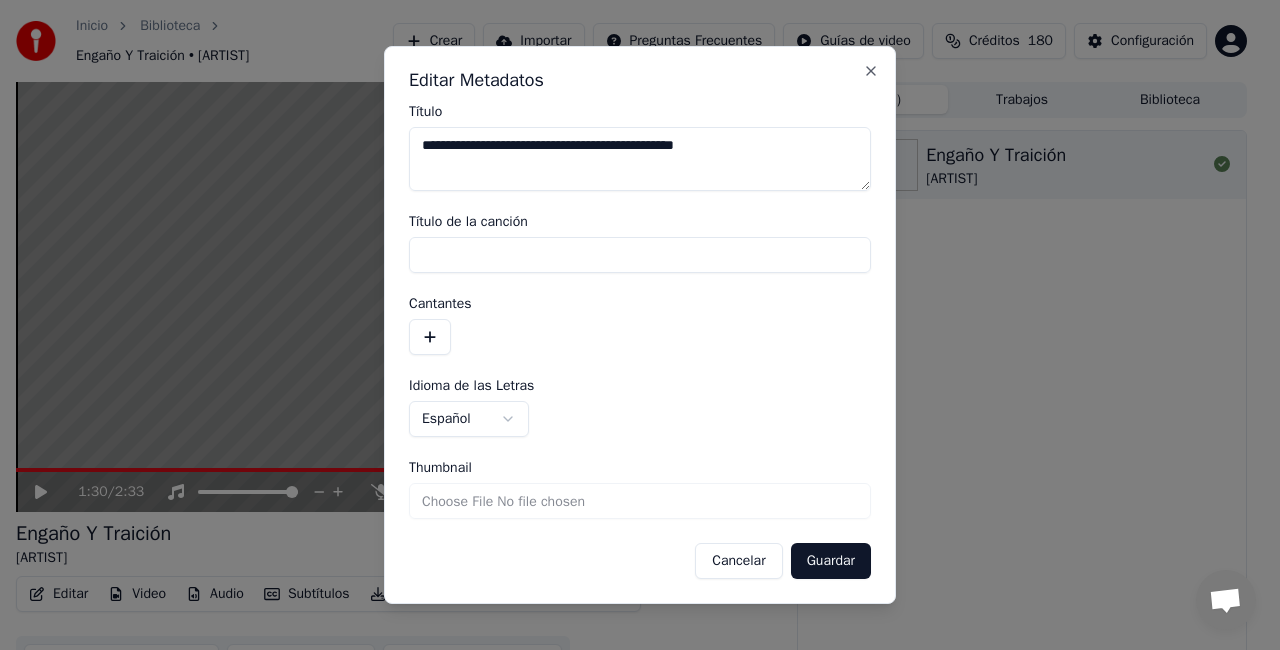 type on "**********" 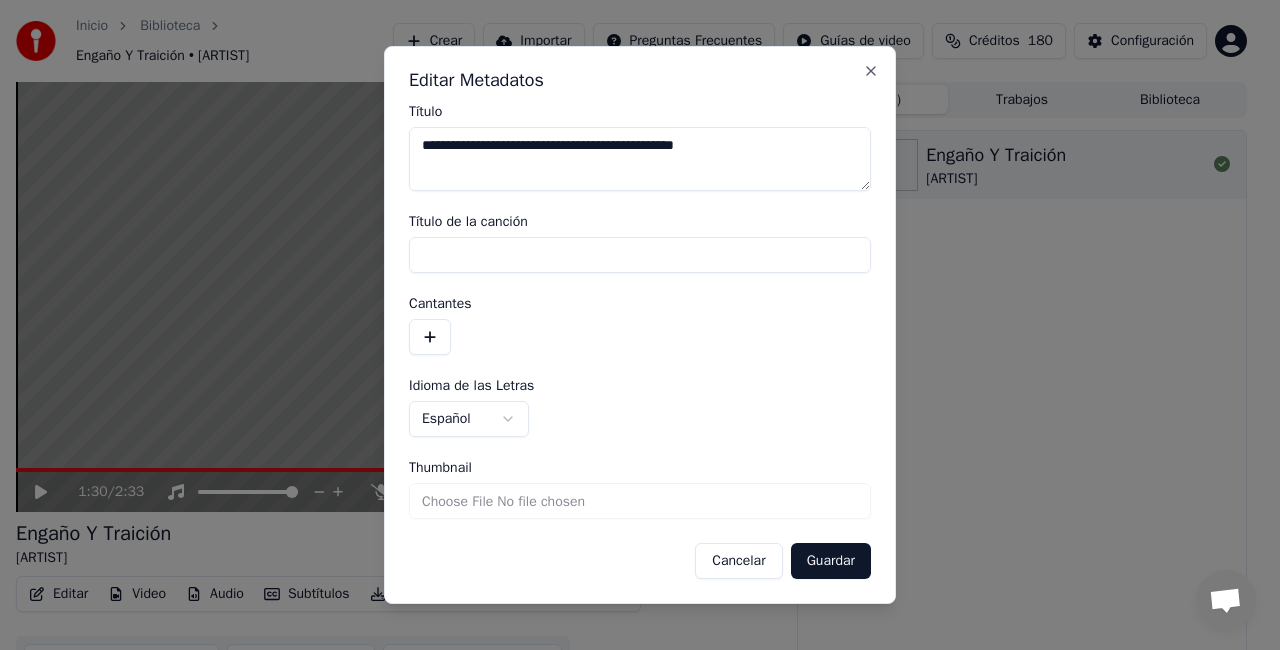 click on "Guardar" at bounding box center [831, 561] 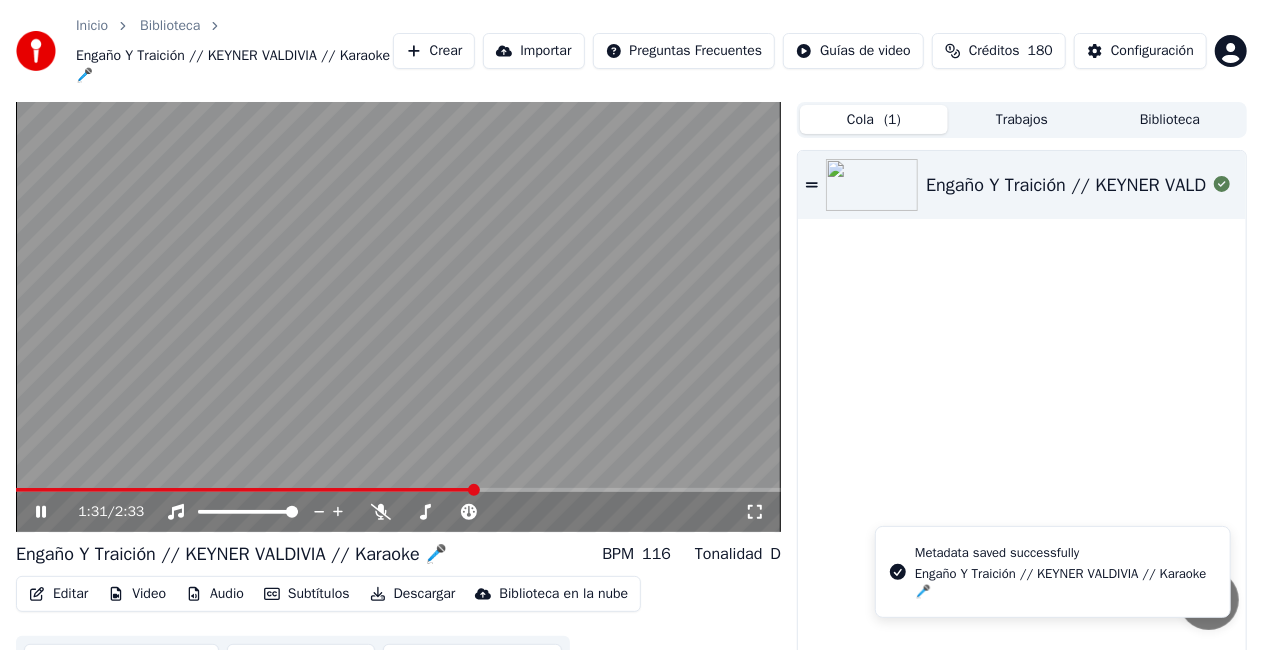 click at bounding box center (398, 317) 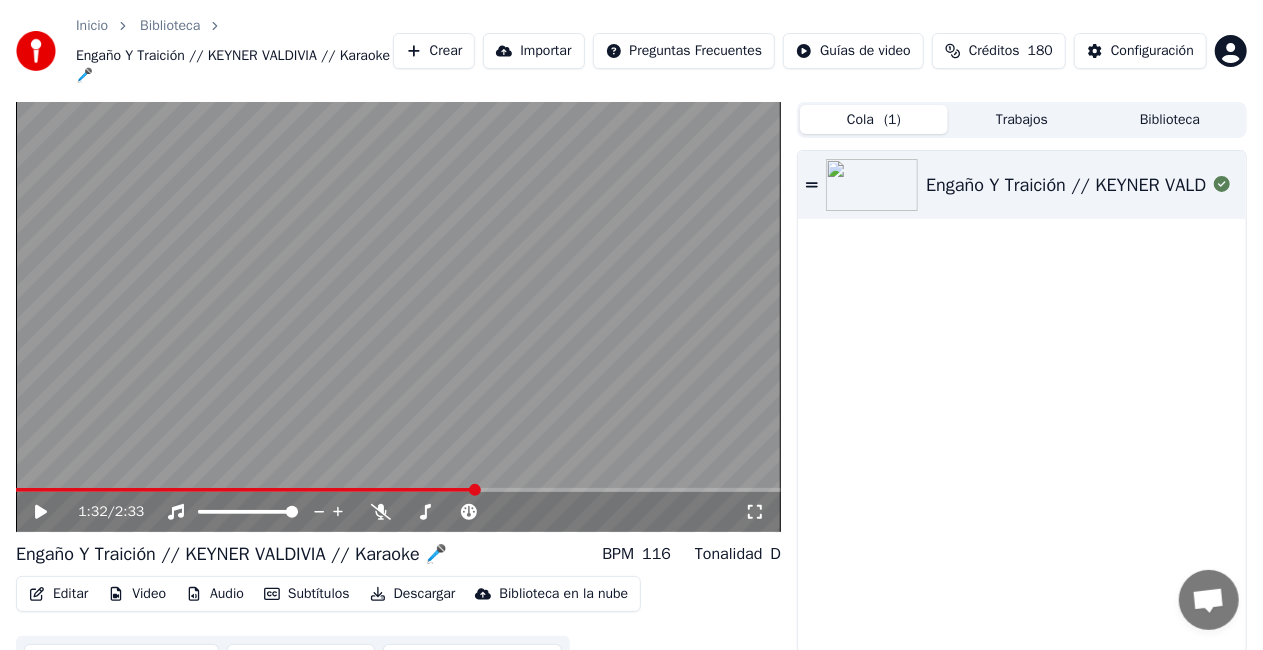 click on "Editar" at bounding box center (58, 594) 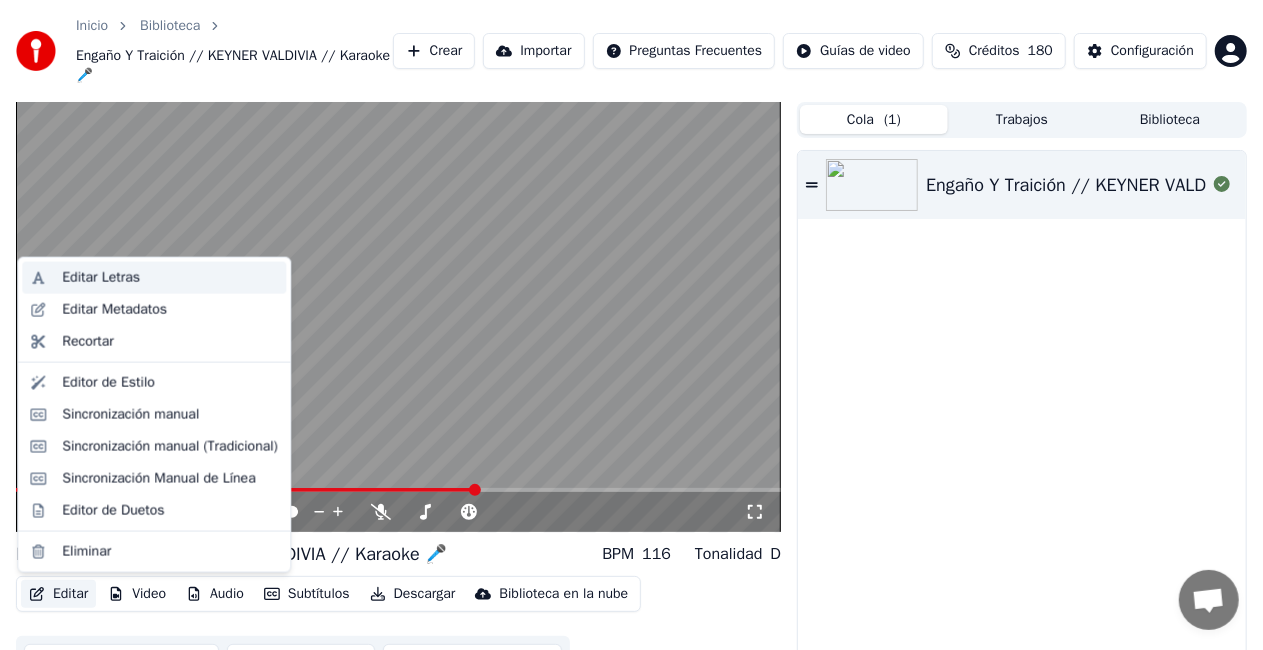 click on "Editar Letras" at bounding box center (101, 278) 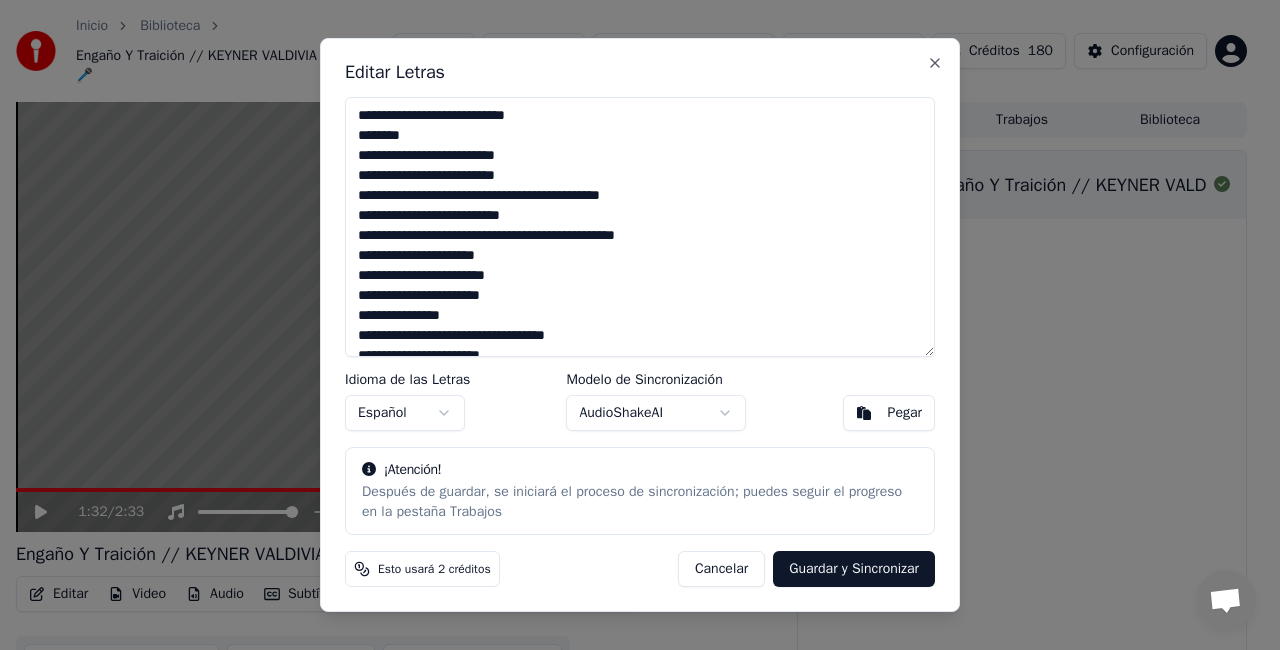 click at bounding box center (640, 227) 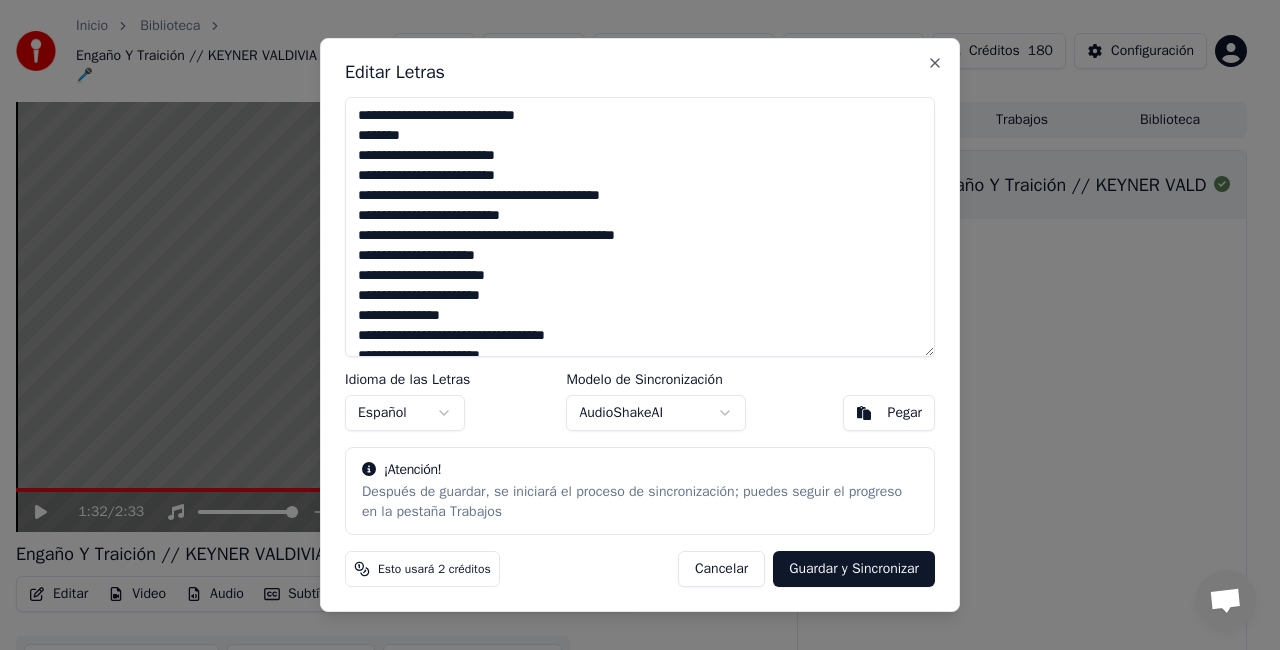 click at bounding box center [640, 227] 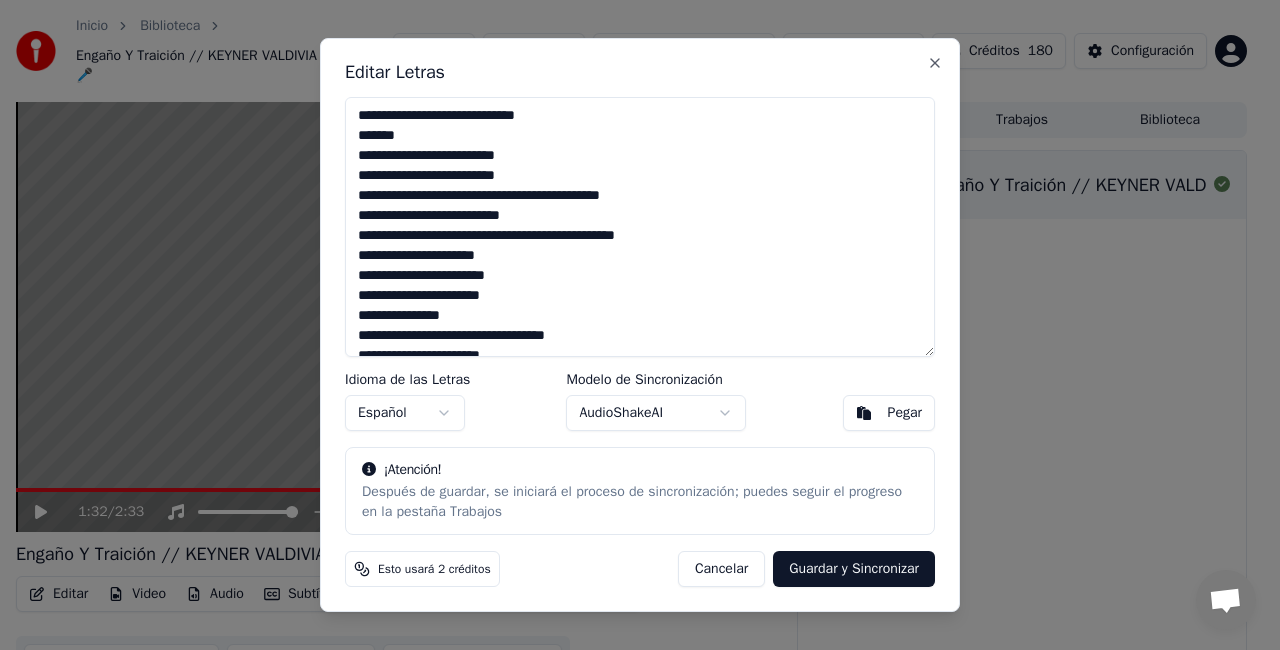 click at bounding box center (640, 227) 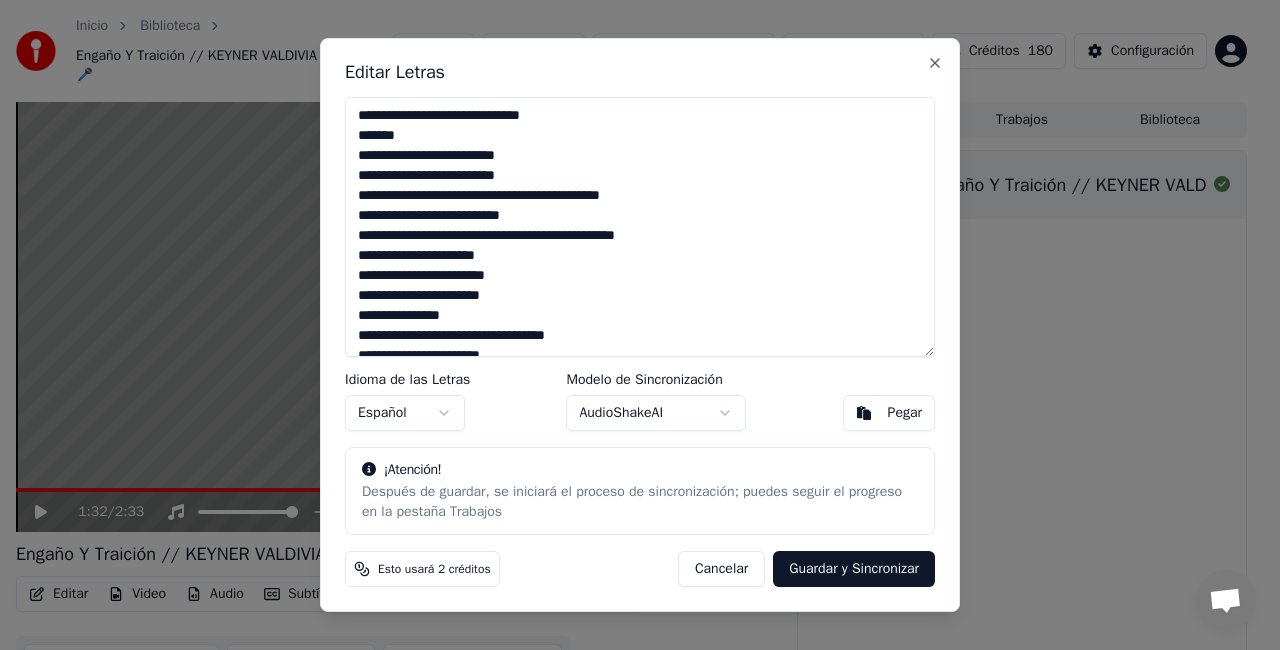 click at bounding box center [640, 227] 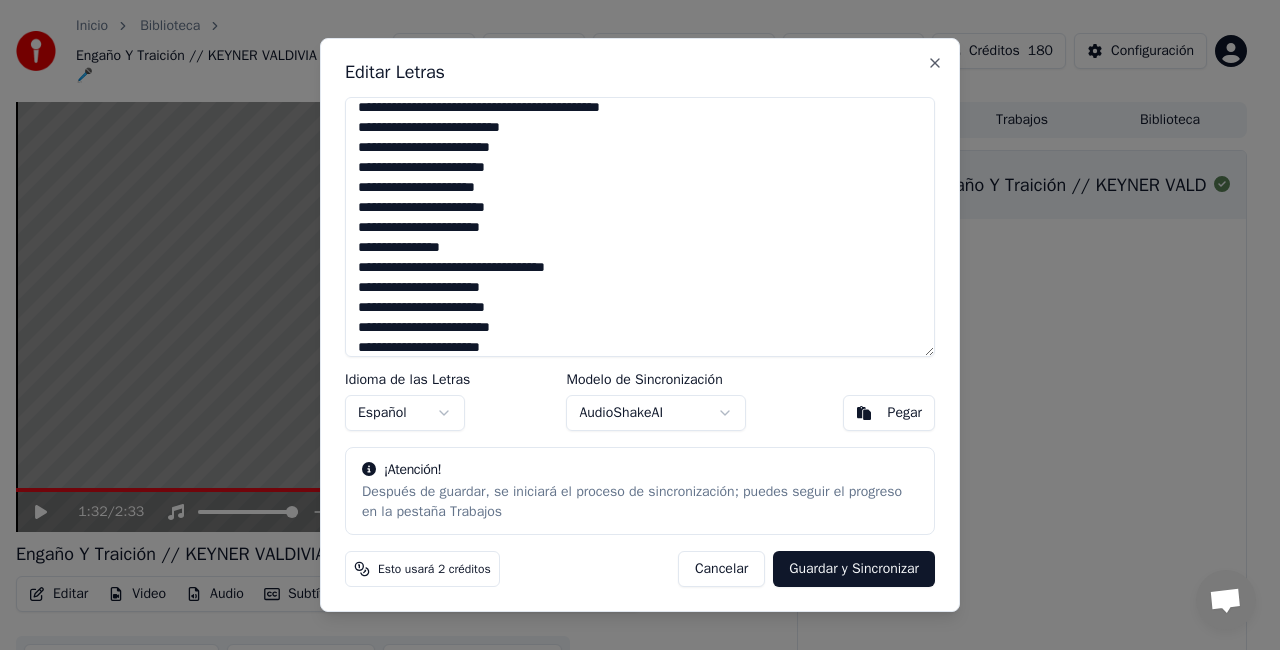 scroll, scrollTop: 108, scrollLeft: 0, axis: vertical 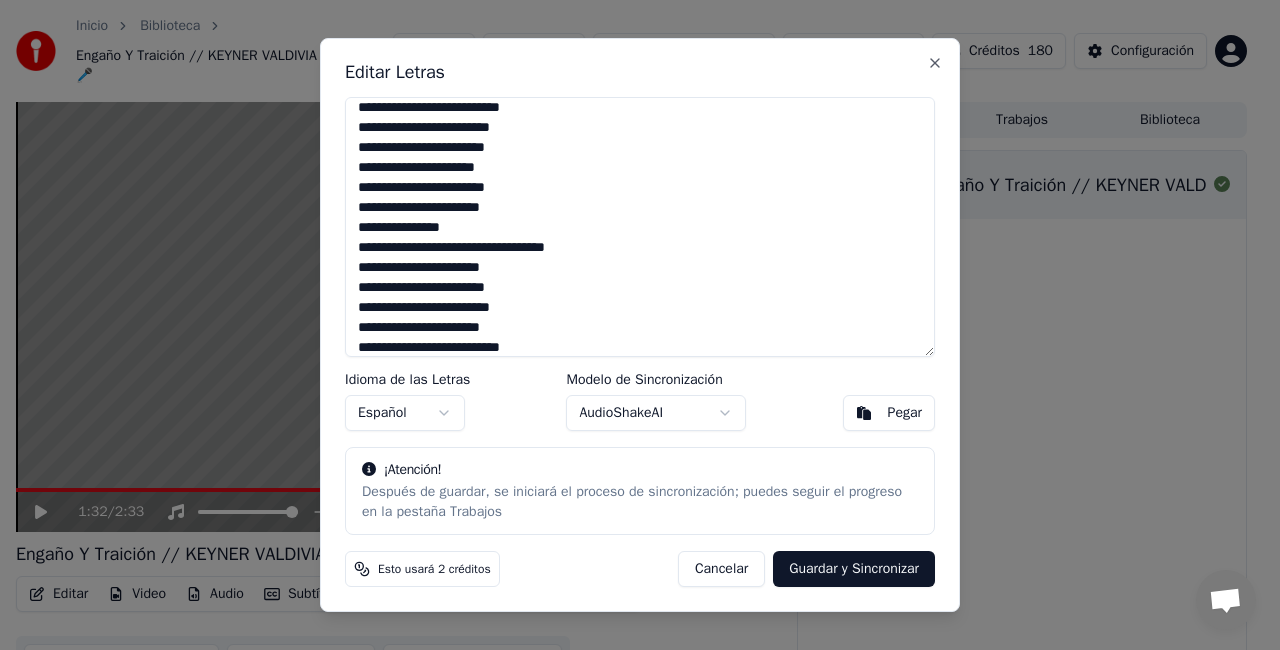 click at bounding box center [640, 227] 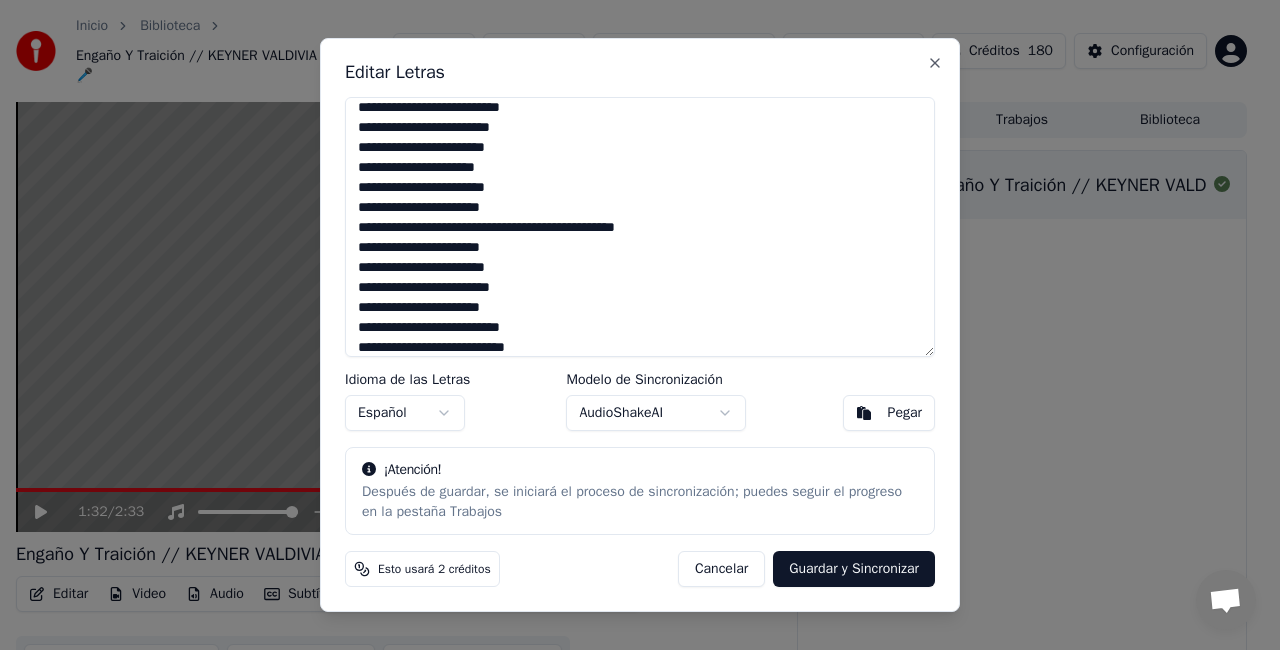 click at bounding box center (640, 227) 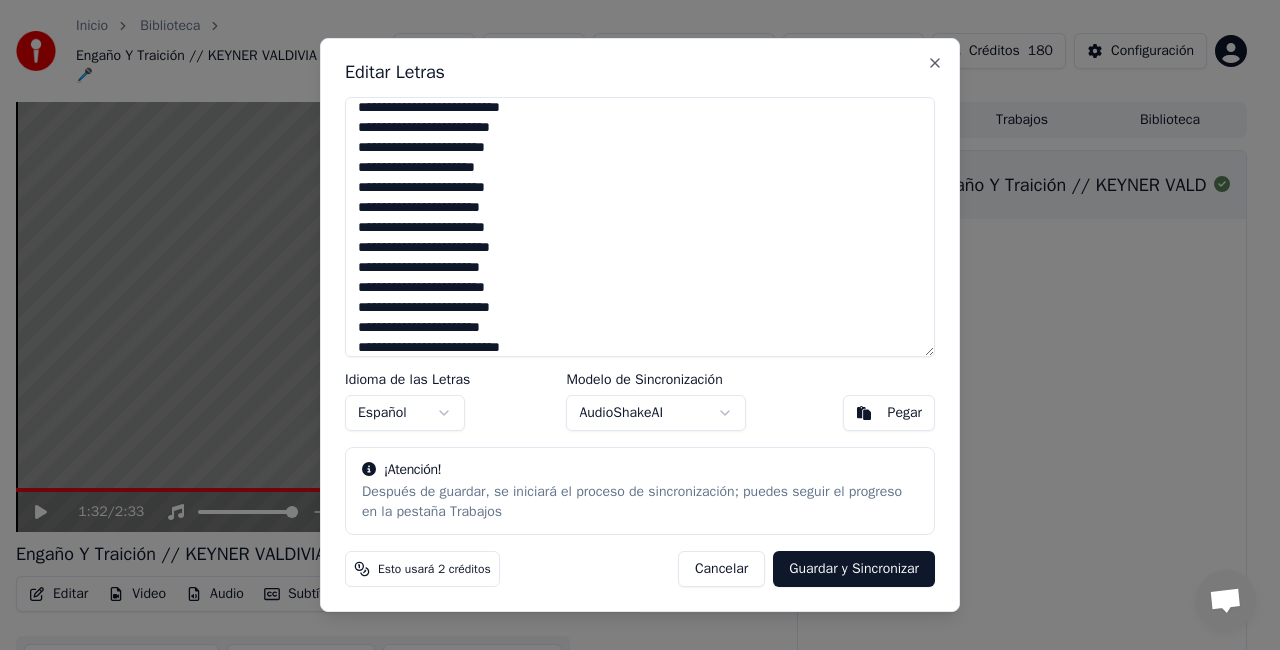 scroll, scrollTop: 128, scrollLeft: 0, axis: vertical 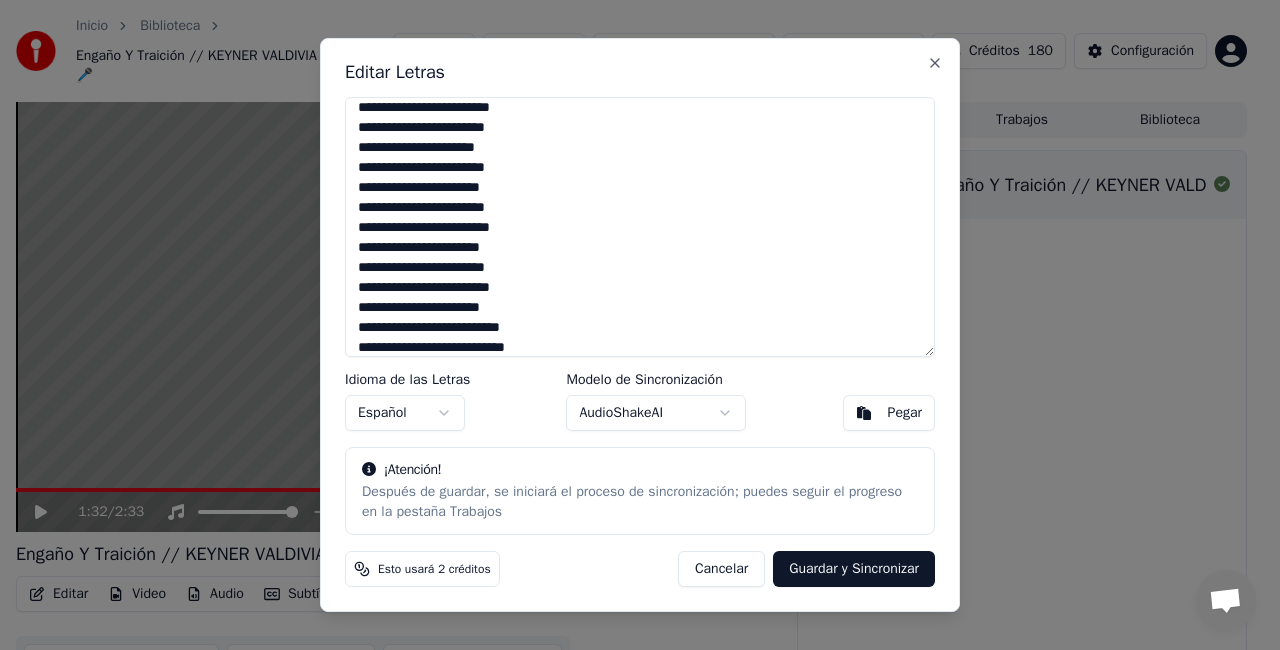 click at bounding box center (640, 227) 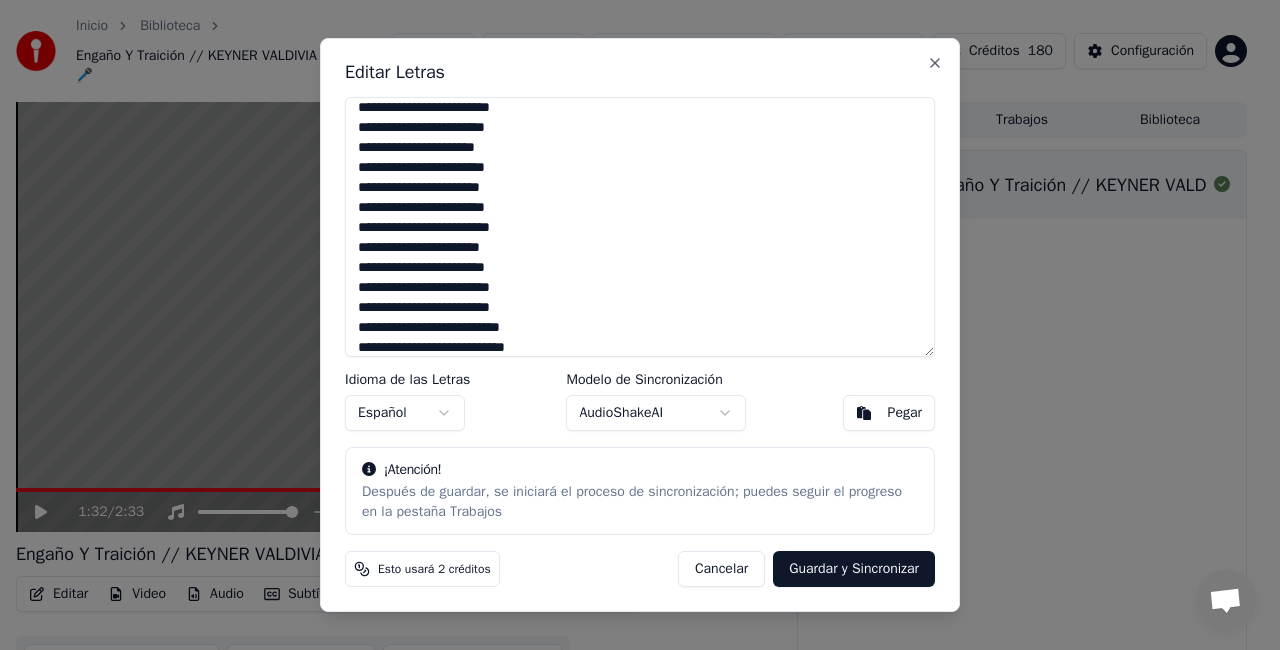 click at bounding box center [640, 227] 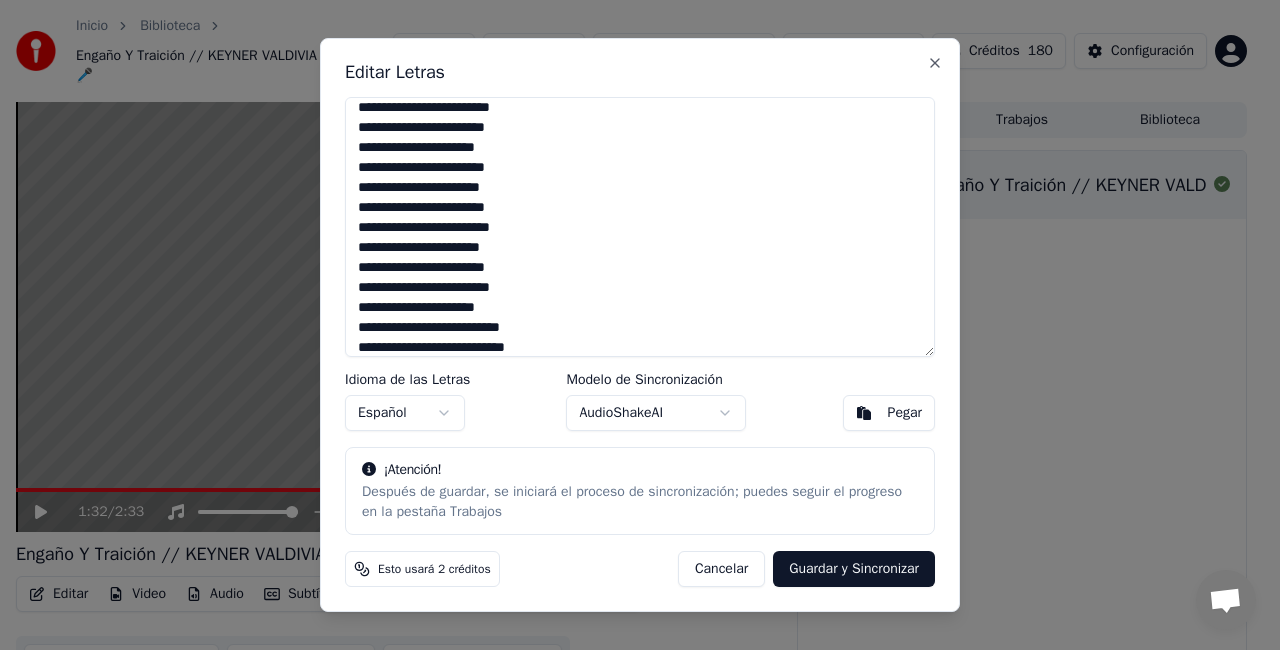 click at bounding box center (640, 227) 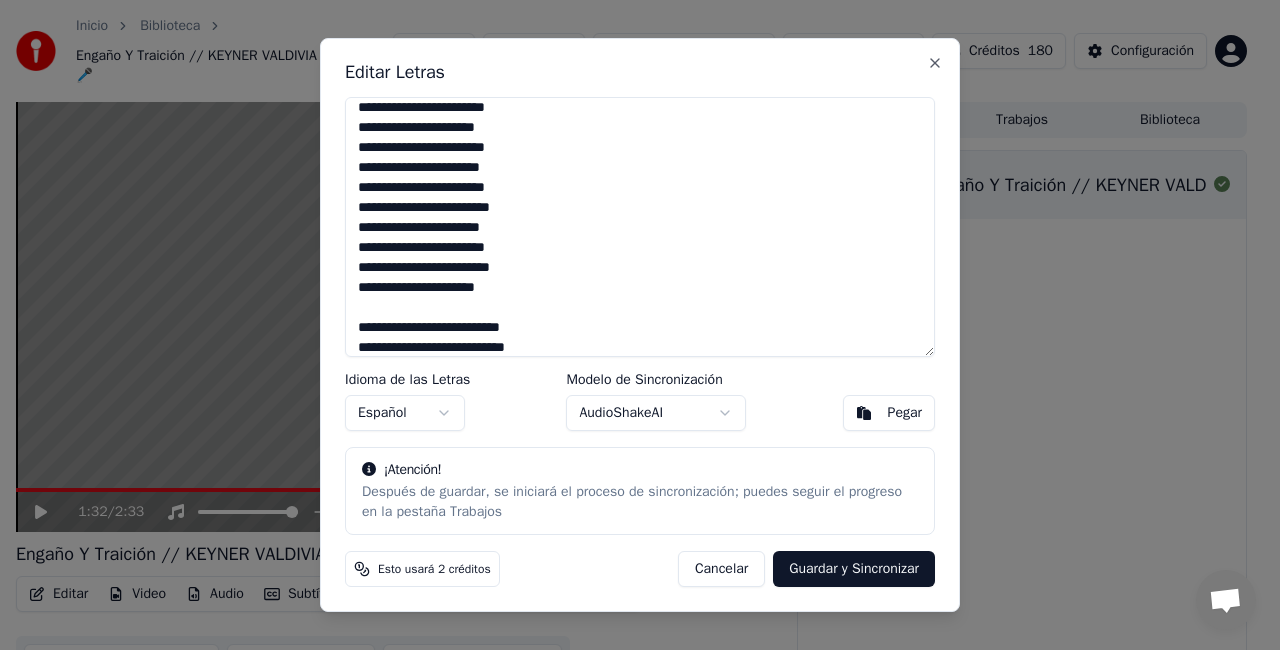 scroll, scrollTop: 168, scrollLeft: 0, axis: vertical 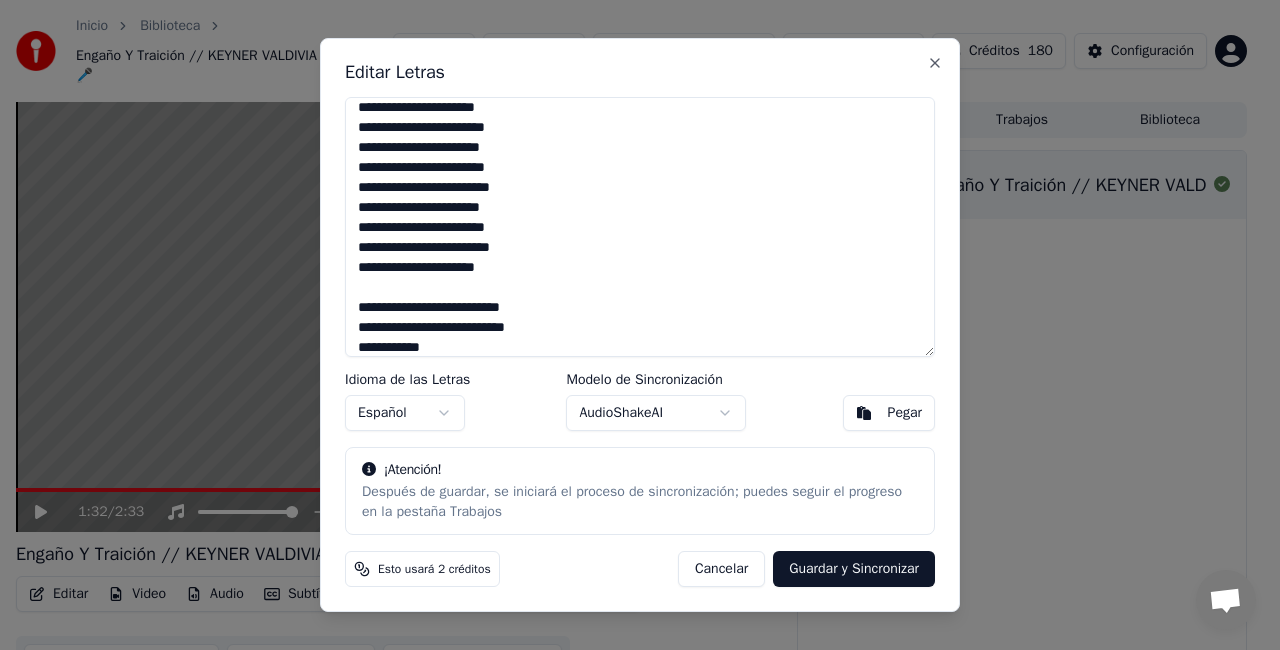 click at bounding box center [640, 227] 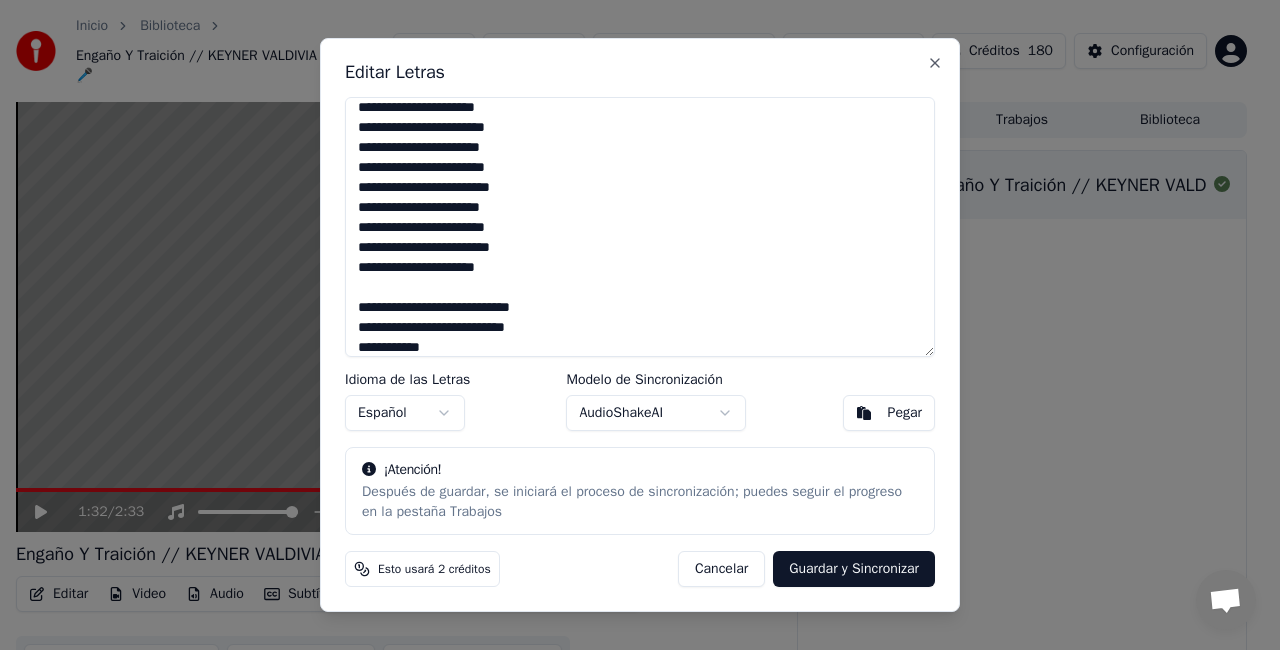 click at bounding box center [640, 227] 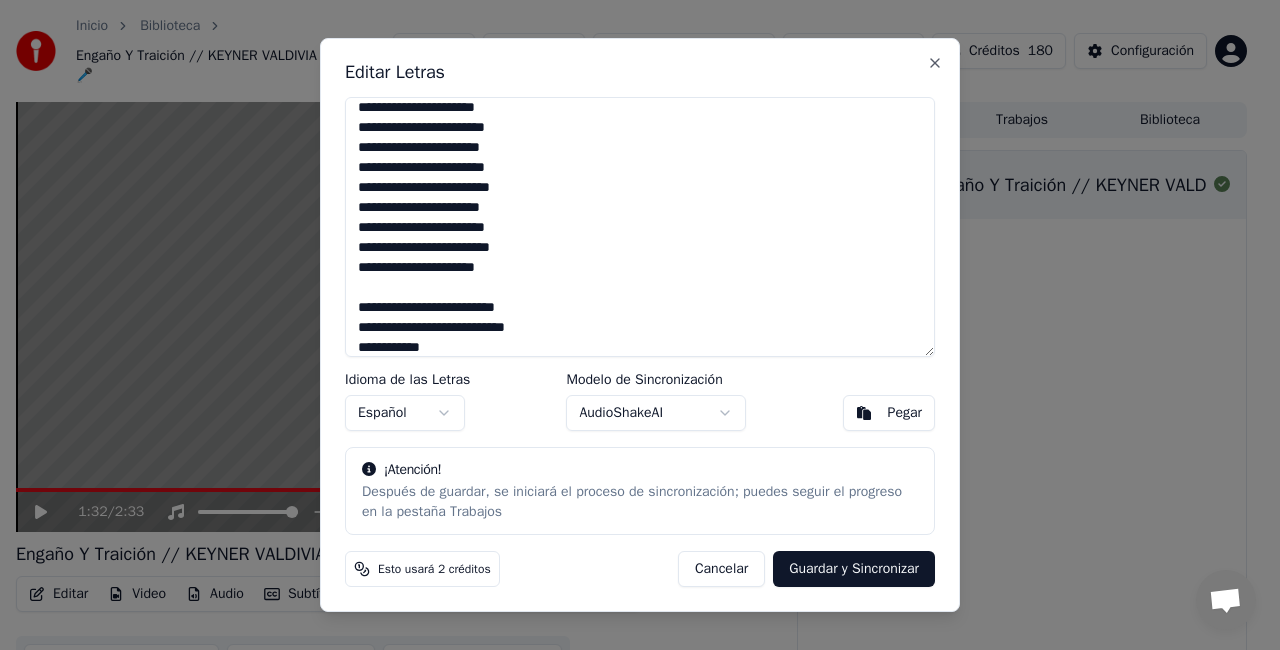 click at bounding box center [640, 227] 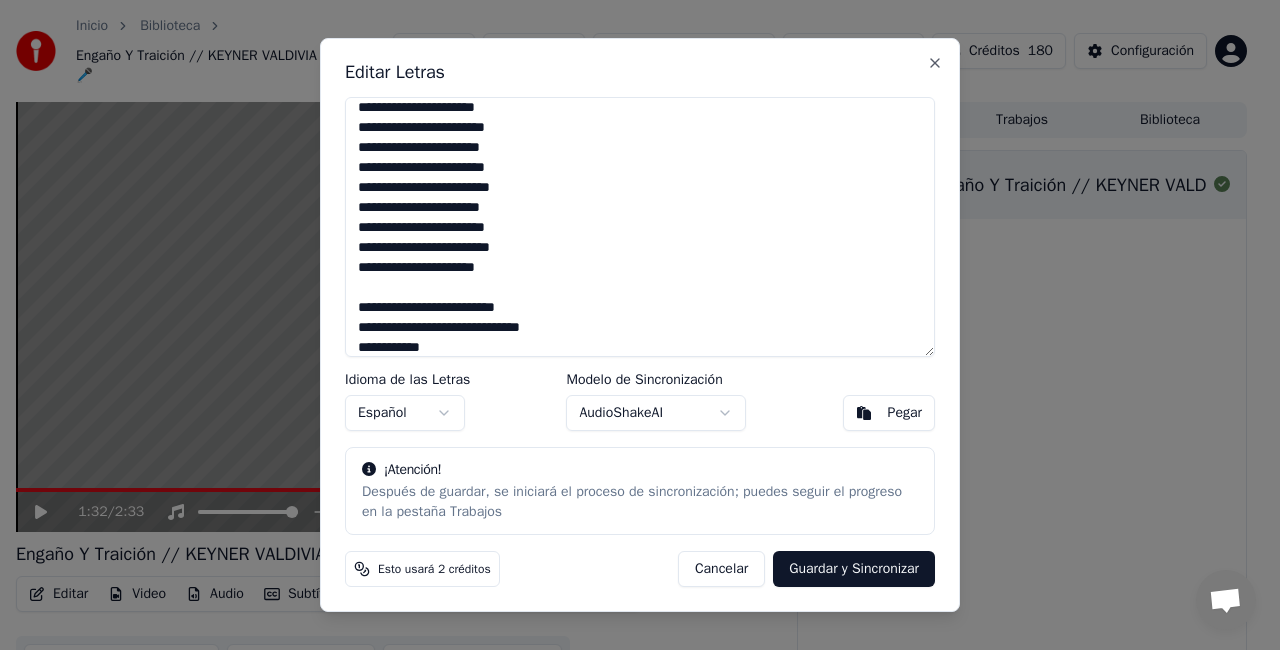click at bounding box center [640, 227] 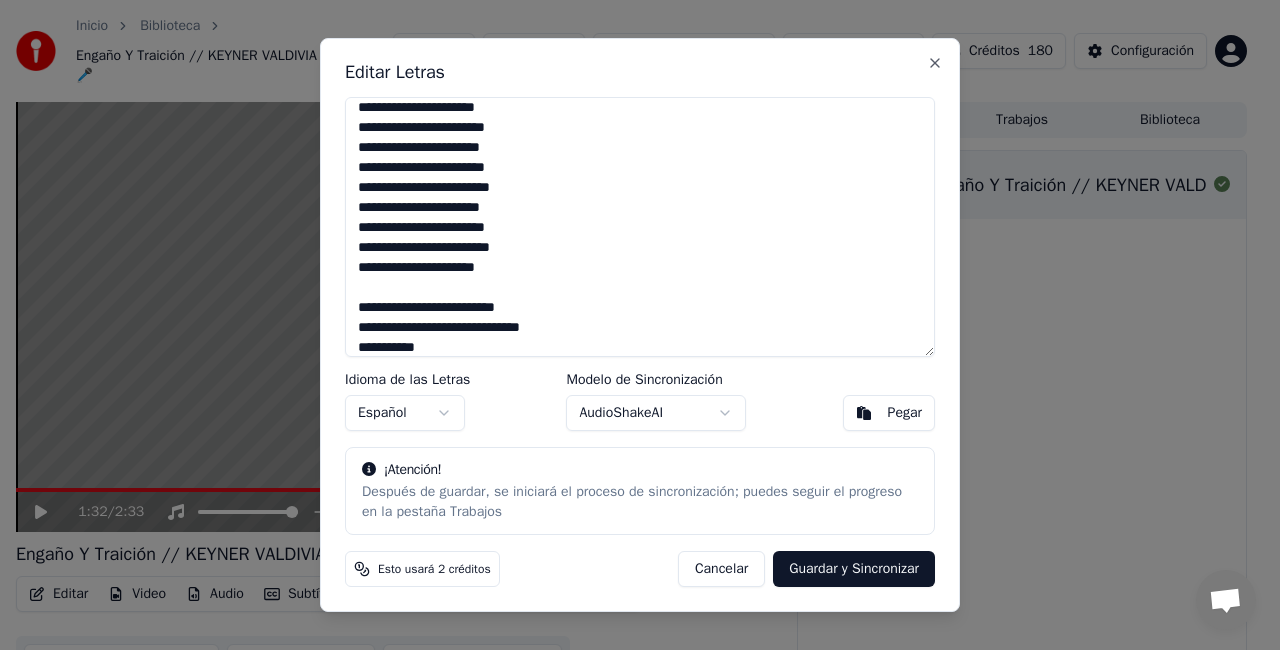 click at bounding box center (640, 227) 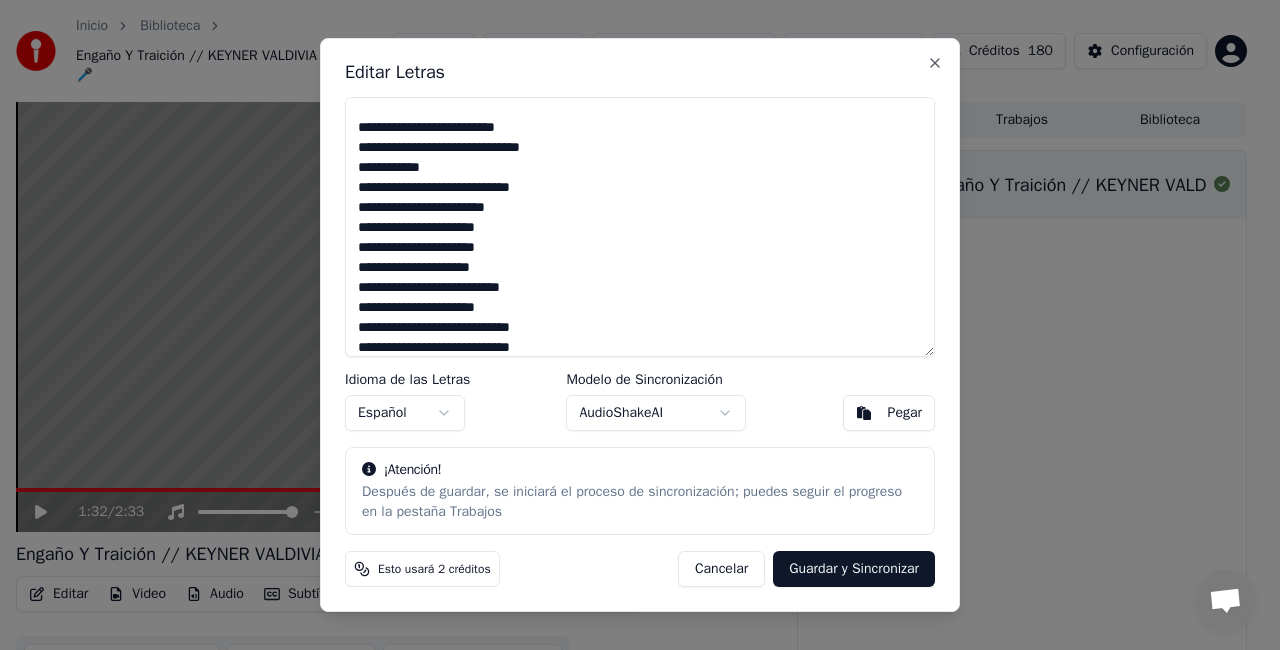 scroll, scrollTop: 368, scrollLeft: 0, axis: vertical 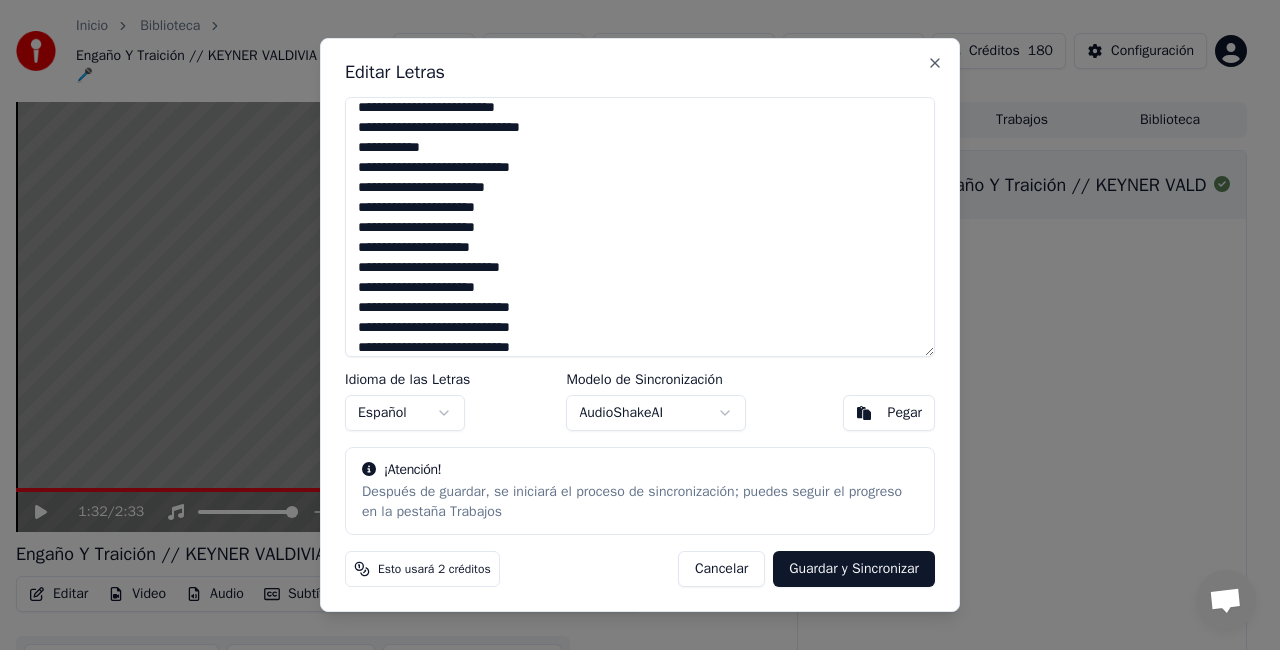 click at bounding box center [640, 227] 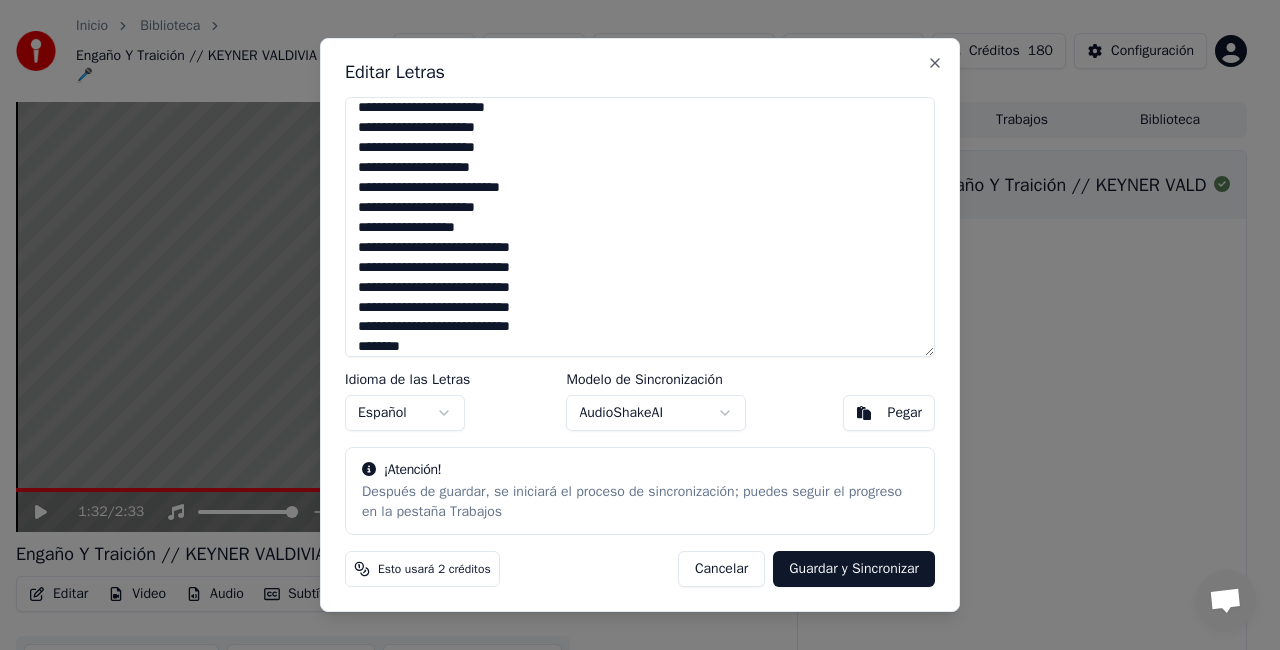 scroll, scrollTop: 468, scrollLeft: 0, axis: vertical 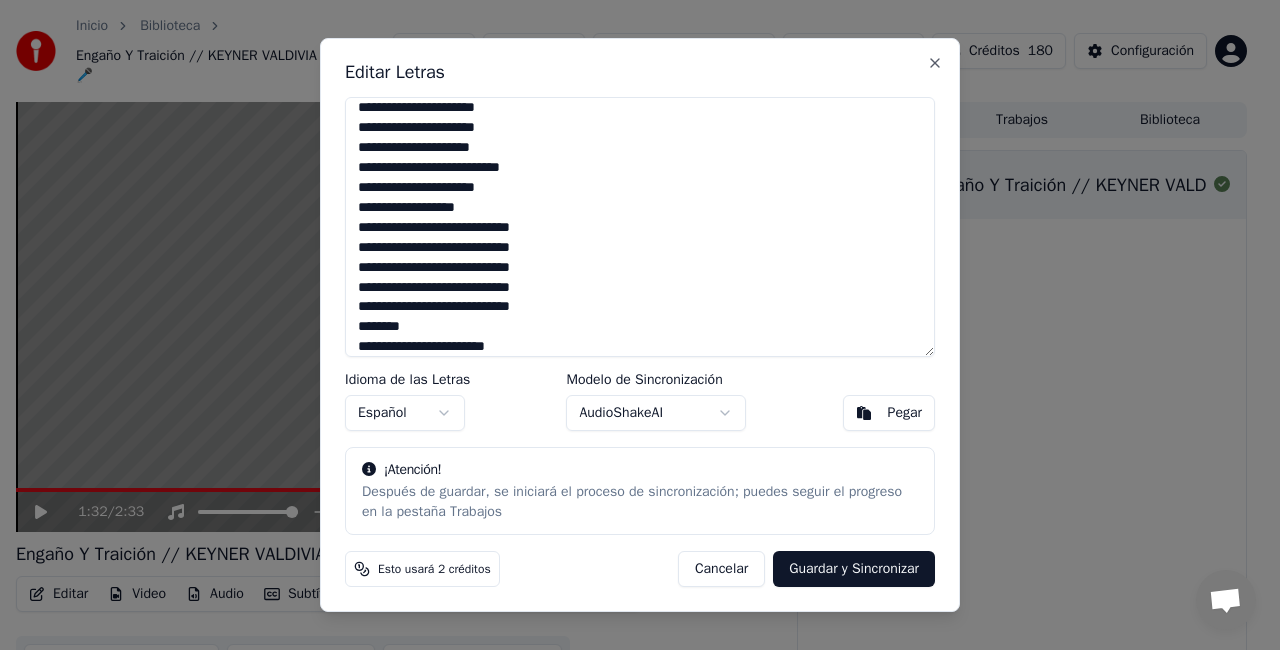 drag, startPoint x: 356, startPoint y: 232, endPoint x: 432, endPoint y: 322, distance: 117.79643 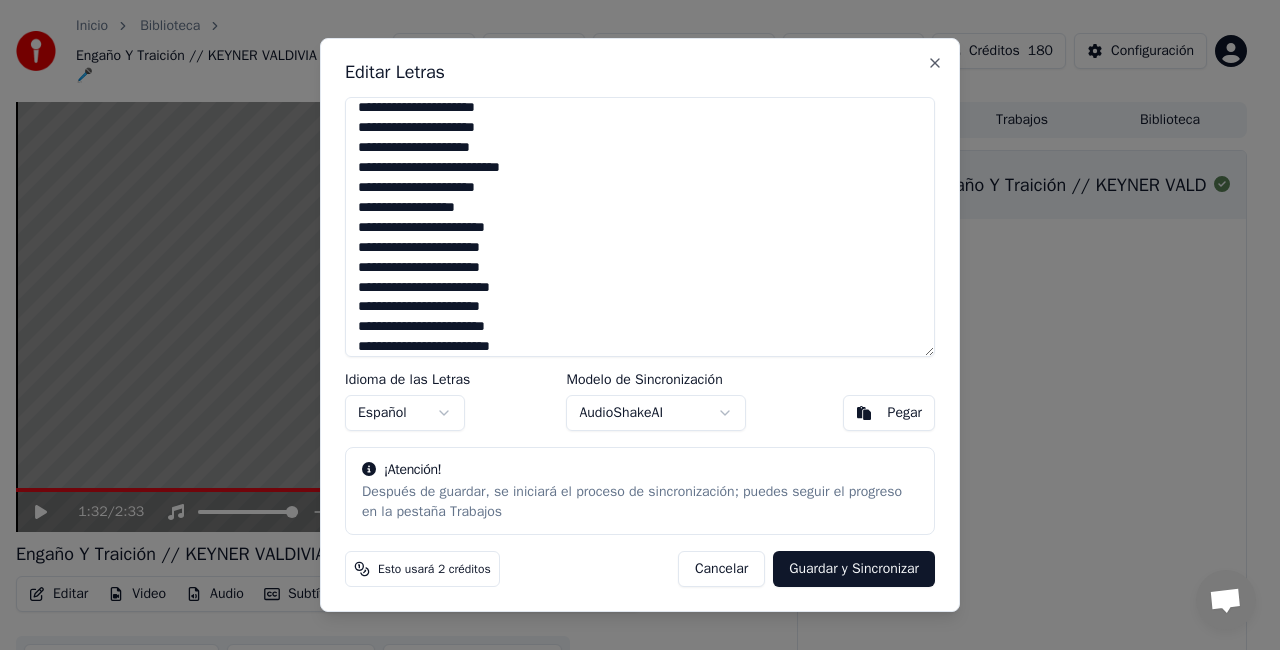 click on "**********" at bounding box center (640, 227) 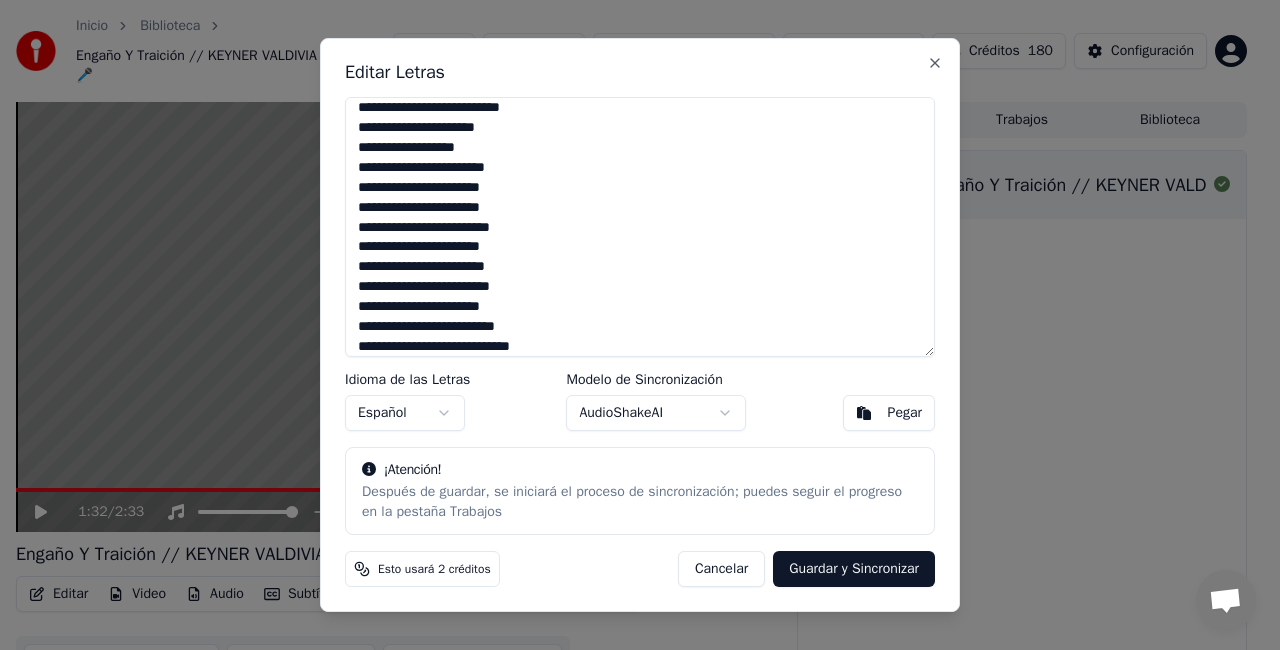 scroll, scrollTop: 548, scrollLeft: 0, axis: vertical 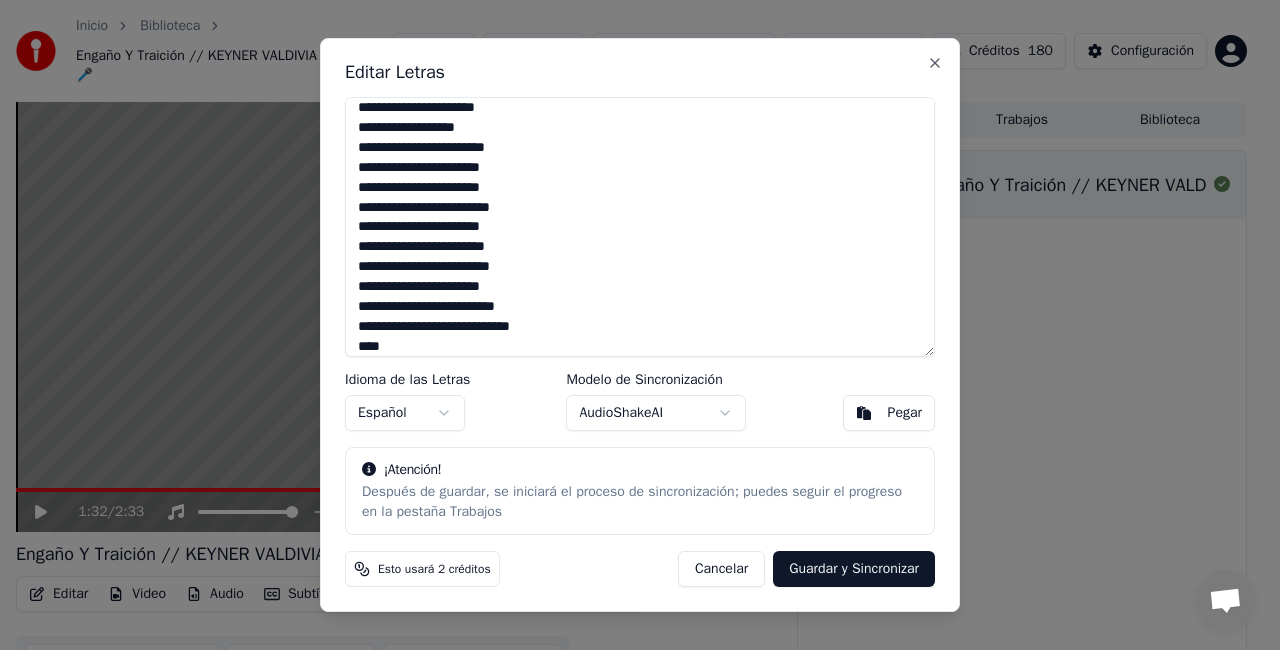 click on "**********" at bounding box center [640, 227] 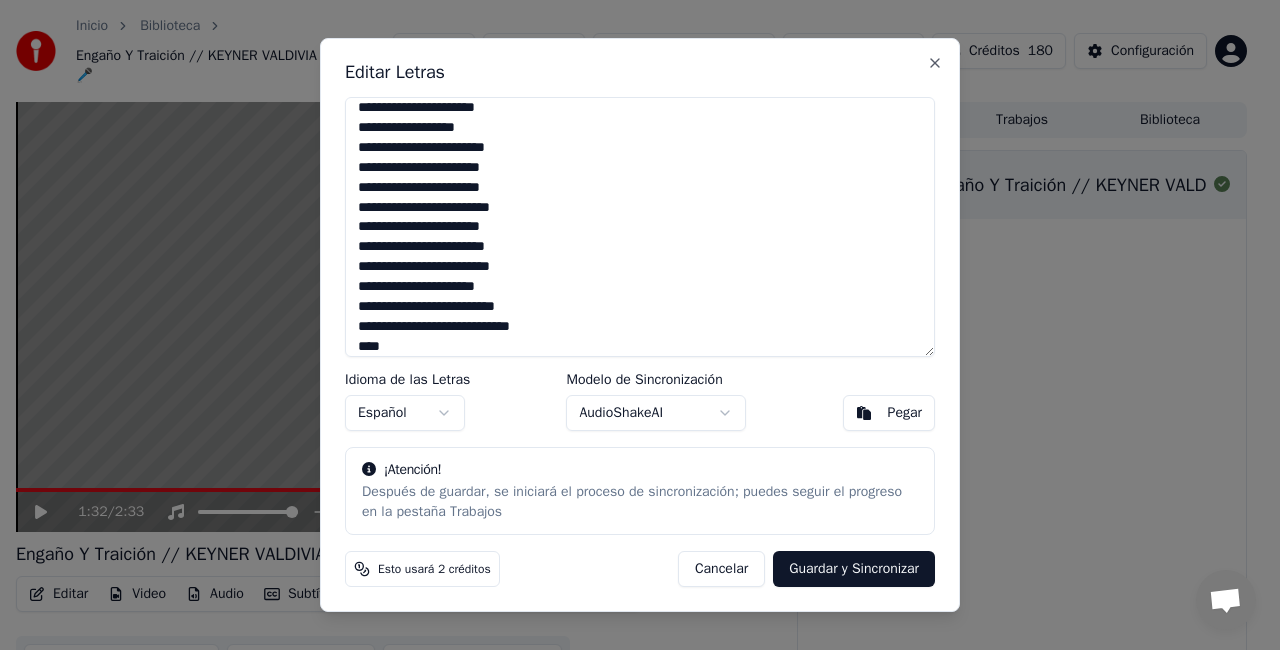 scroll, scrollTop: 557, scrollLeft: 0, axis: vertical 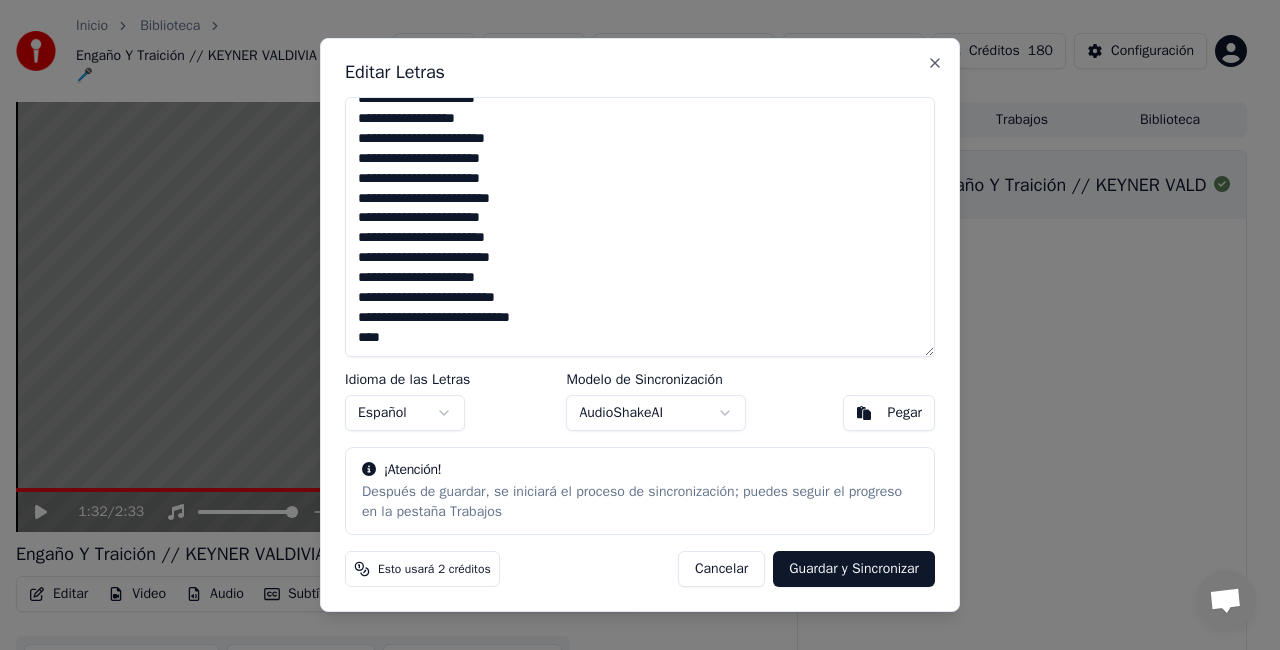 drag, startPoint x: 354, startPoint y: 309, endPoint x: 394, endPoint y: 352, distance: 58.728188 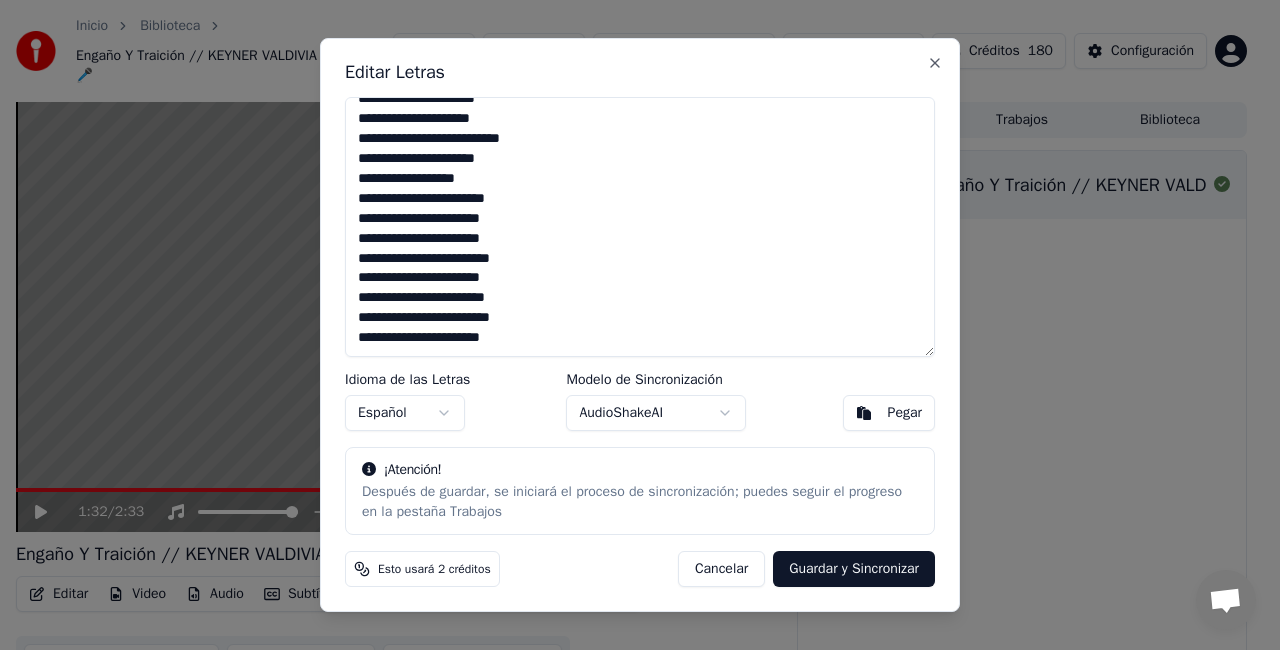 scroll, scrollTop: 517, scrollLeft: 0, axis: vertical 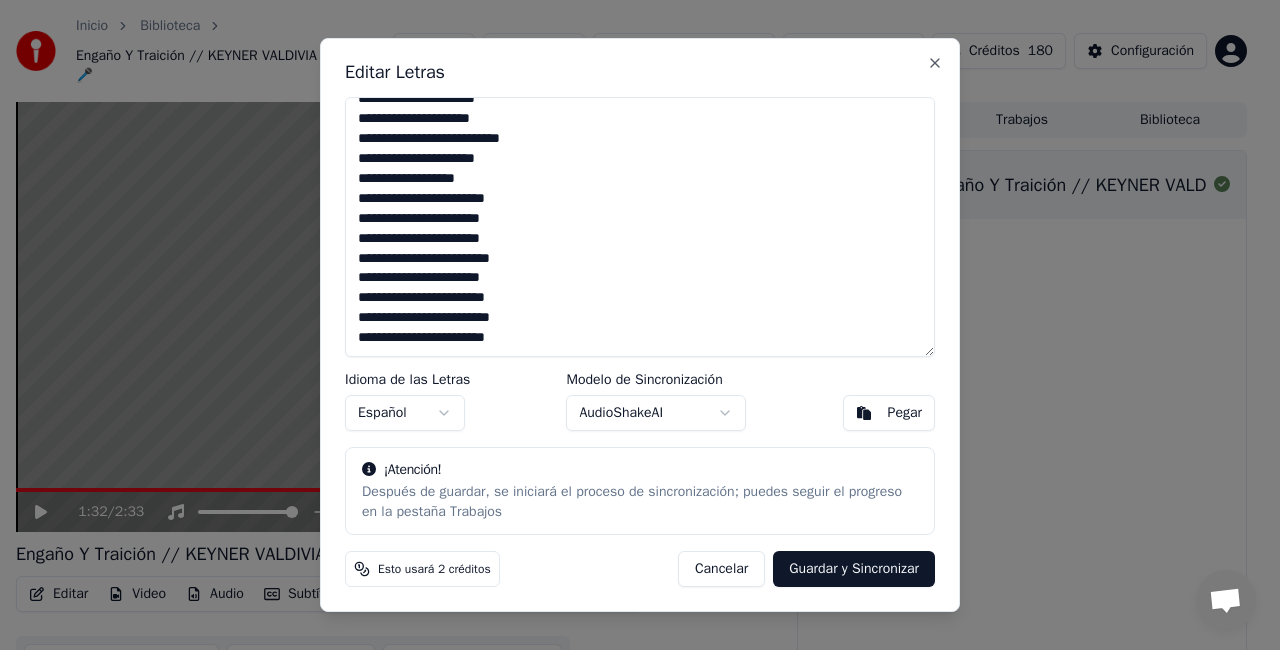 click on "**********" at bounding box center [640, 227] 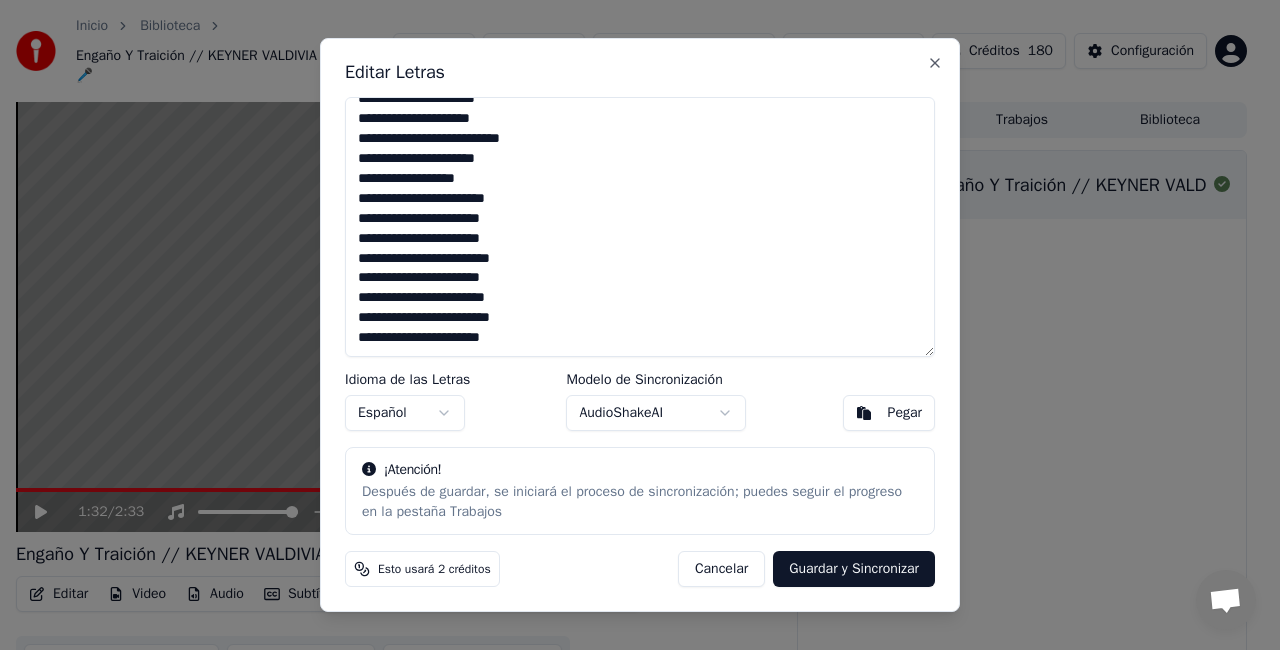click on "**********" at bounding box center [640, 227] 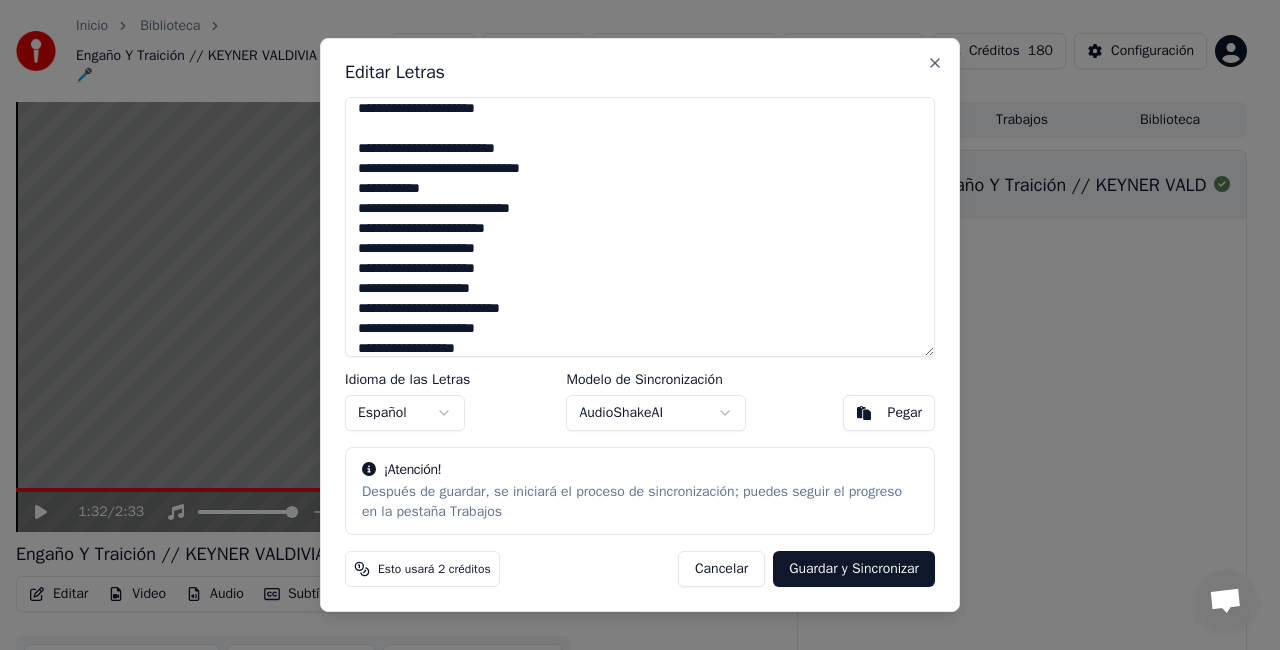 scroll, scrollTop: 307, scrollLeft: 0, axis: vertical 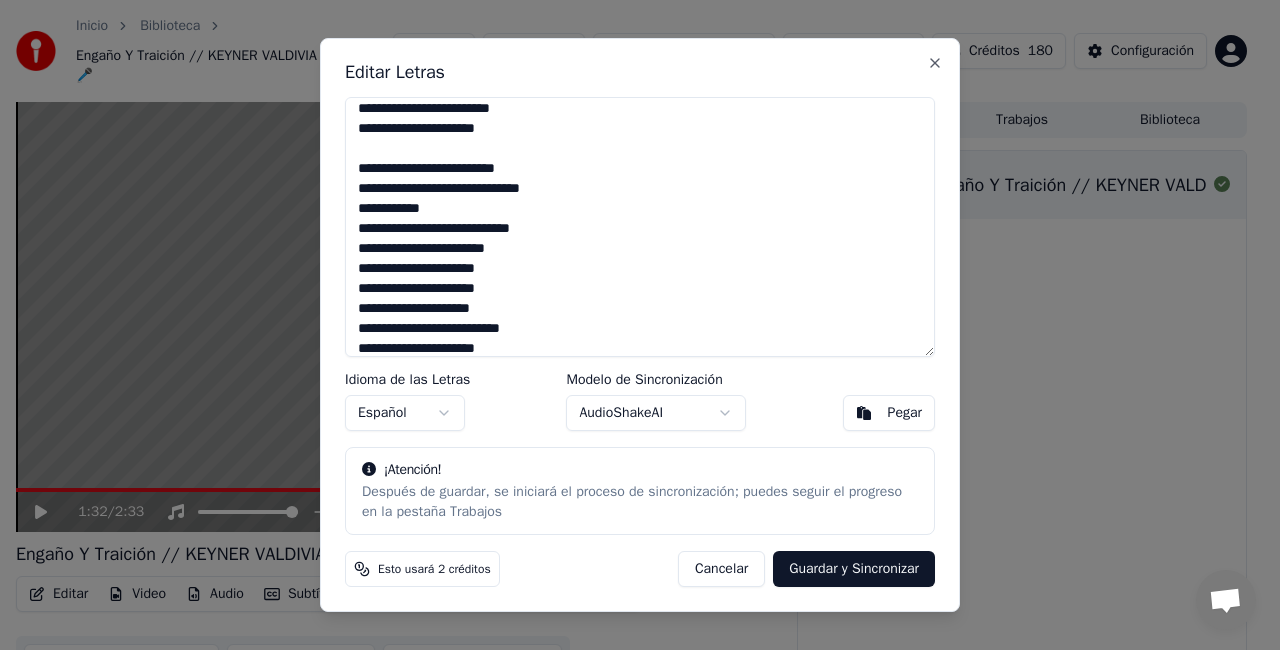 click on "**********" at bounding box center [640, 227] 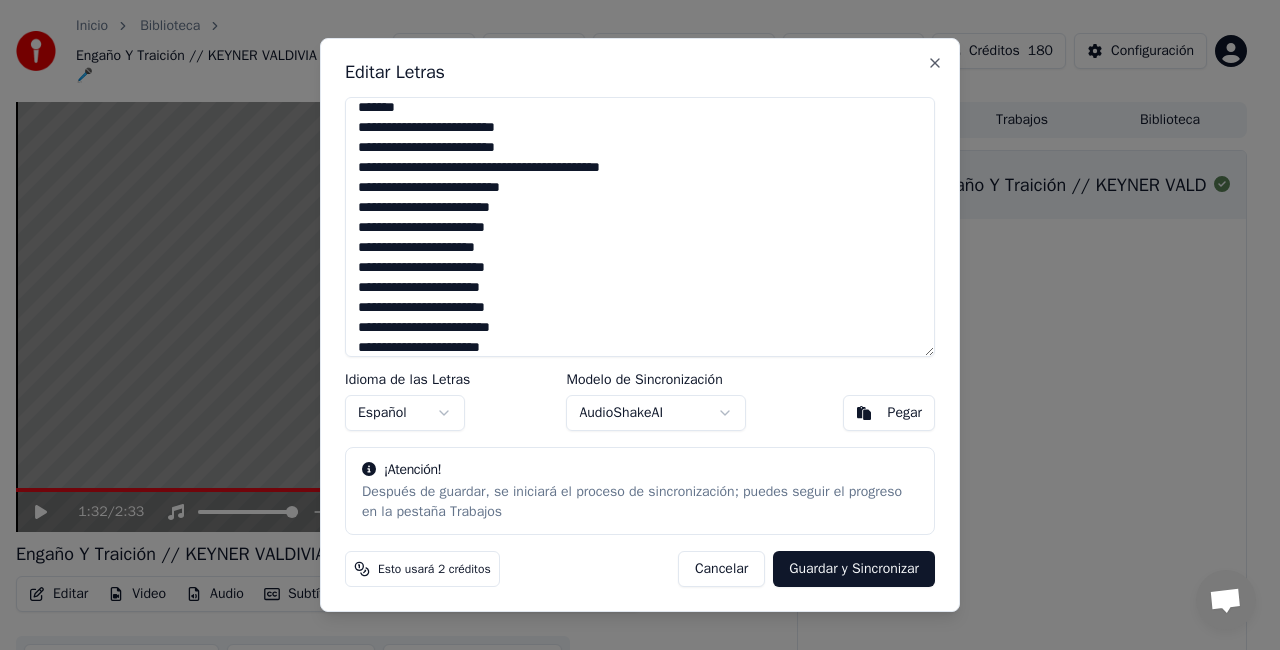 scroll, scrollTop: 8, scrollLeft: 0, axis: vertical 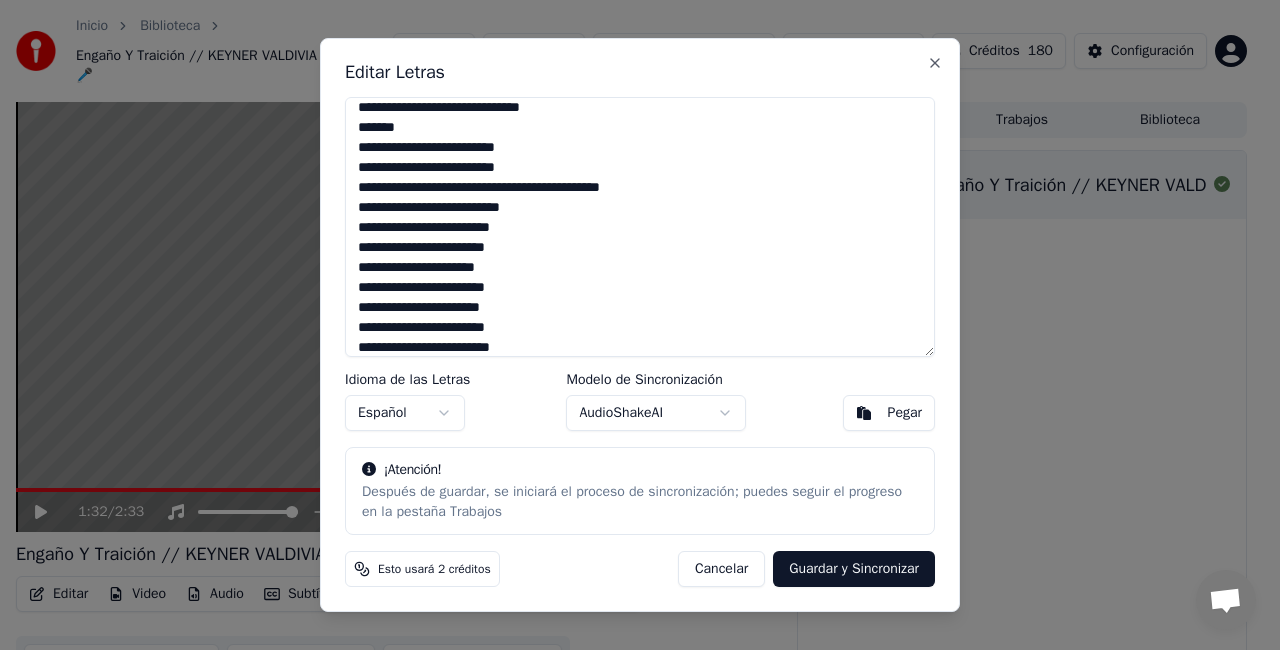 click on "**********" at bounding box center (640, 227) 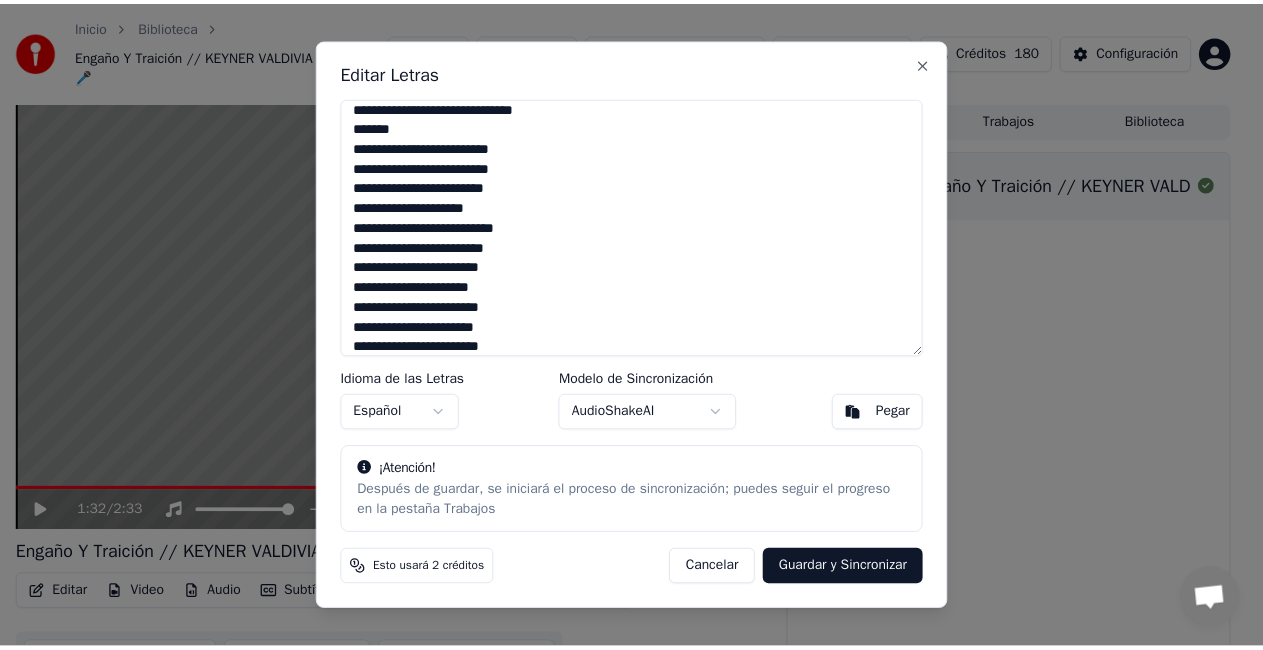 scroll, scrollTop: 107, scrollLeft: 0, axis: vertical 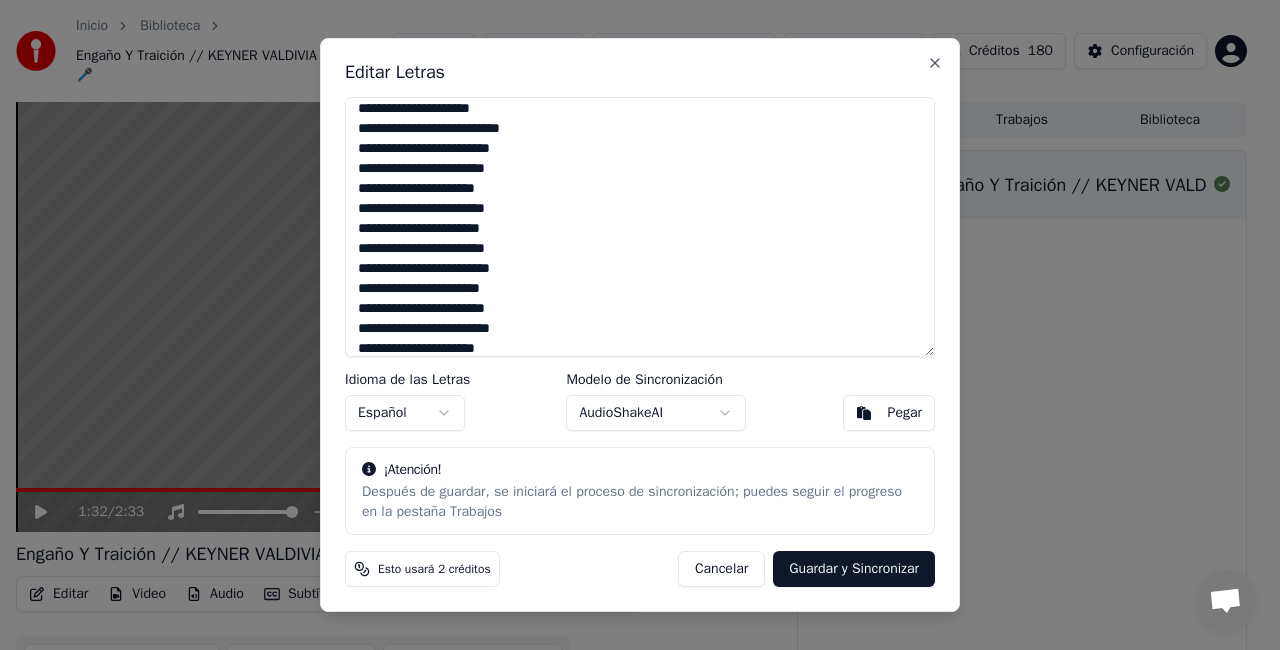 click on "Guardar y Sincronizar" at bounding box center (854, 569) 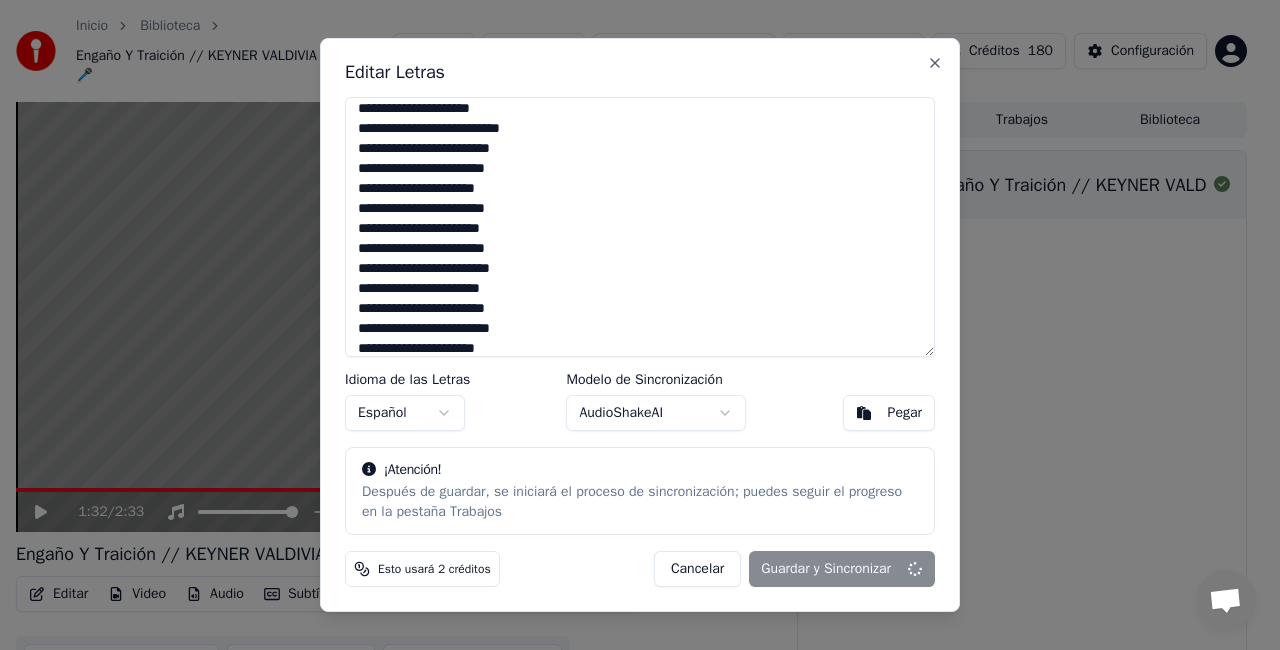 type on "**********" 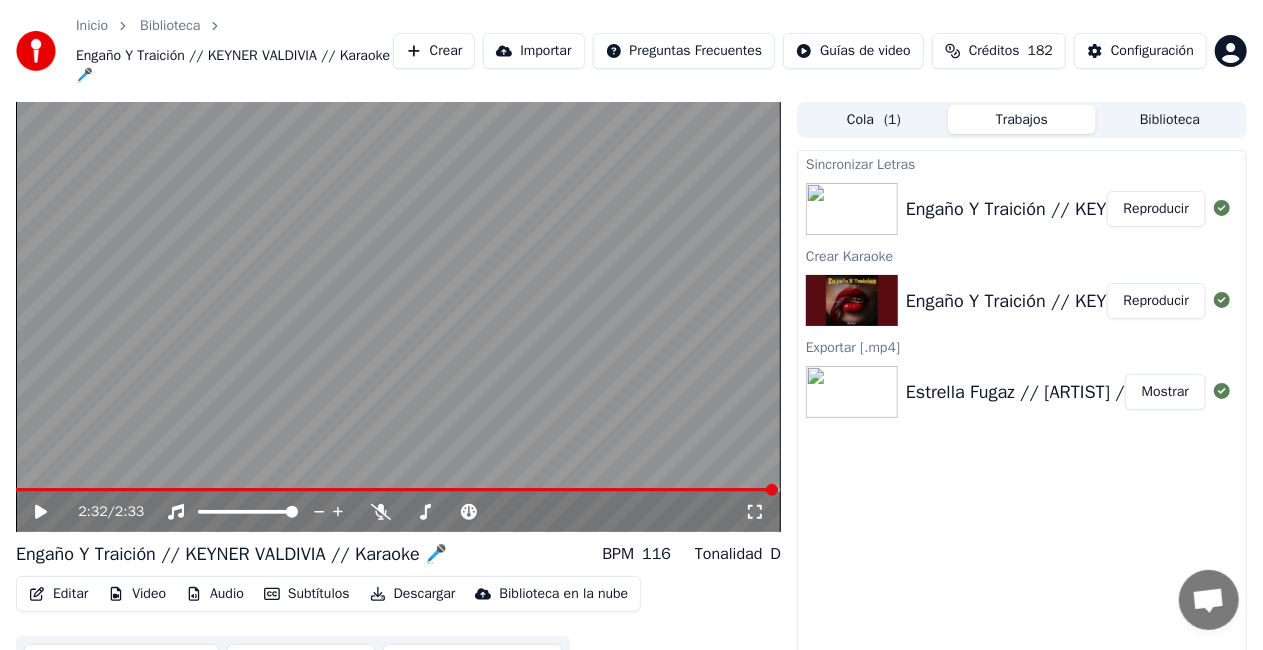 drag, startPoint x: 1021, startPoint y: 314, endPoint x: 682, endPoint y: 512, distance: 392.58755 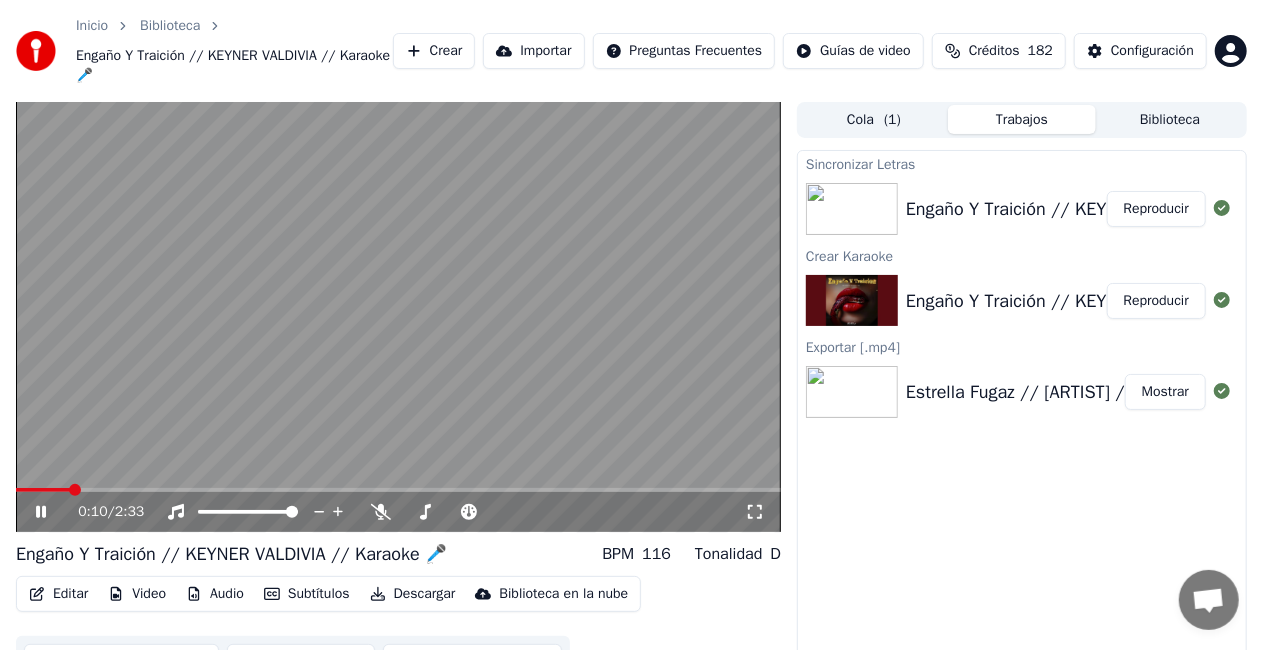 click on "Descargar" at bounding box center (413, 594) 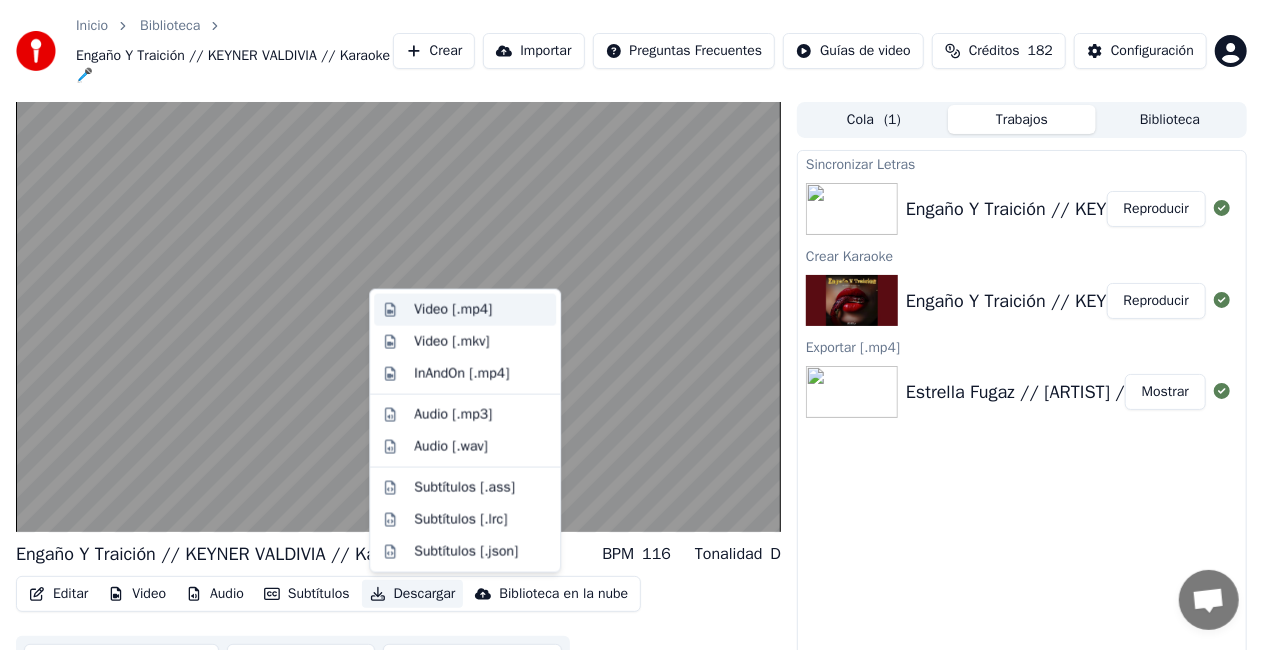 click on "Video [.mp4]" at bounding box center (453, 310) 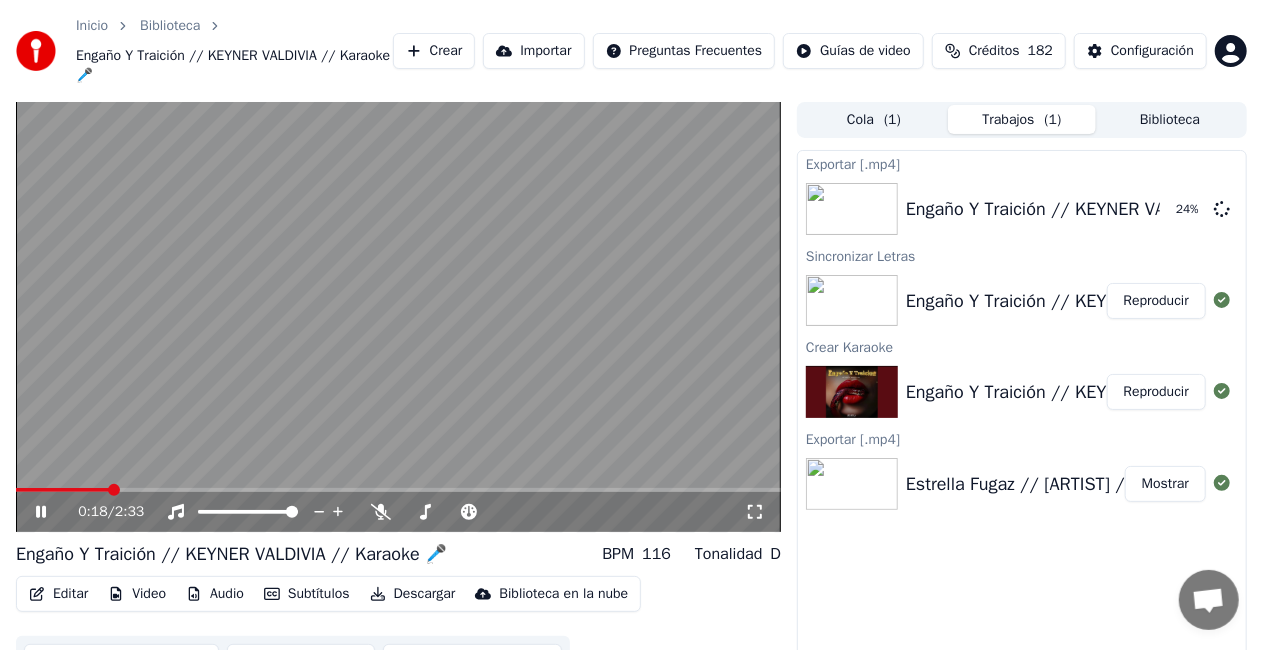 click on "Engaño Y Traición // KEYNER VALDIVIA // Karaoke 🎤" at bounding box center (234, 66) 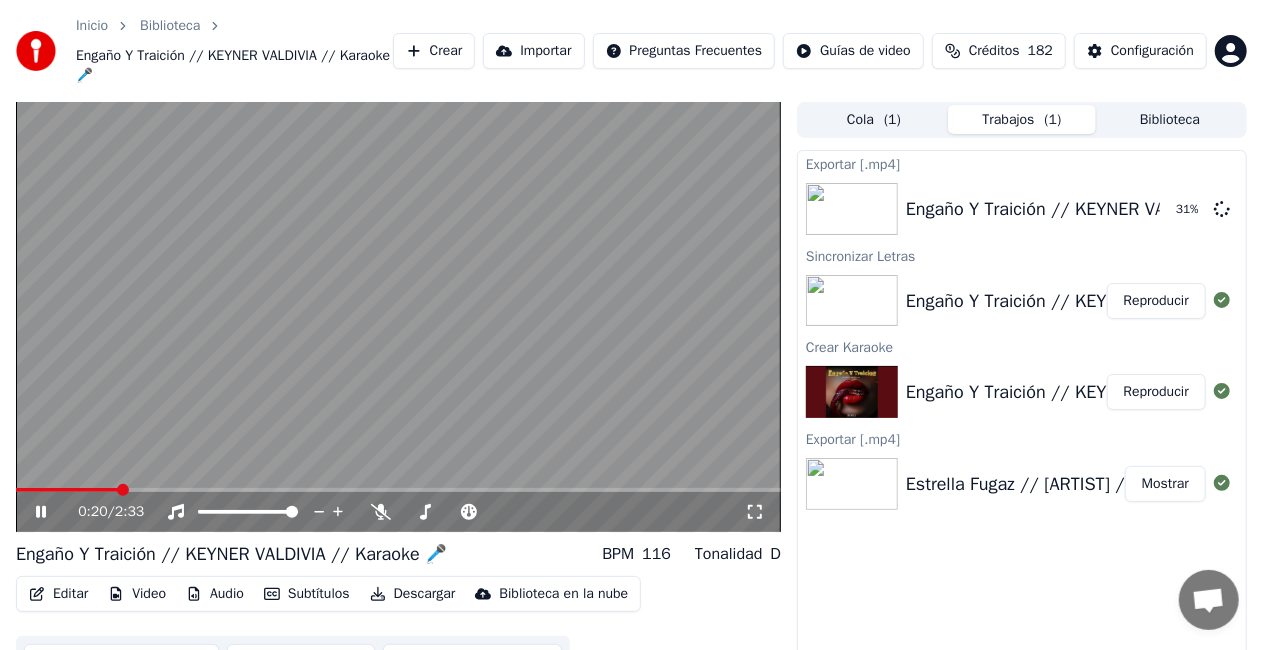 click on "Engaño Y Traición // KEYNER VALDIVIA // Karaoke 🎤" at bounding box center (234, 66) 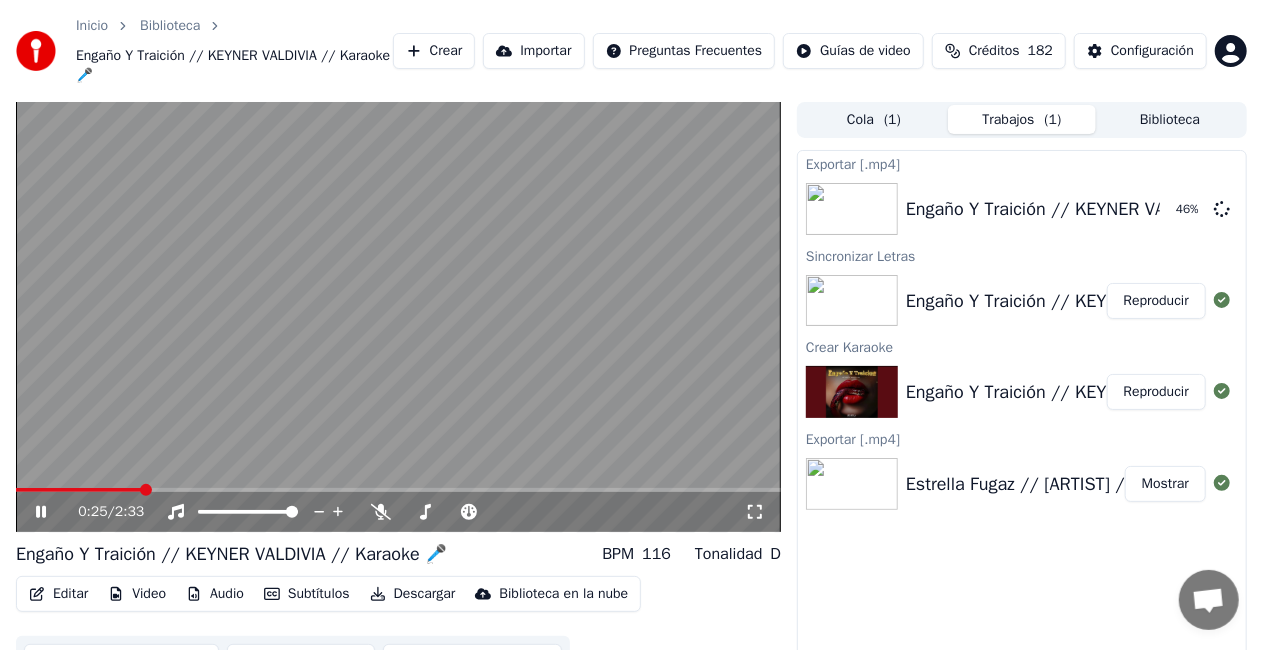 click at bounding box center (398, 317) 